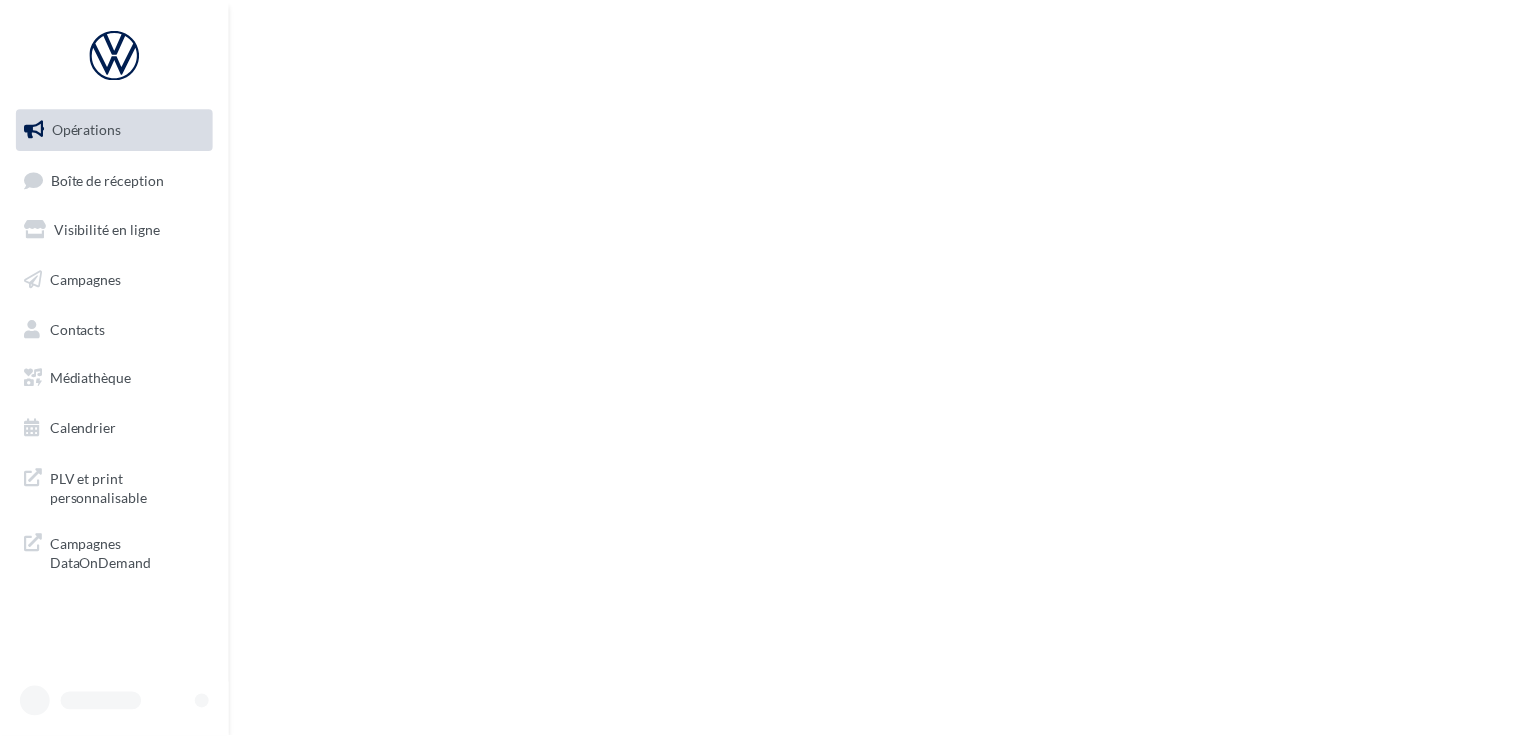 scroll, scrollTop: 0, scrollLeft: 0, axis: both 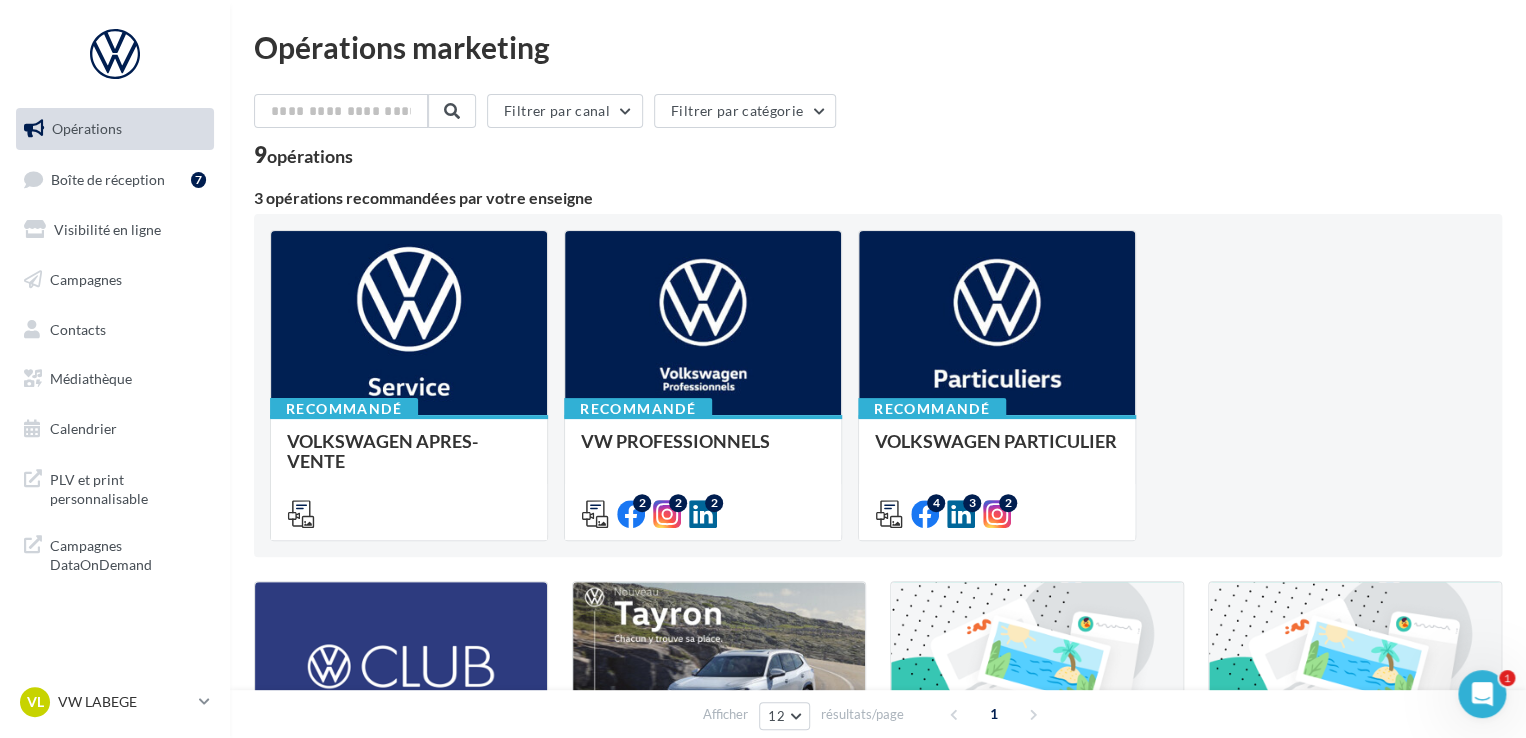 click on "Boîte de réception
7" at bounding box center [115, 179] 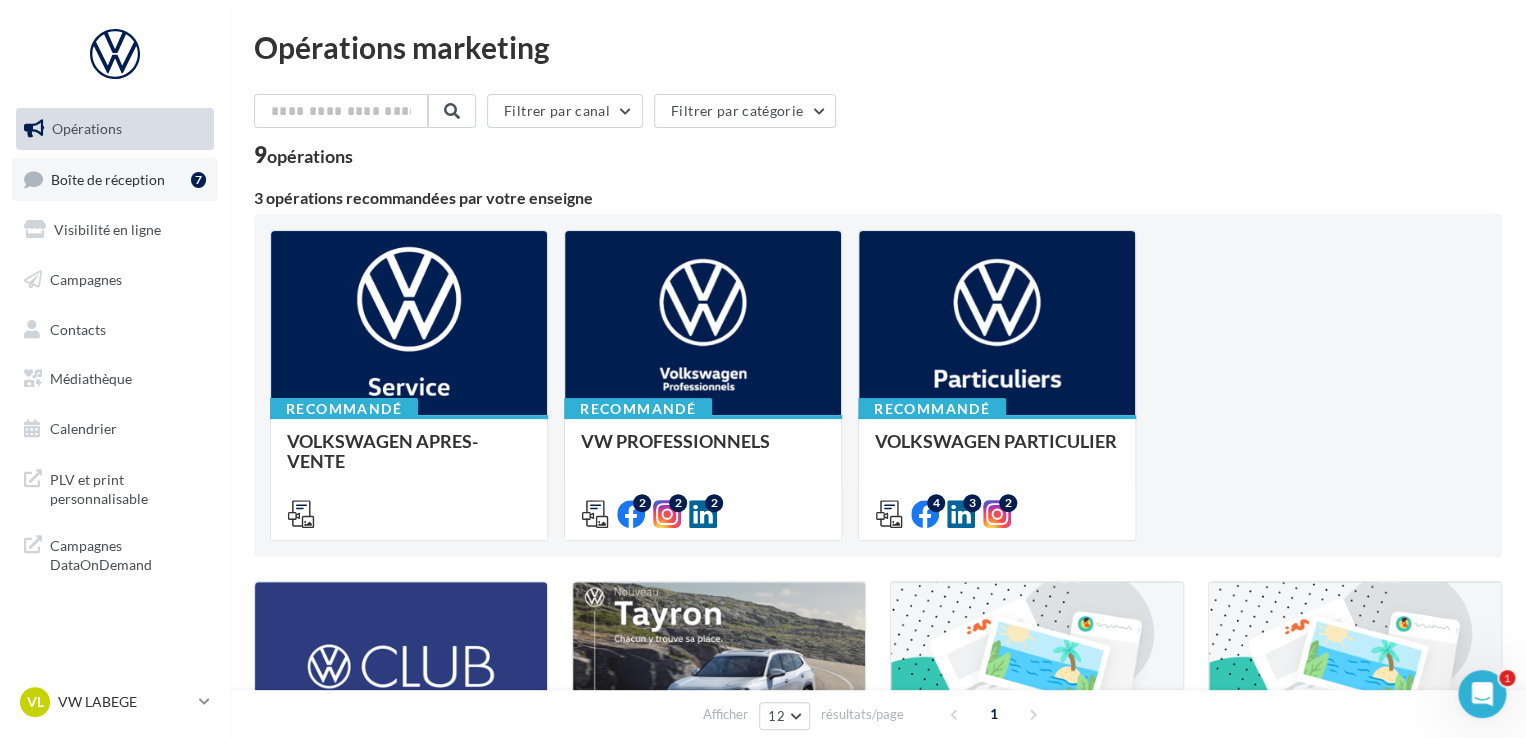 click on "Boîte de réception
7" at bounding box center (115, 179) 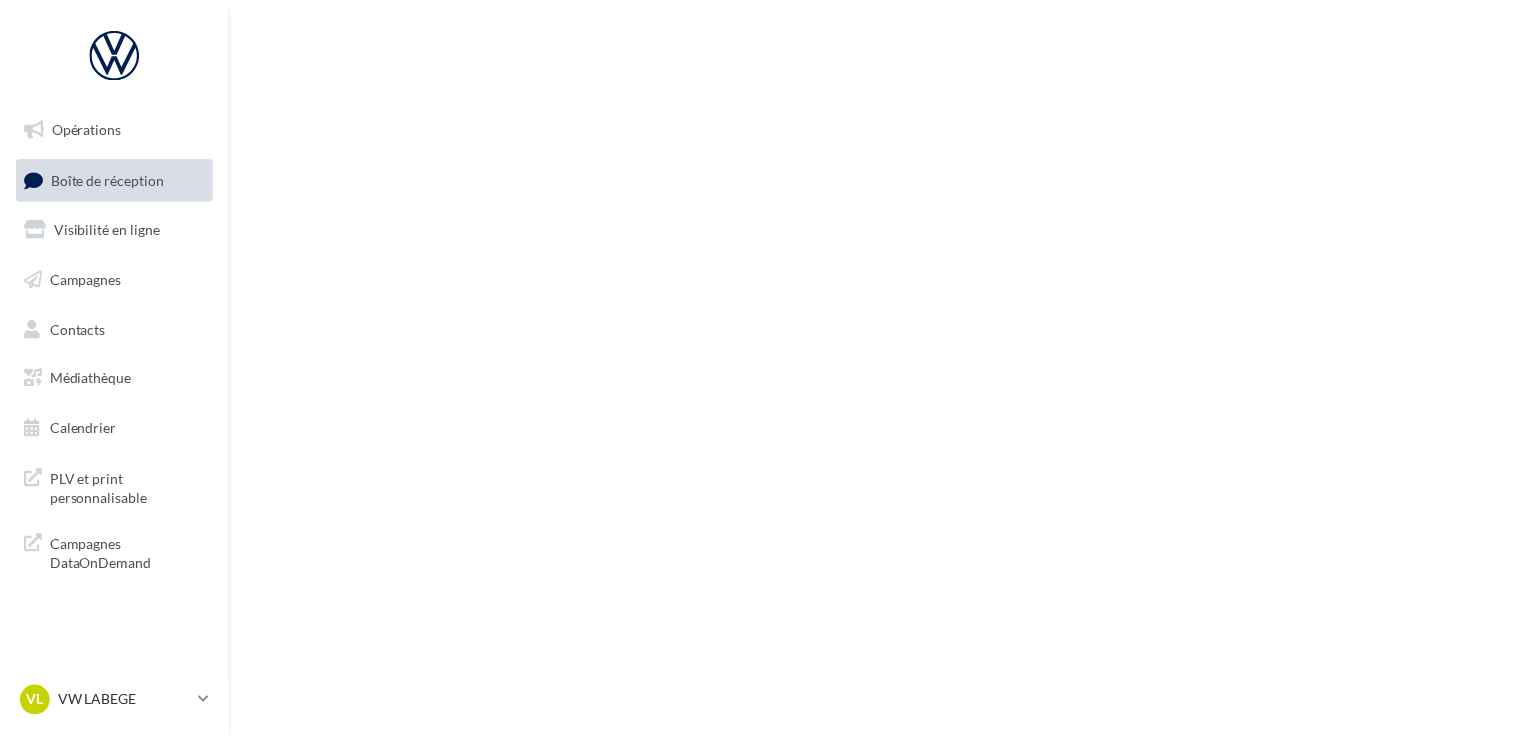 scroll, scrollTop: 0, scrollLeft: 0, axis: both 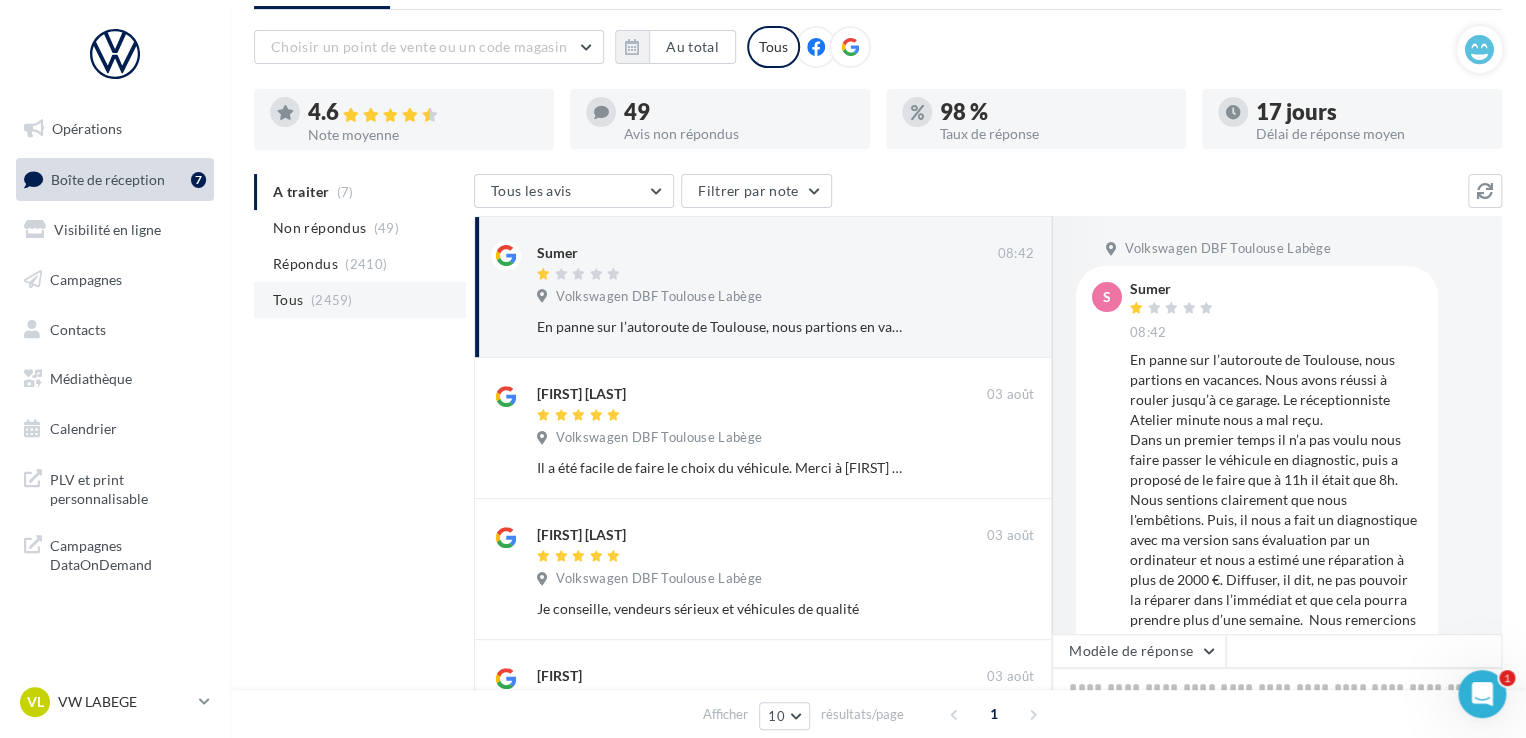 click on "Tous
(2459)" at bounding box center [360, 300] 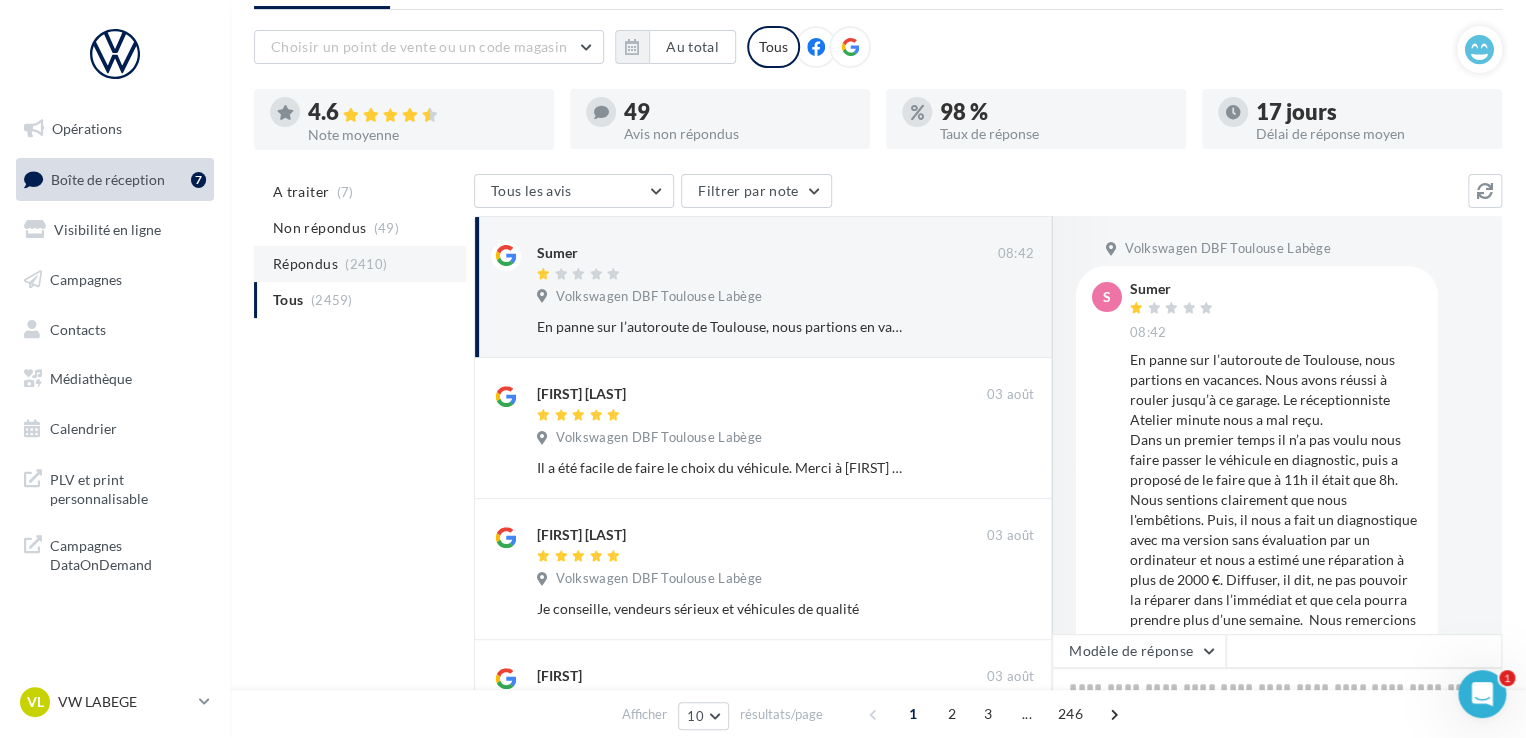 click on "Répondus" at bounding box center [305, 264] 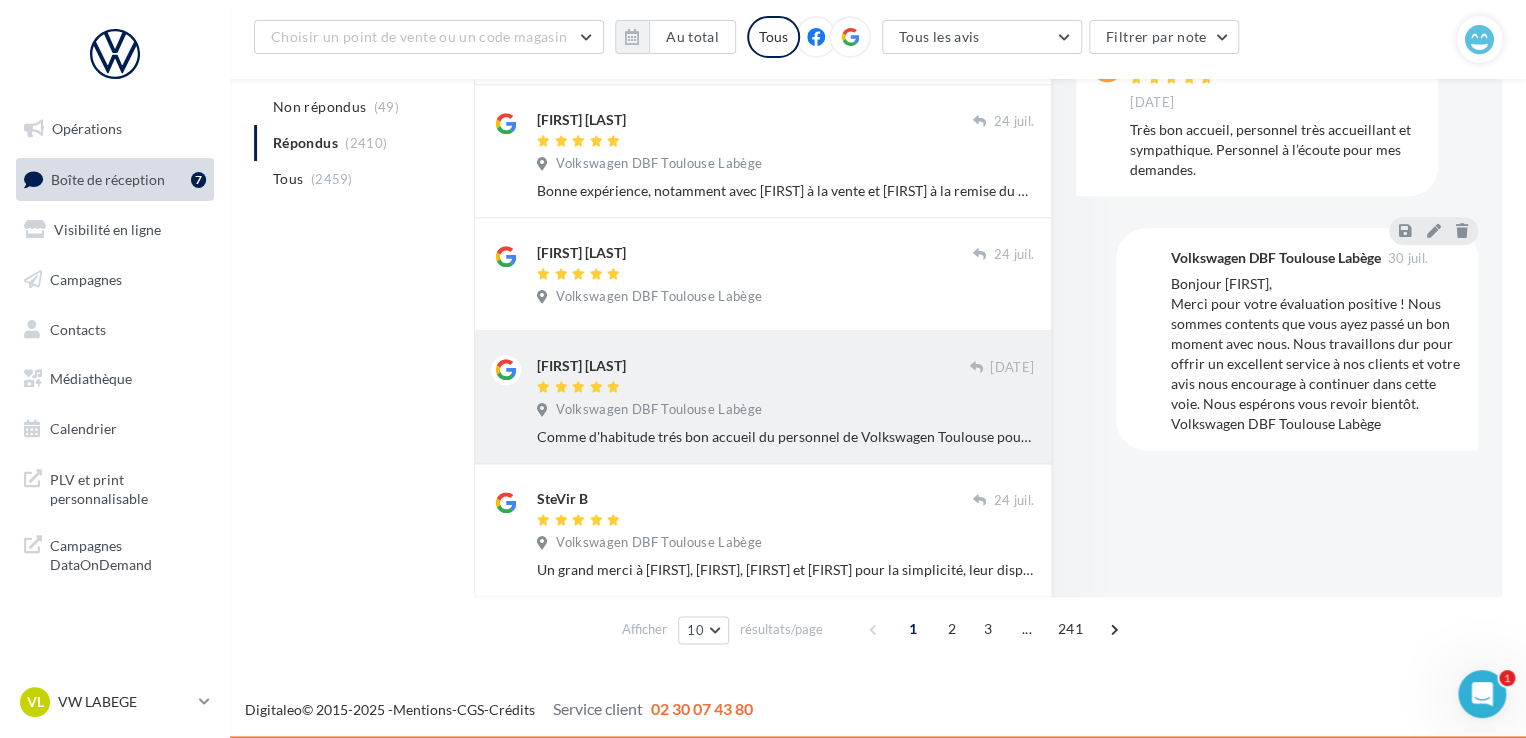 scroll, scrollTop: 1048, scrollLeft: 0, axis: vertical 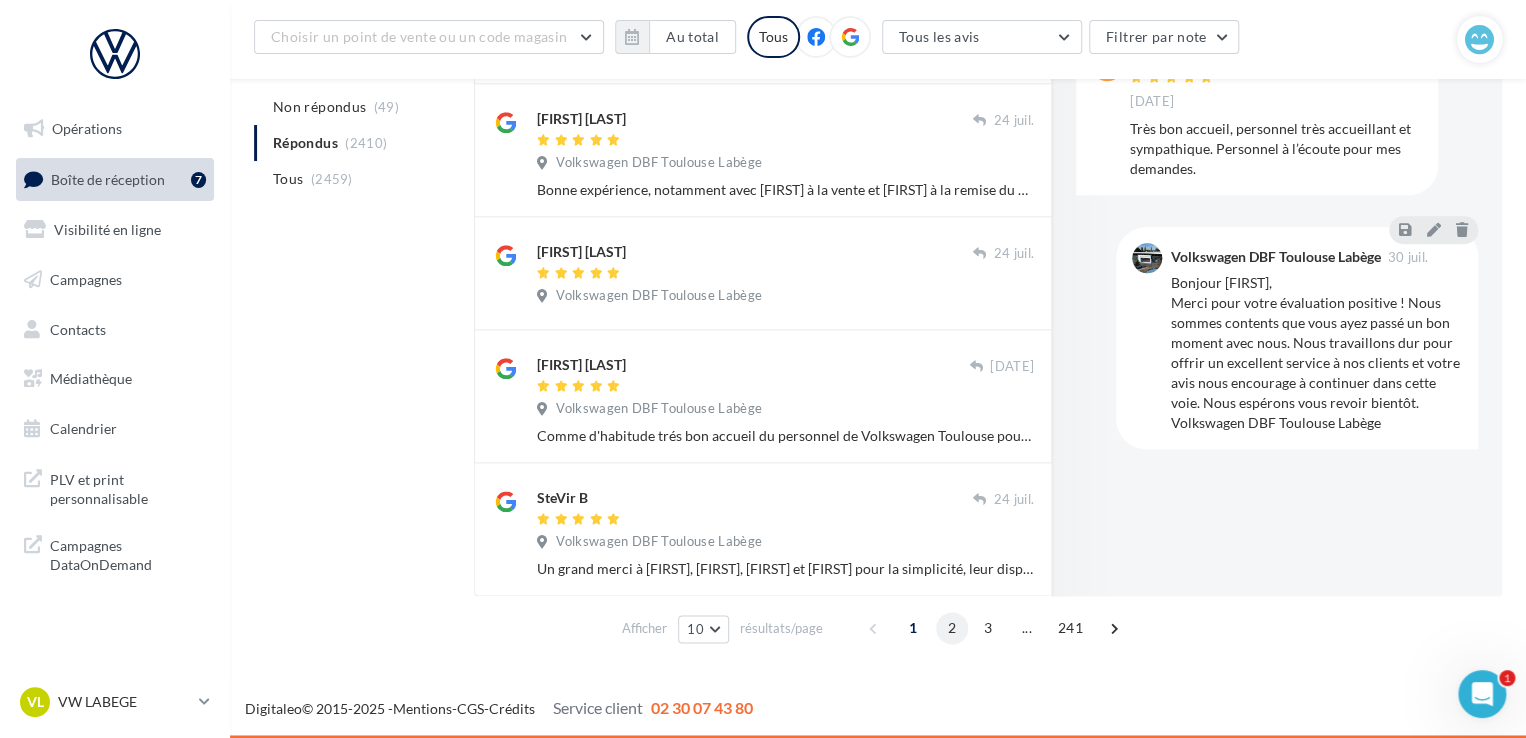 click on "2" at bounding box center [952, 628] 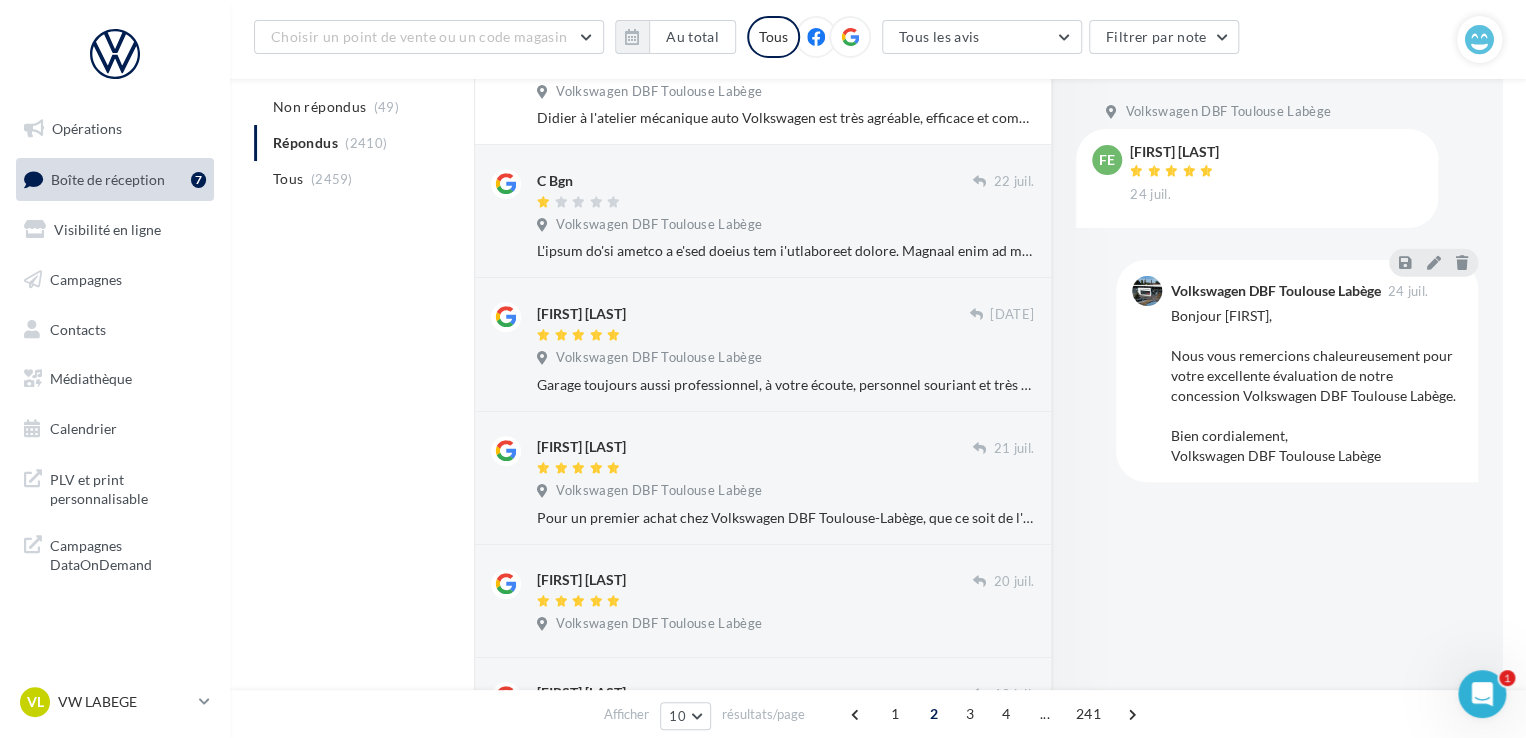 scroll, scrollTop: 388, scrollLeft: 0, axis: vertical 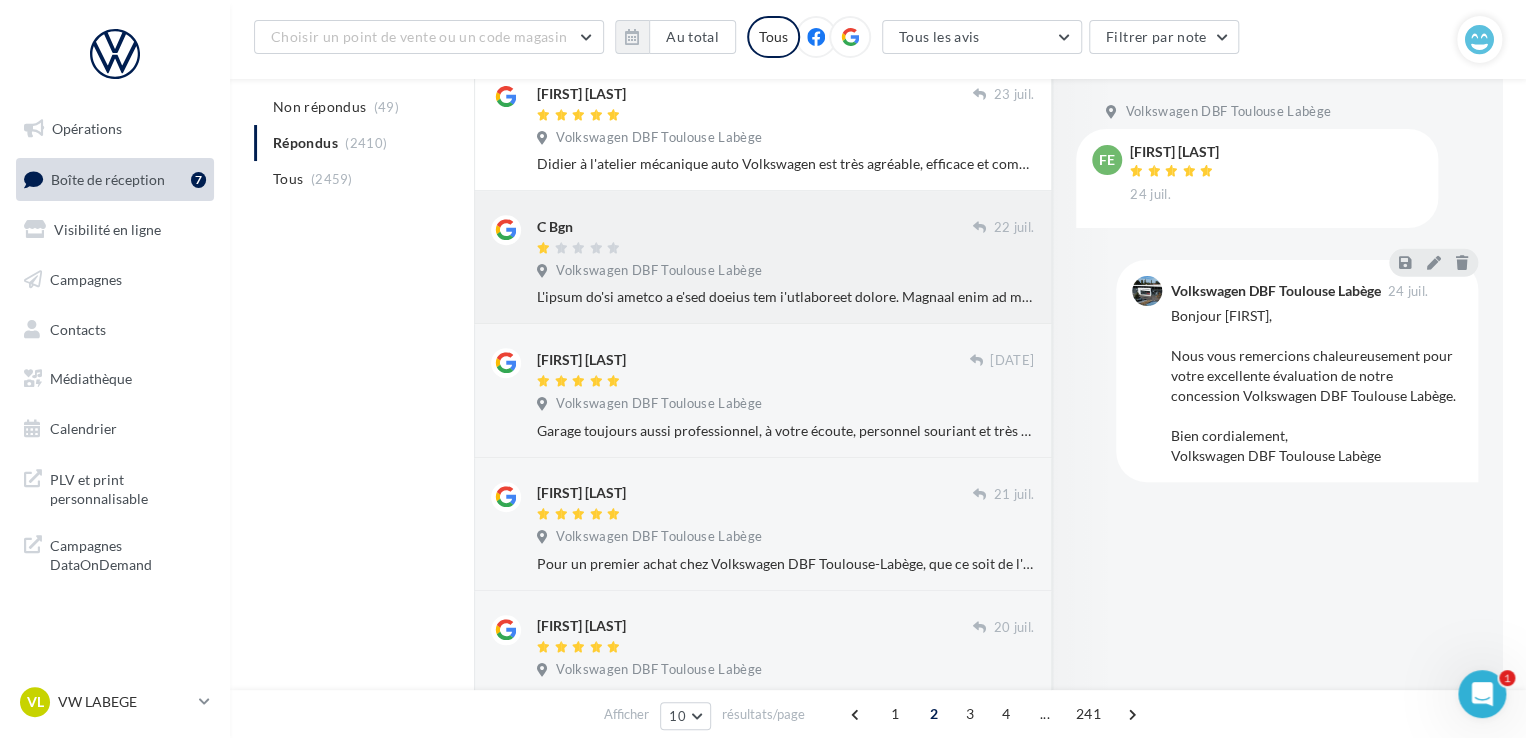 click at bounding box center (785, 297) 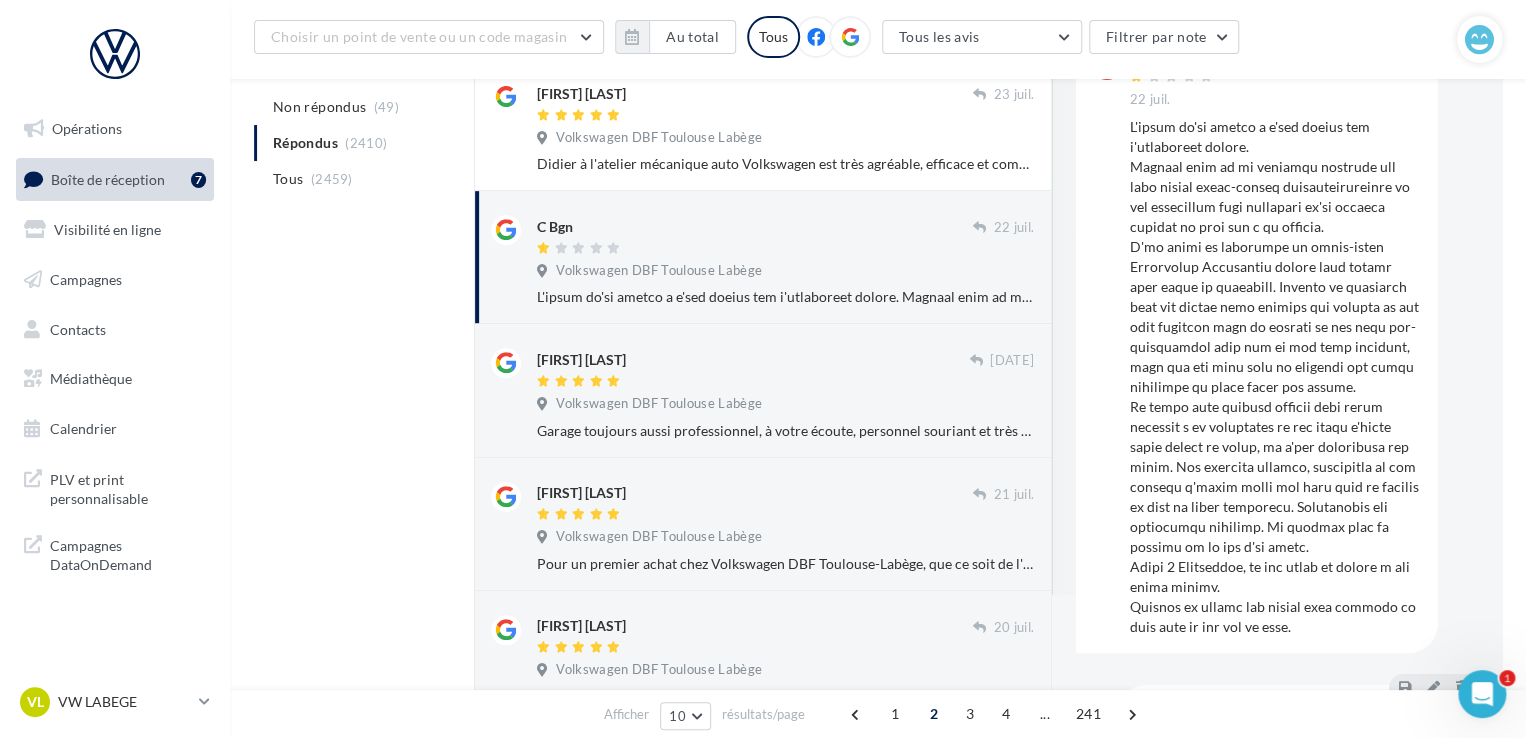 scroll, scrollTop: 457, scrollLeft: 0, axis: vertical 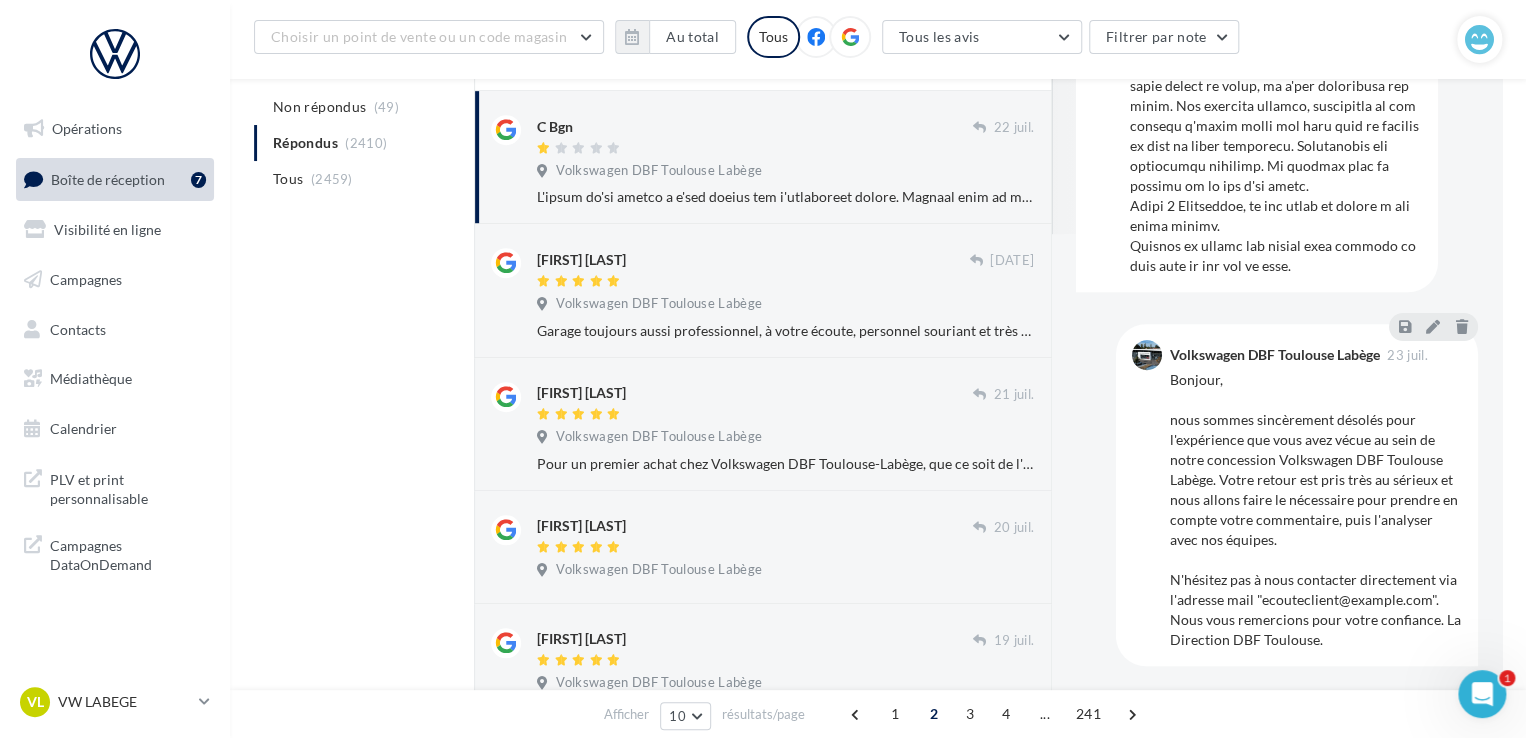 drag, startPoint x: 1169, startPoint y: 375, endPoint x: 1338, endPoint y: 633, distance: 308.4234 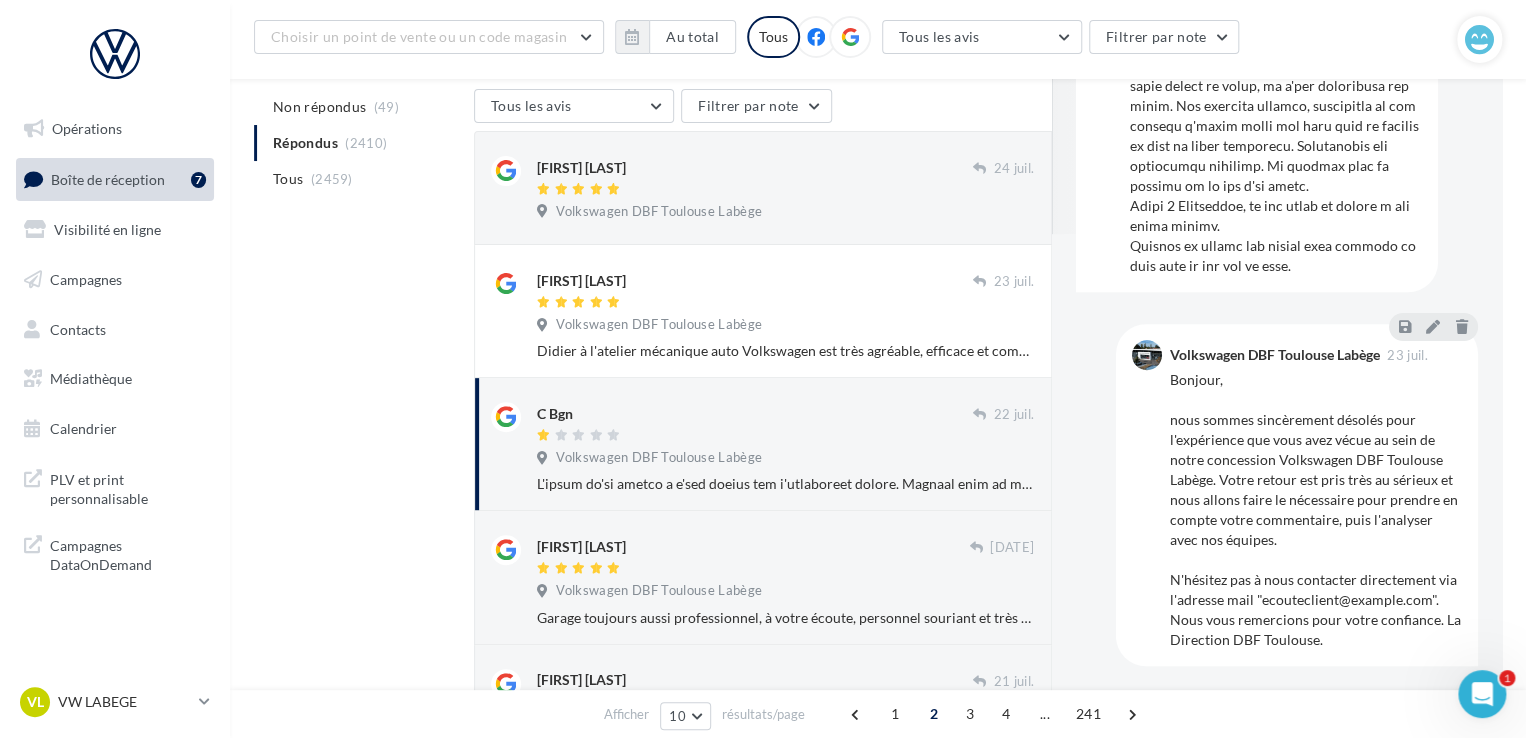 scroll, scrollTop: 4, scrollLeft: 0, axis: vertical 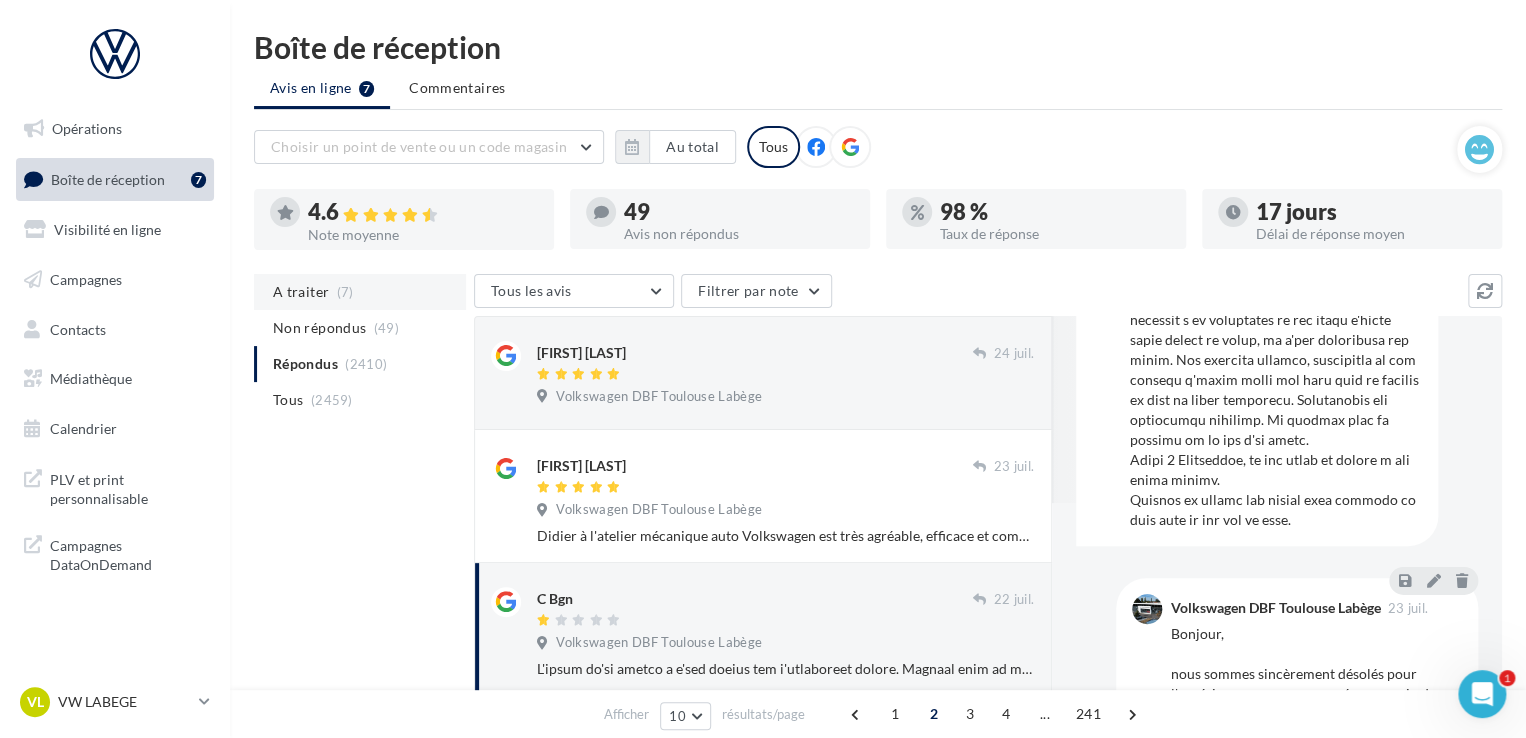 click on "A traiter
(7)" at bounding box center [360, 292] 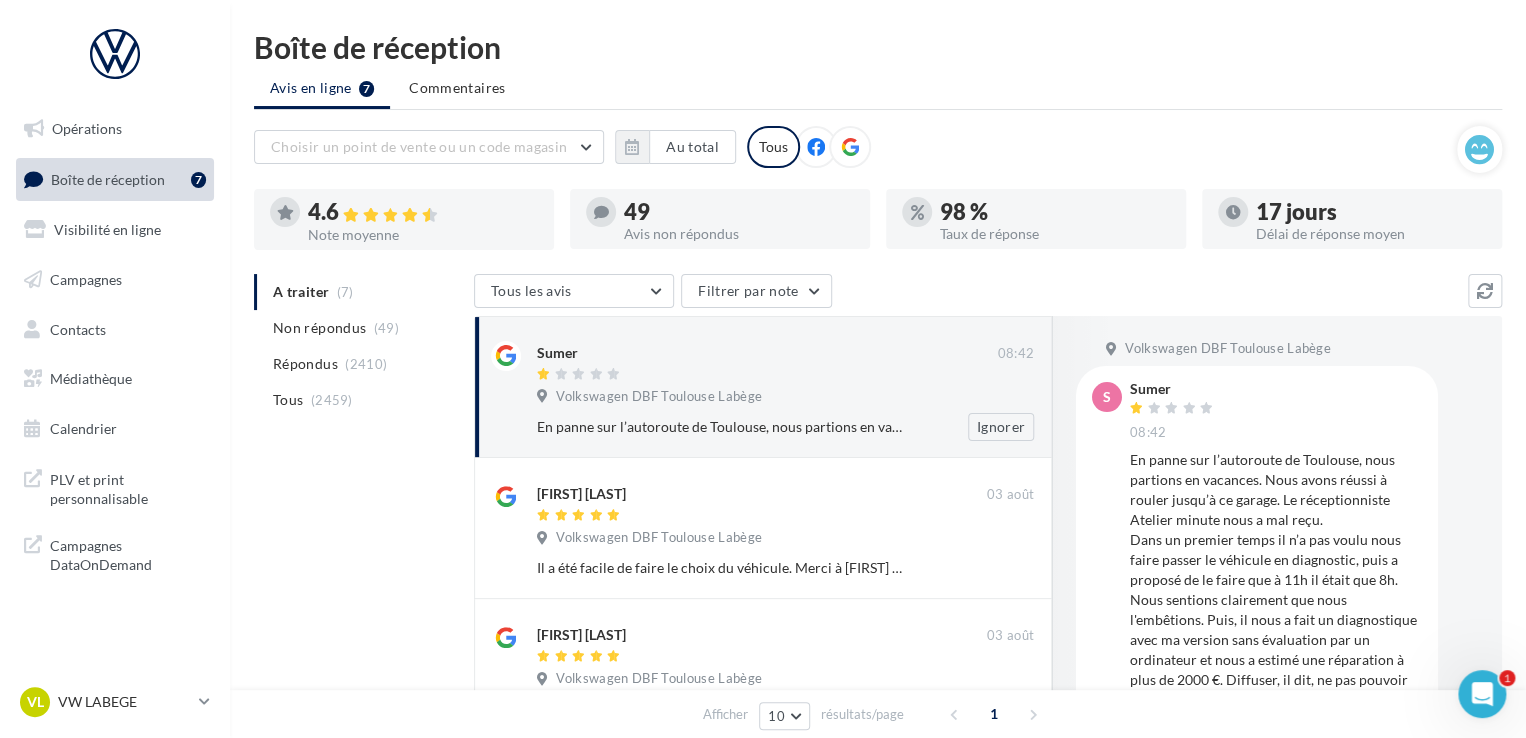 click on "Volkswagen DBF Toulouse Labège" at bounding box center (785, 399) 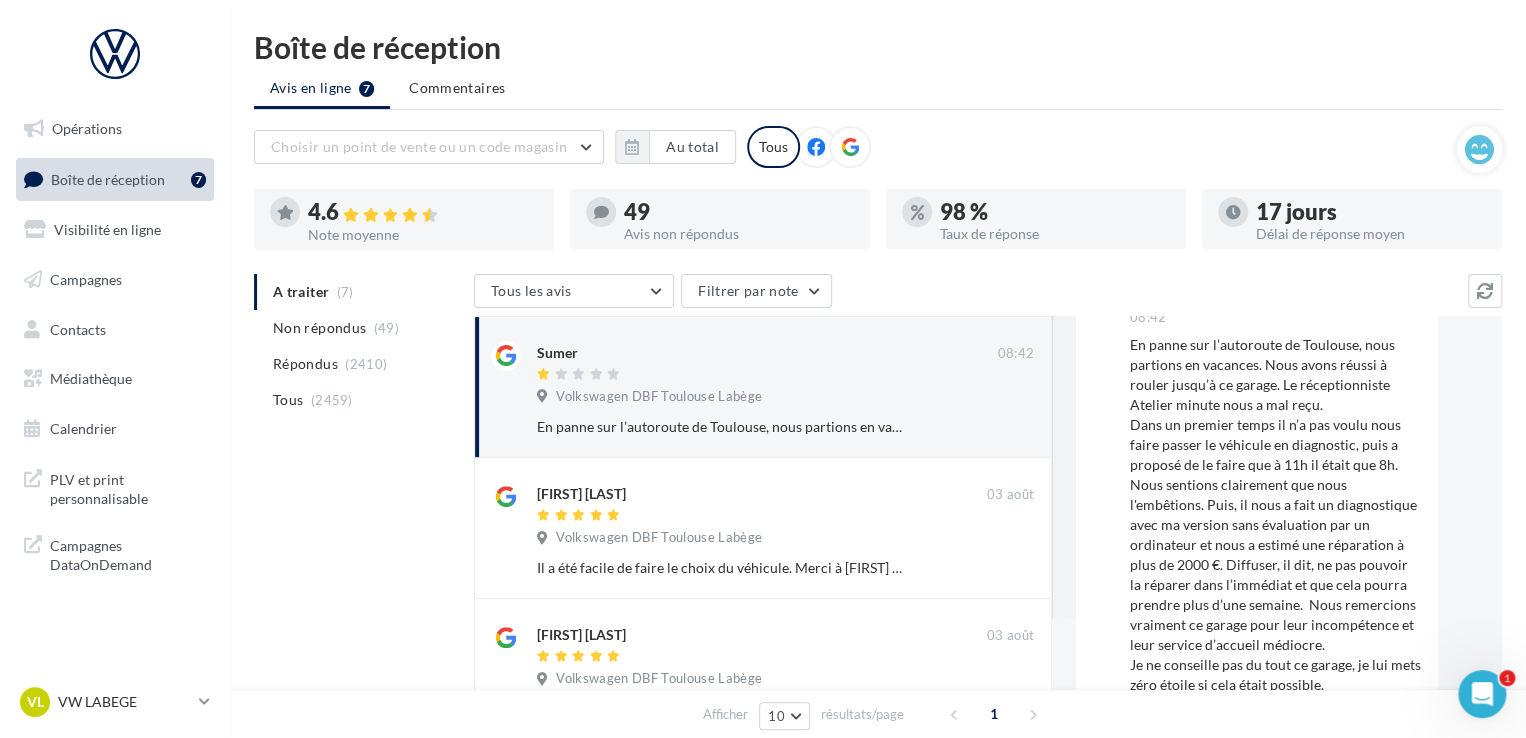 scroll, scrollTop: 116, scrollLeft: 0, axis: vertical 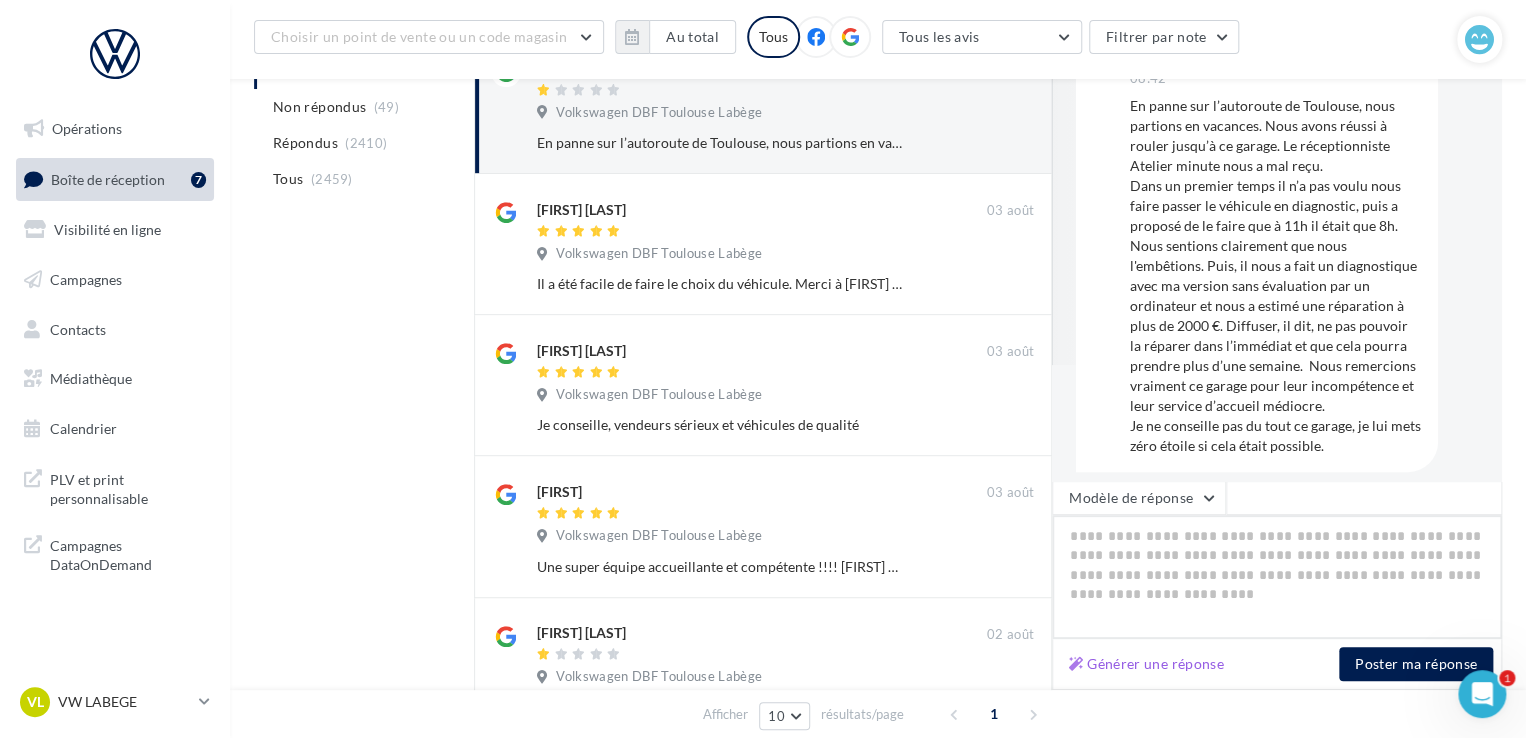 click at bounding box center [1277, 577] 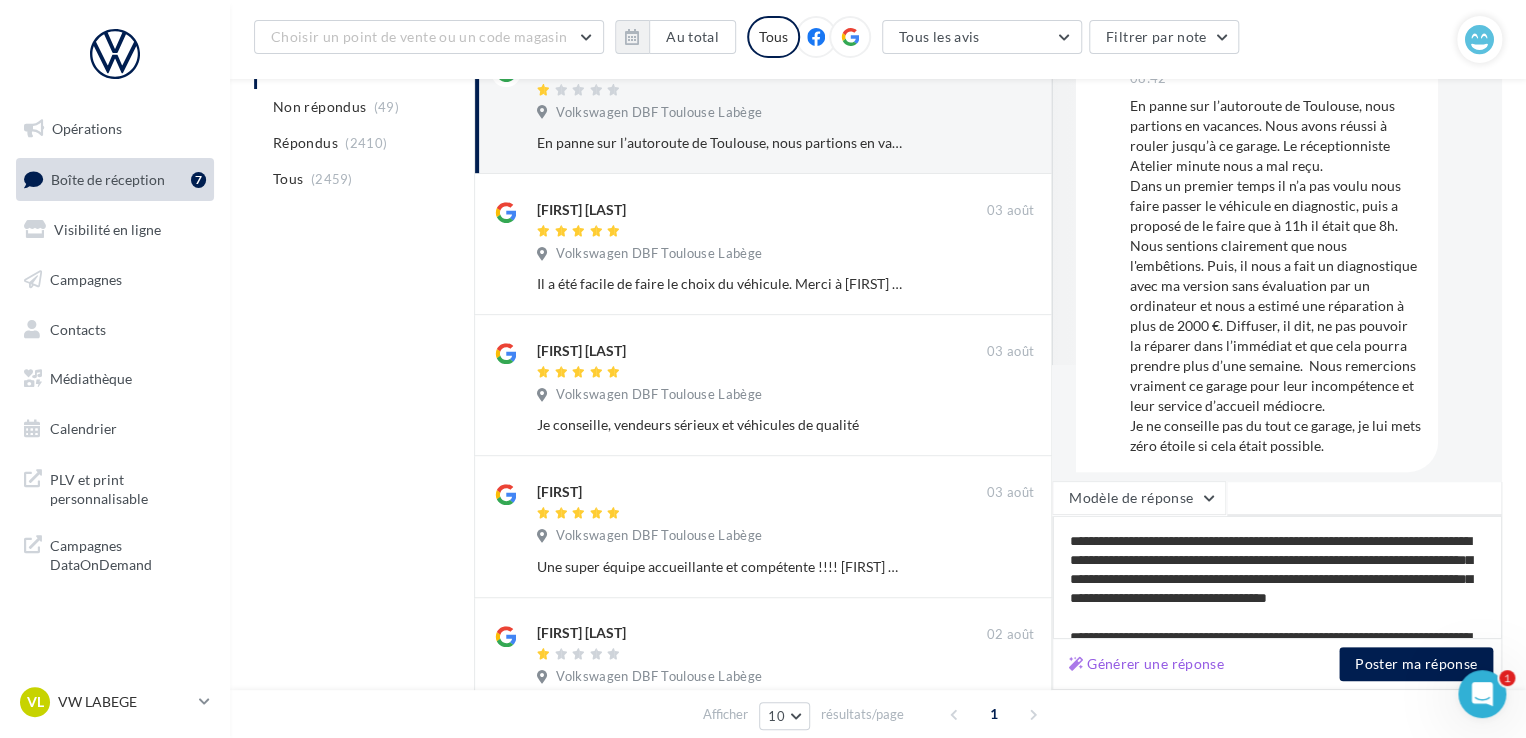 scroll, scrollTop: 0, scrollLeft: 0, axis: both 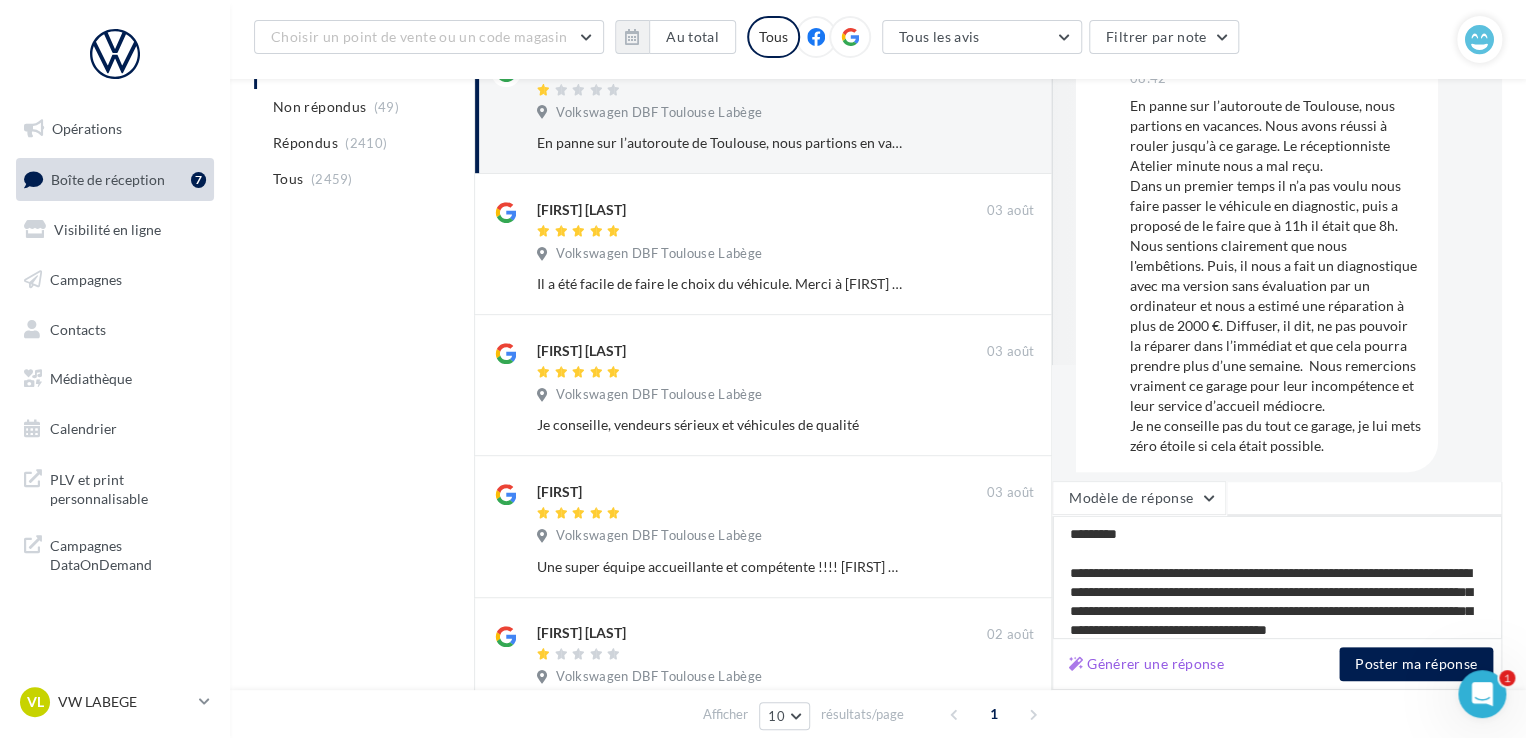 click on "**********" at bounding box center (1277, 577) 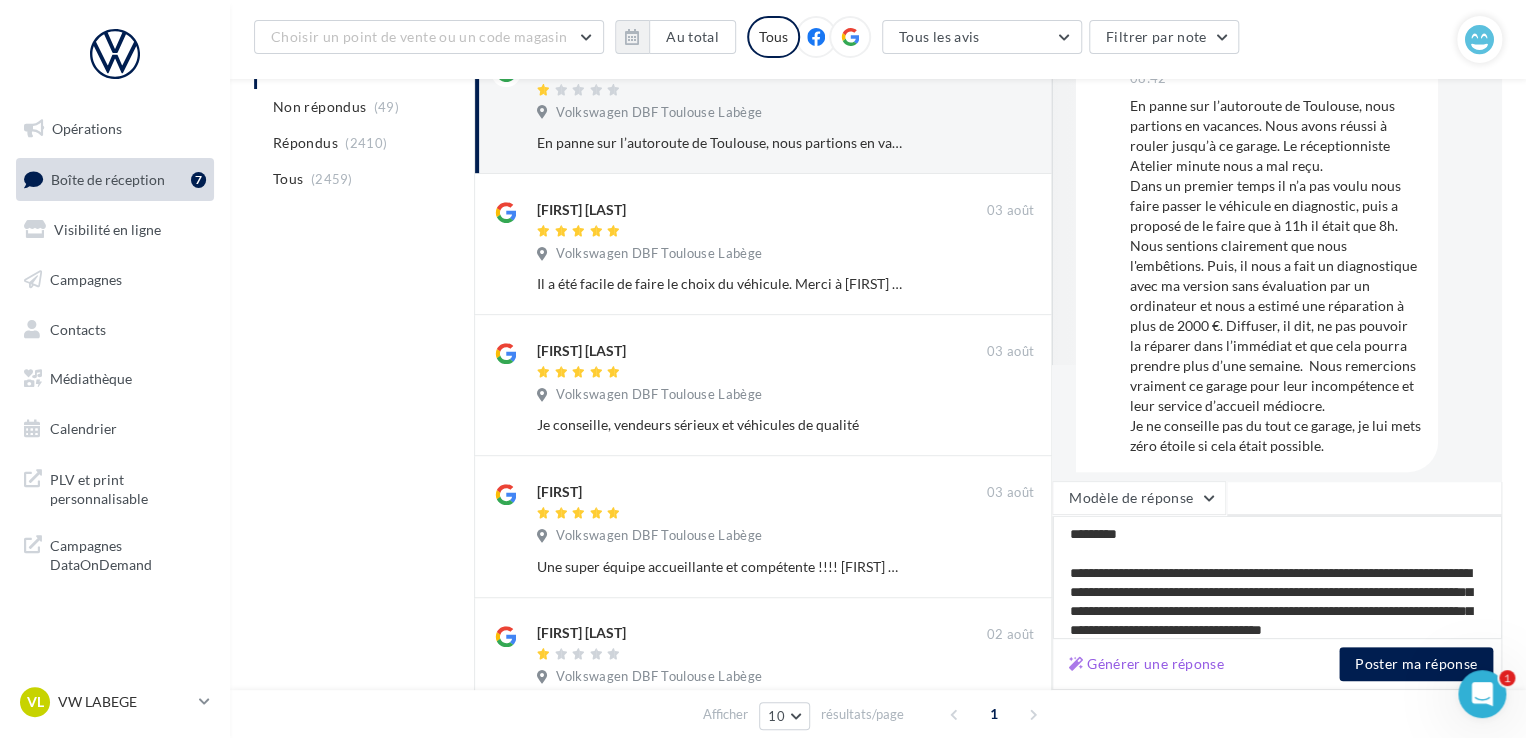 type on "**********" 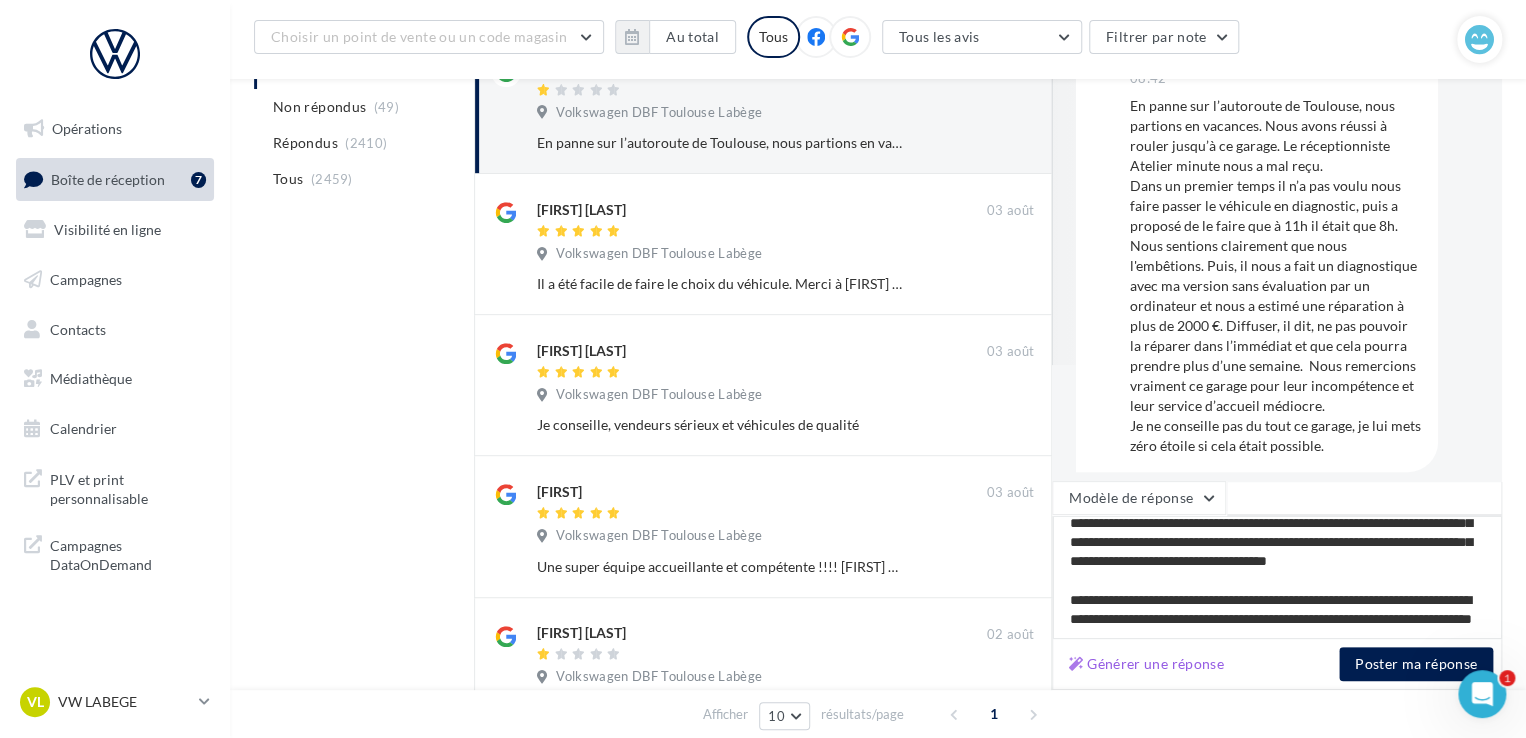 scroll, scrollTop: 106, scrollLeft: 0, axis: vertical 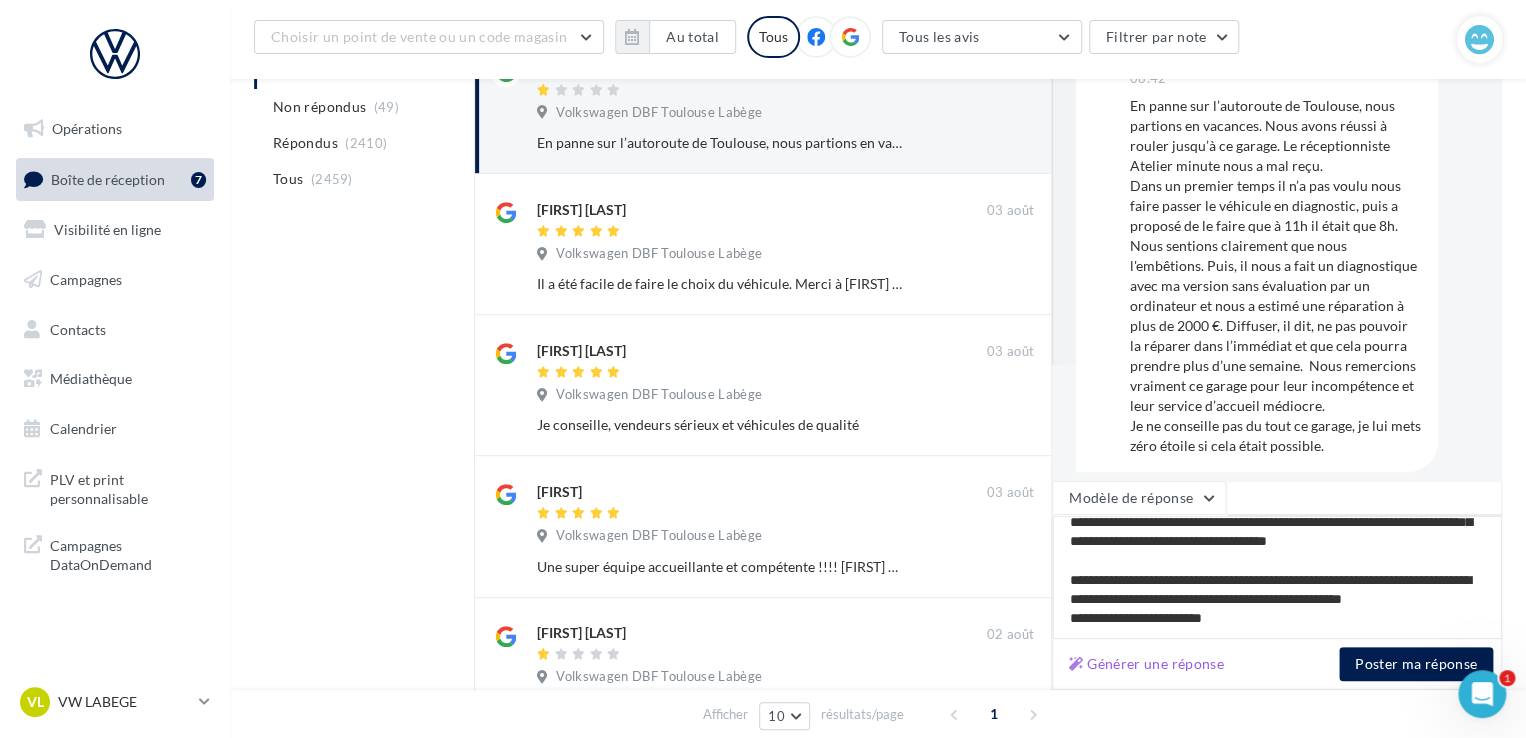 type on "**********" 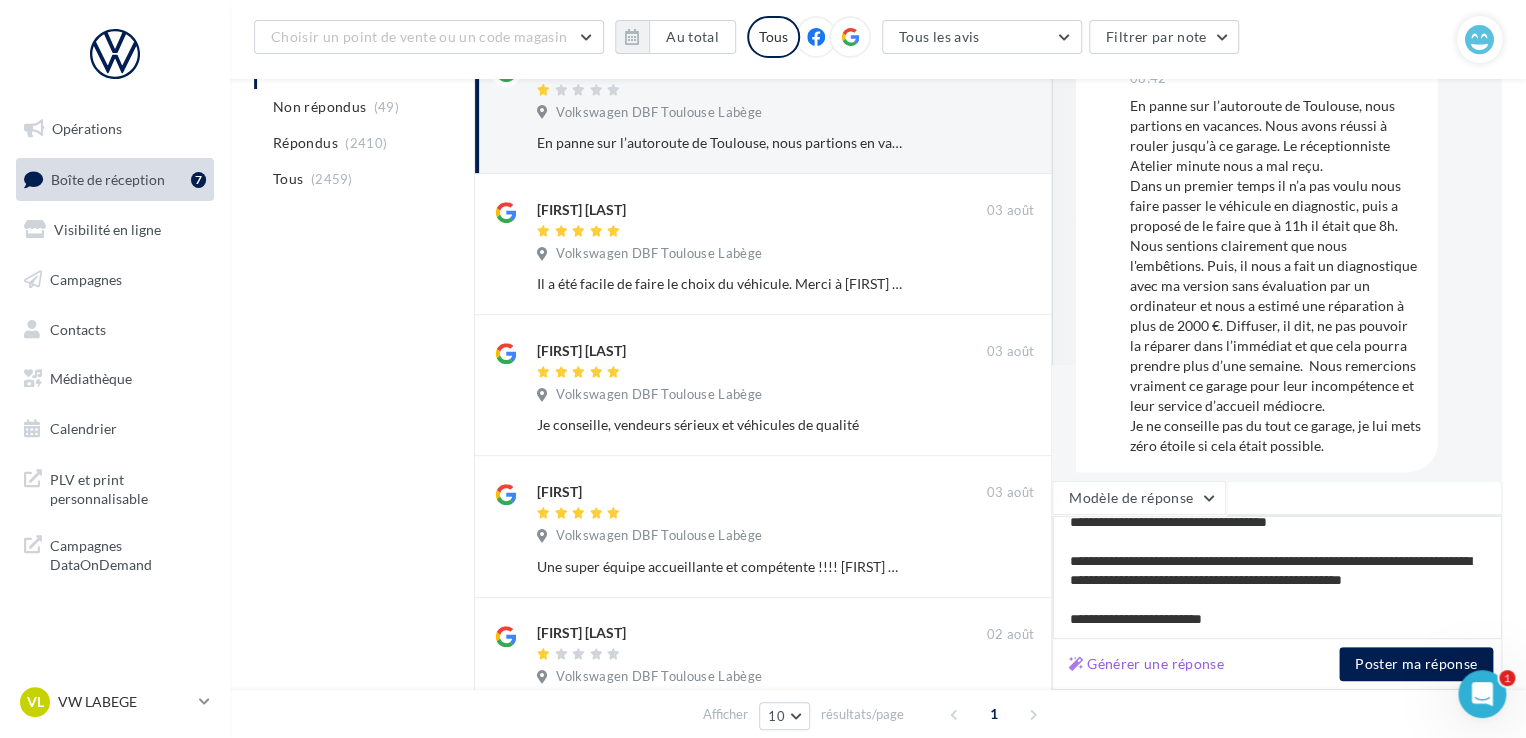 scroll, scrollTop: 136, scrollLeft: 0, axis: vertical 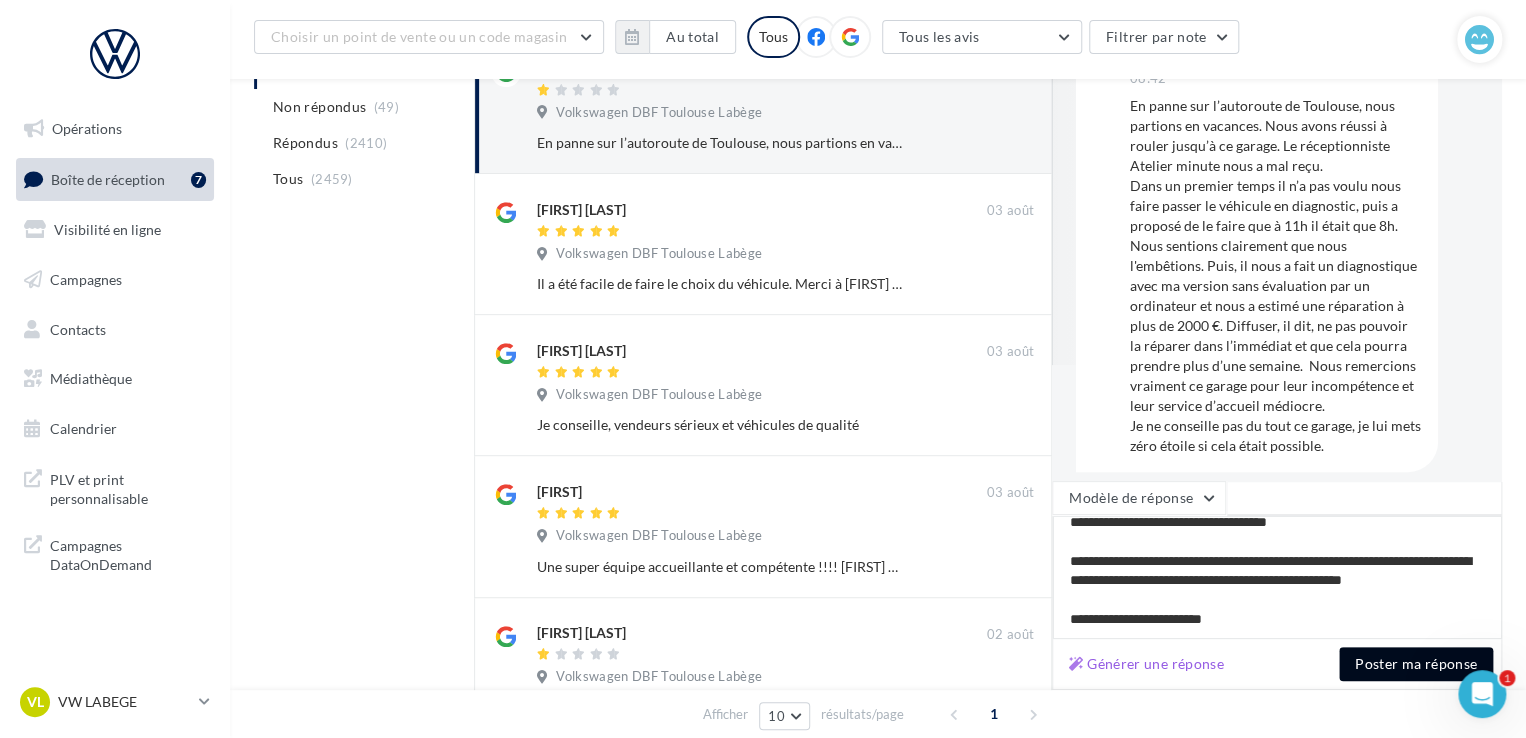 type on "**********" 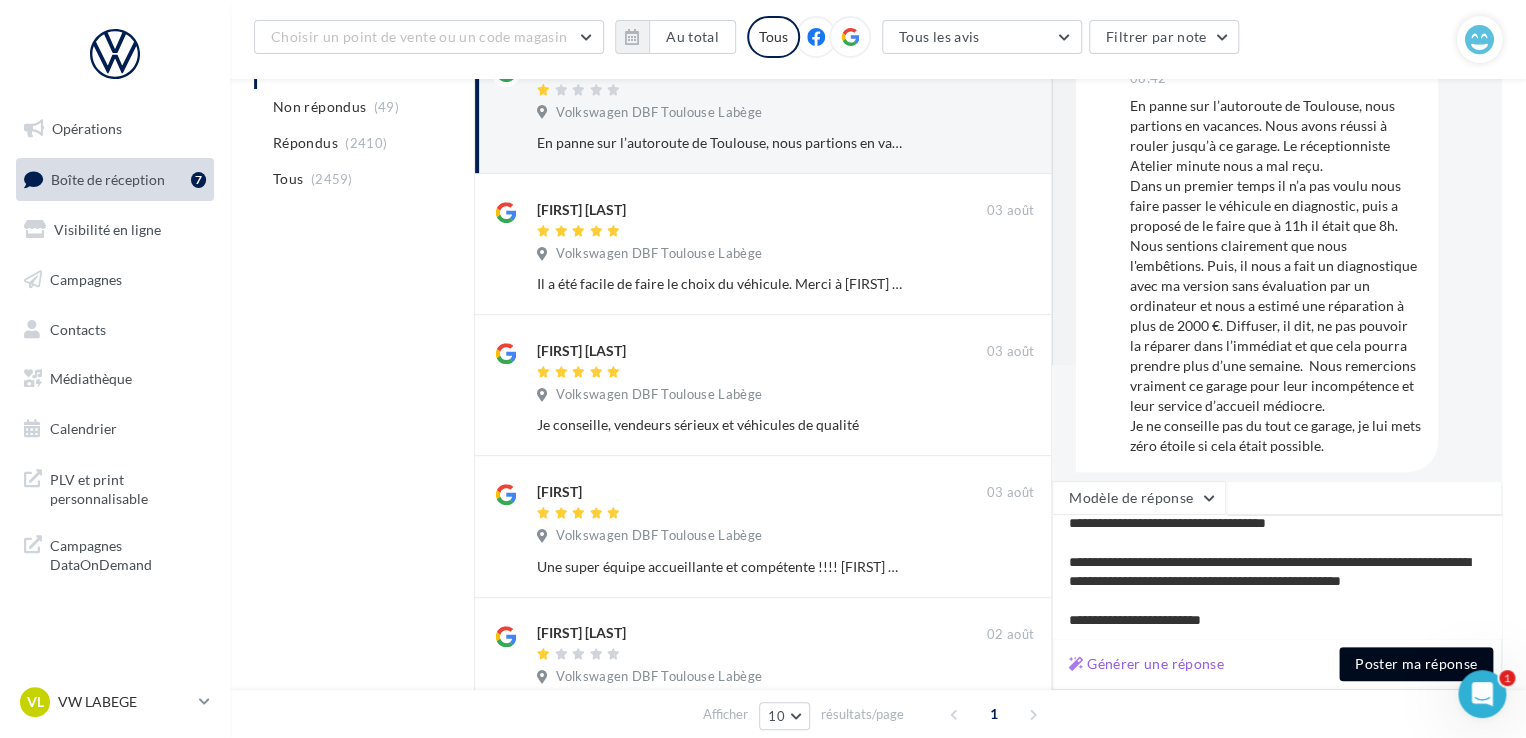 click on "Poster ma réponse" at bounding box center (1416, 664) 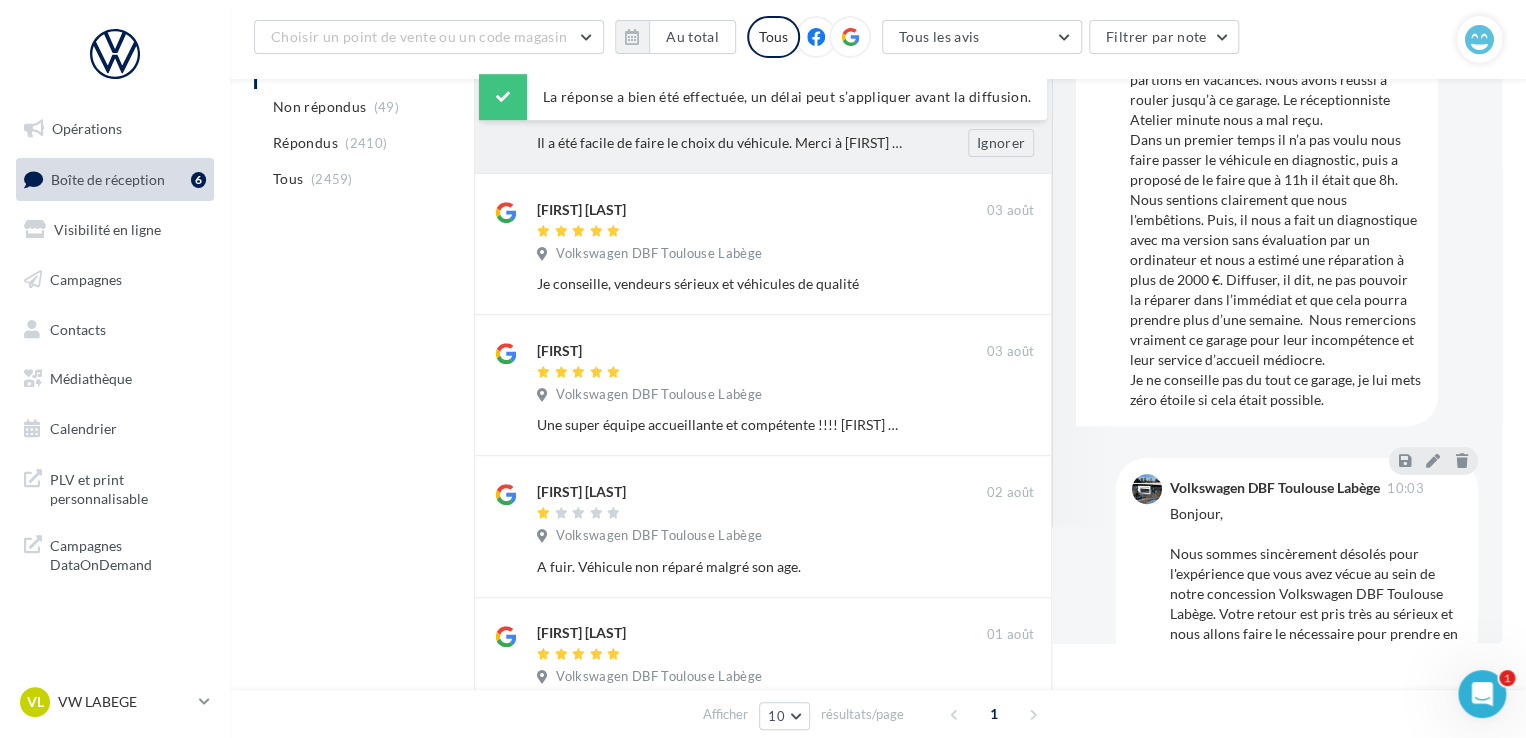 scroll, scrollTop: 100, scrollLeft: 0, axis: vertical 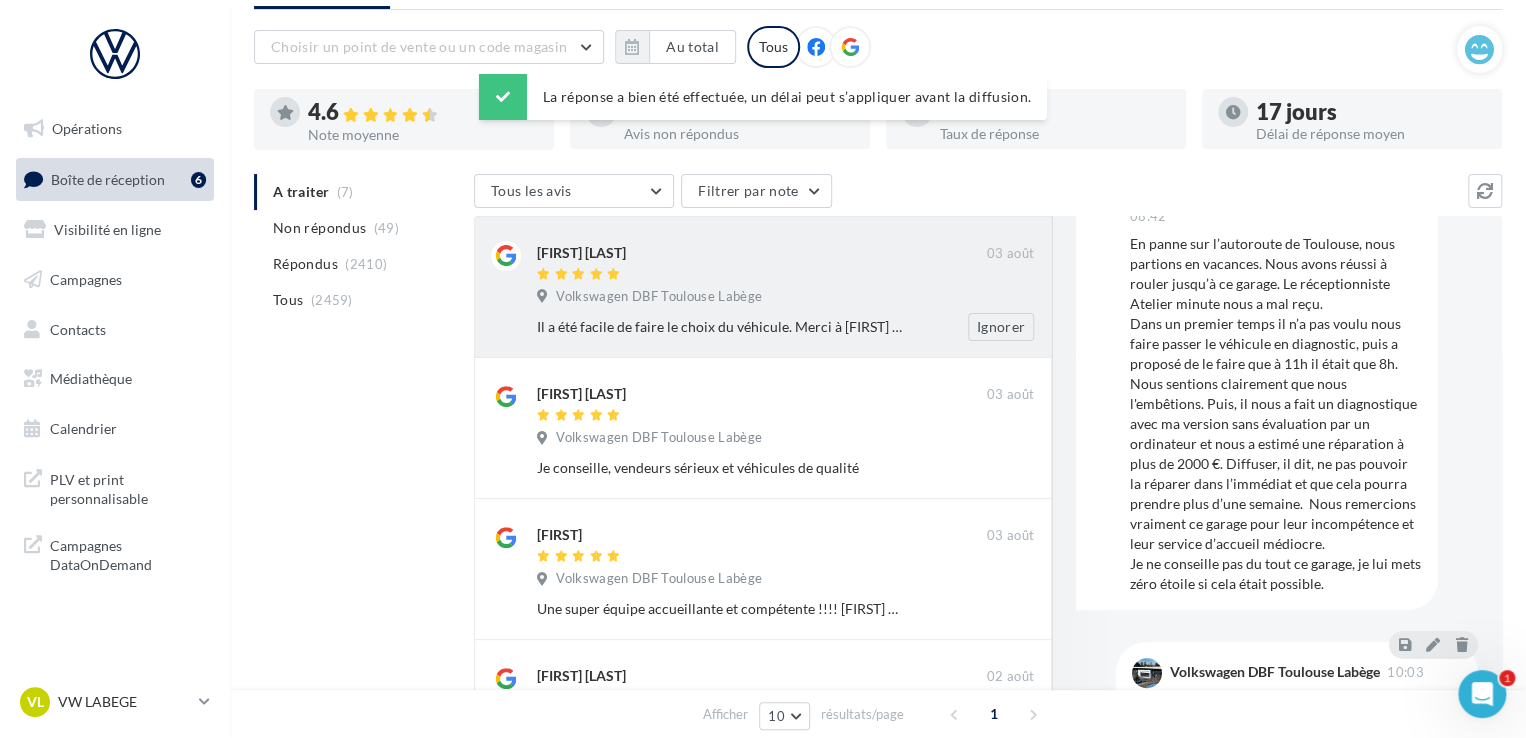 click at bounding box center [762, 275] 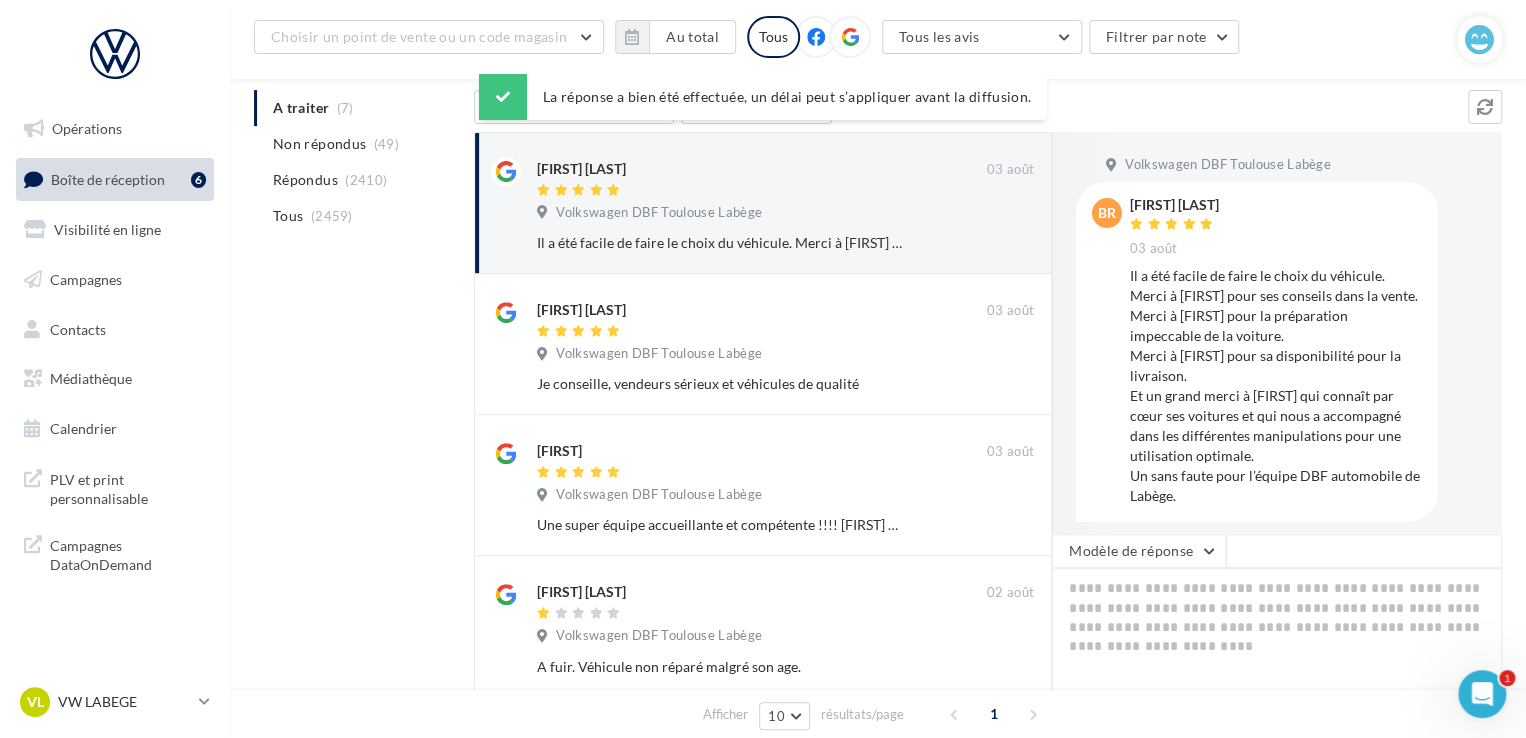 scroll, scrollTop: 300, scrollLeft: 0, axis: vertical 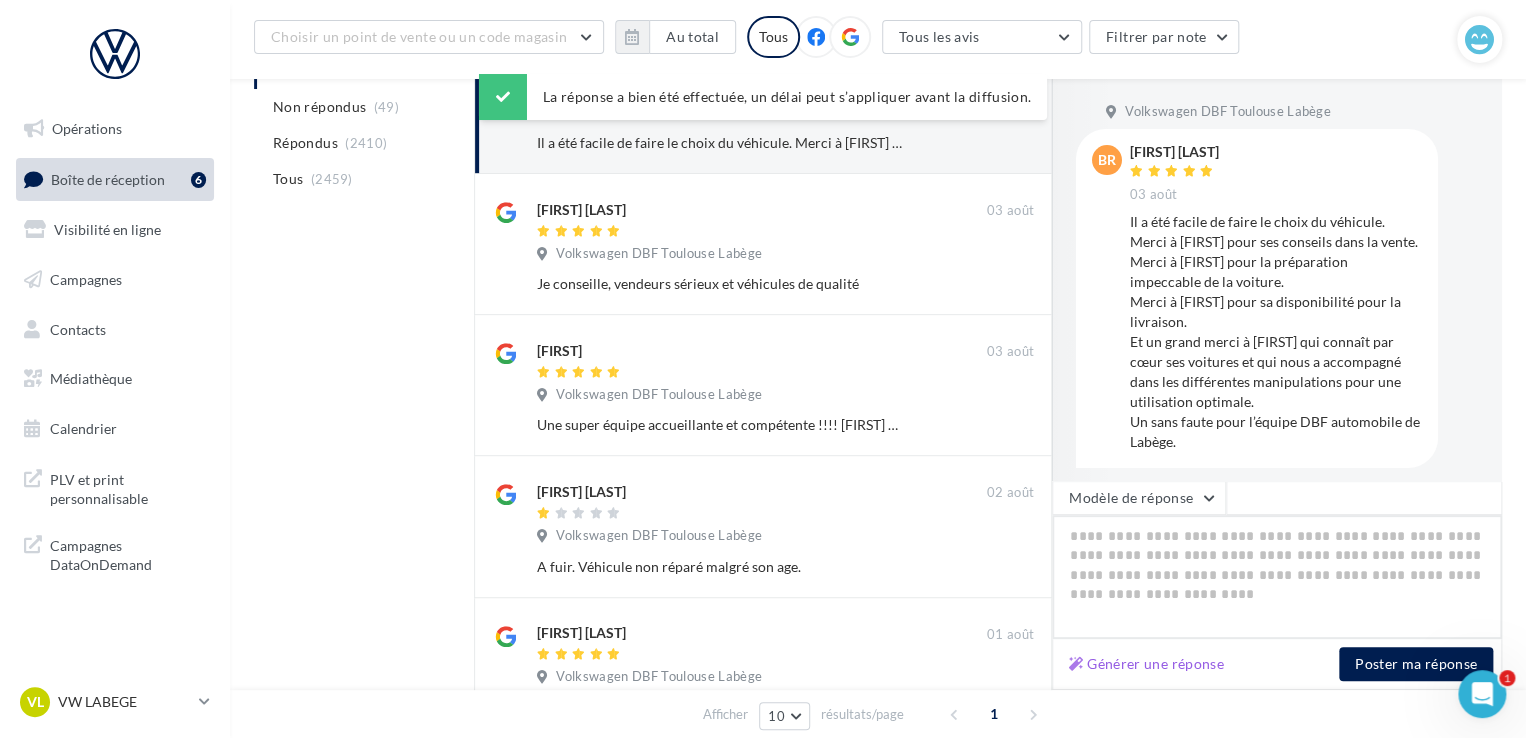 click at bounding box center [1277, 577] 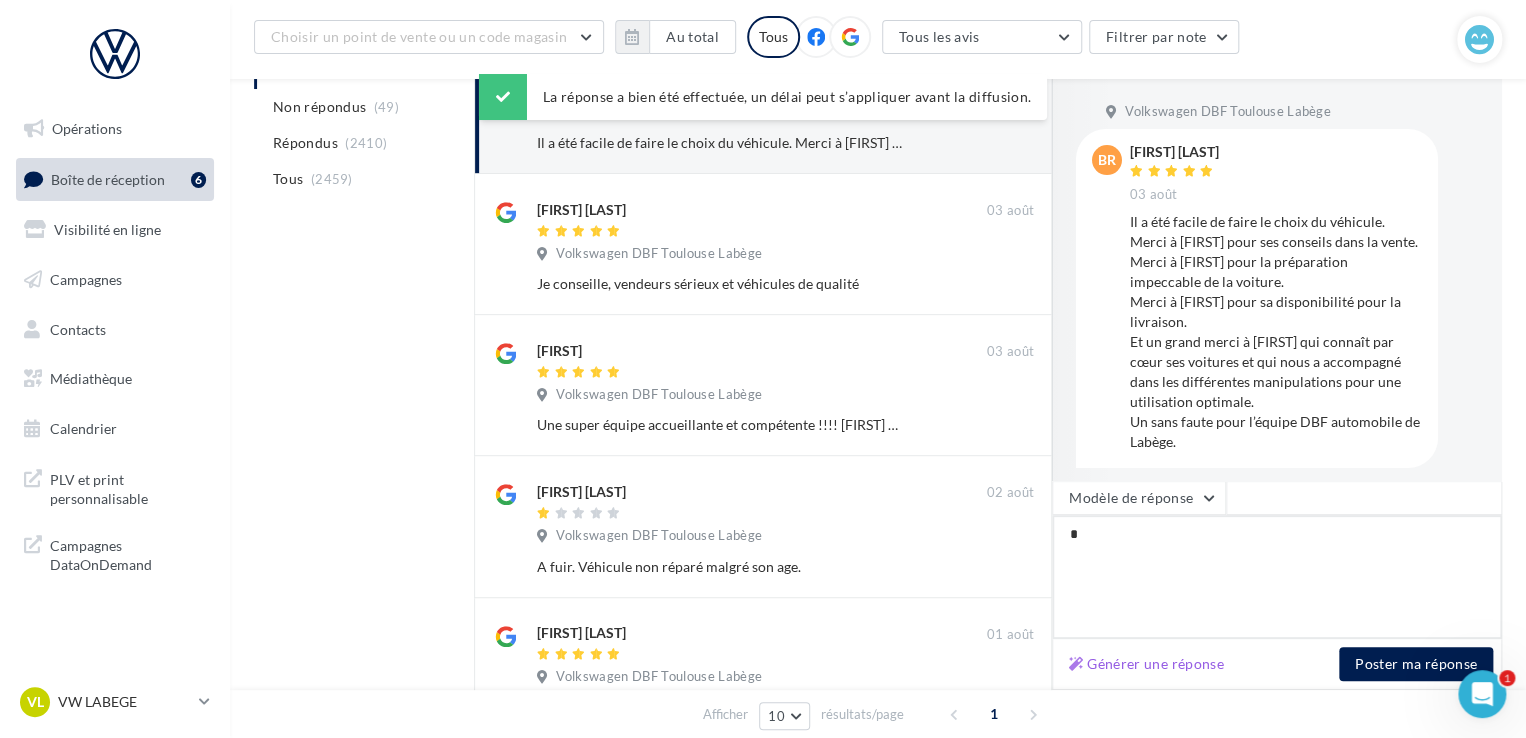 type on "**" 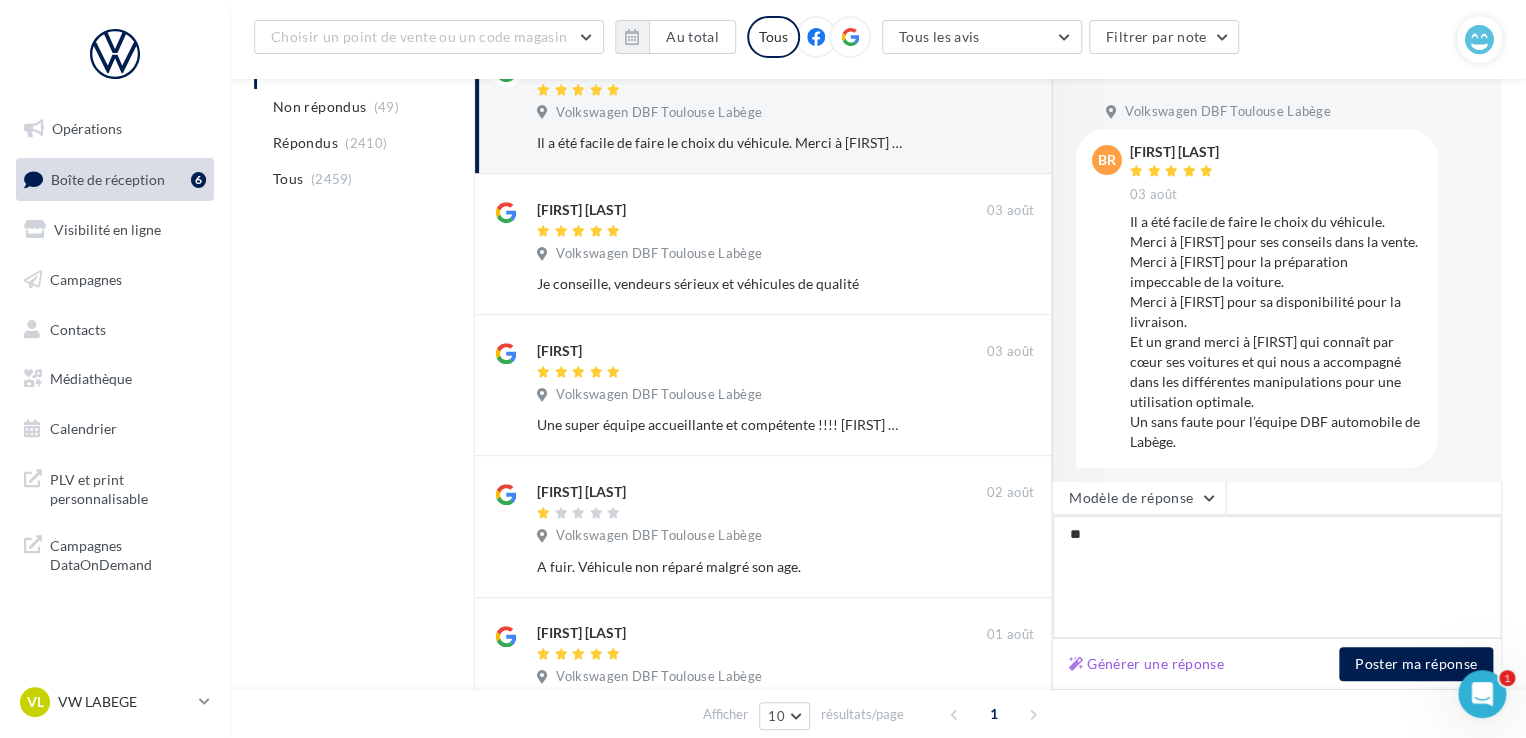 type on "***" 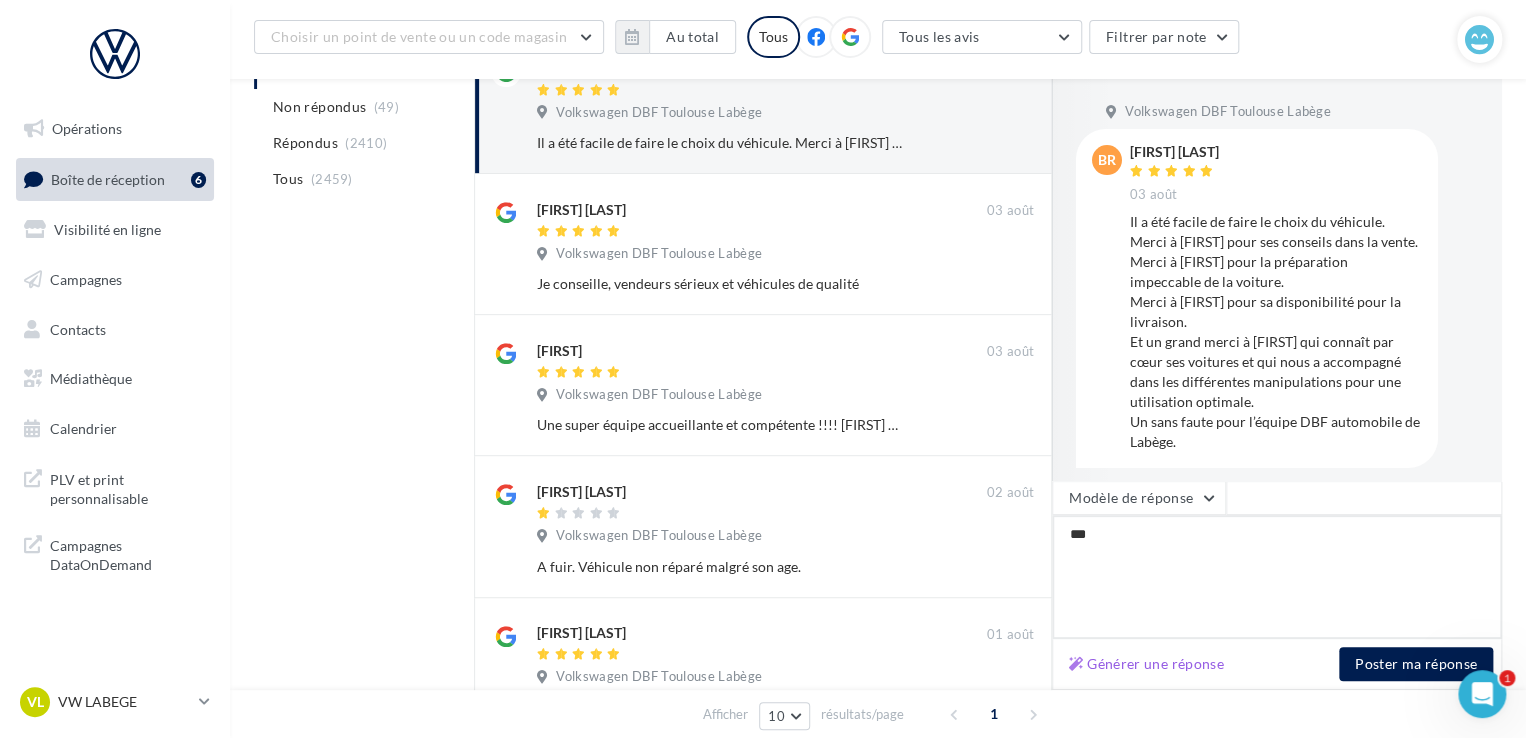 type on "****" 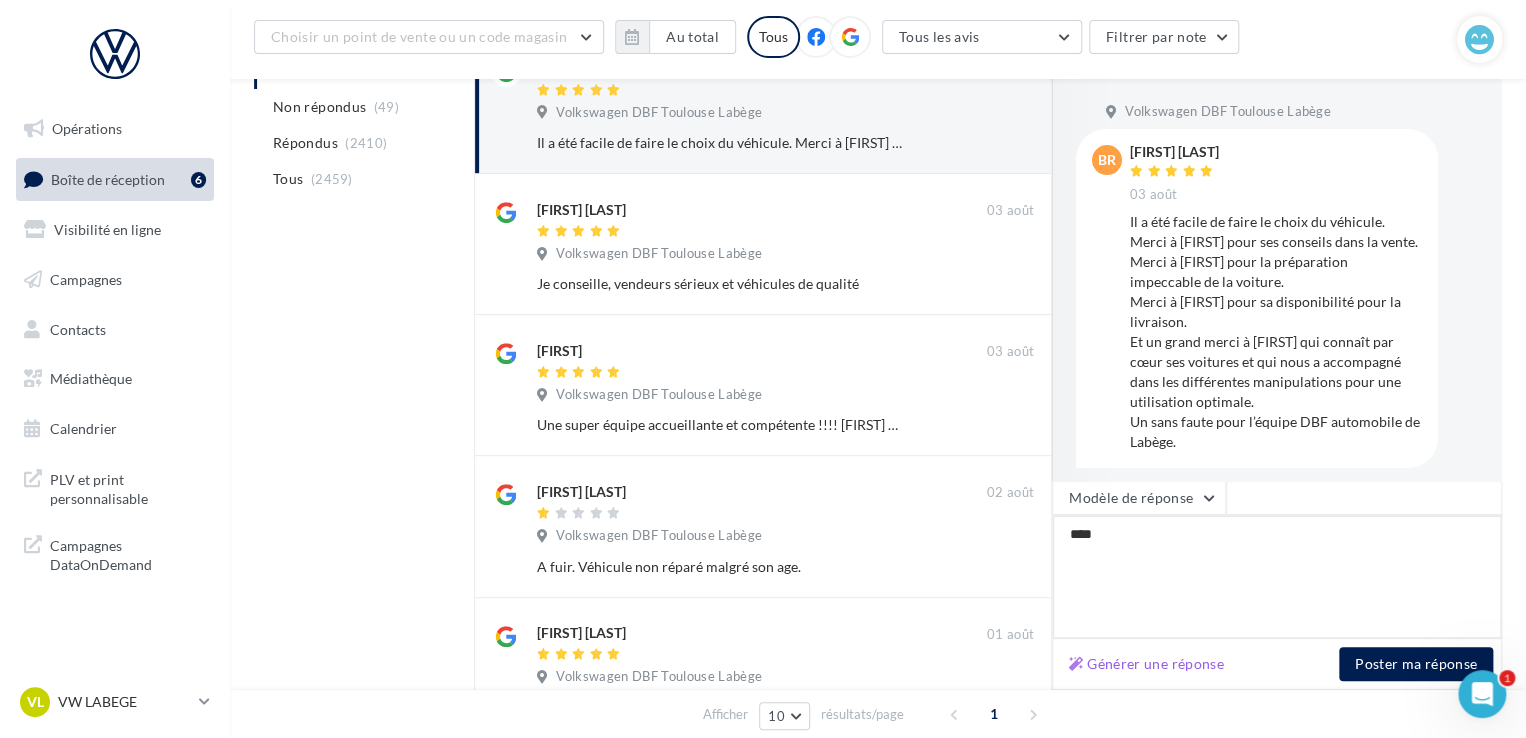 type on "*****" 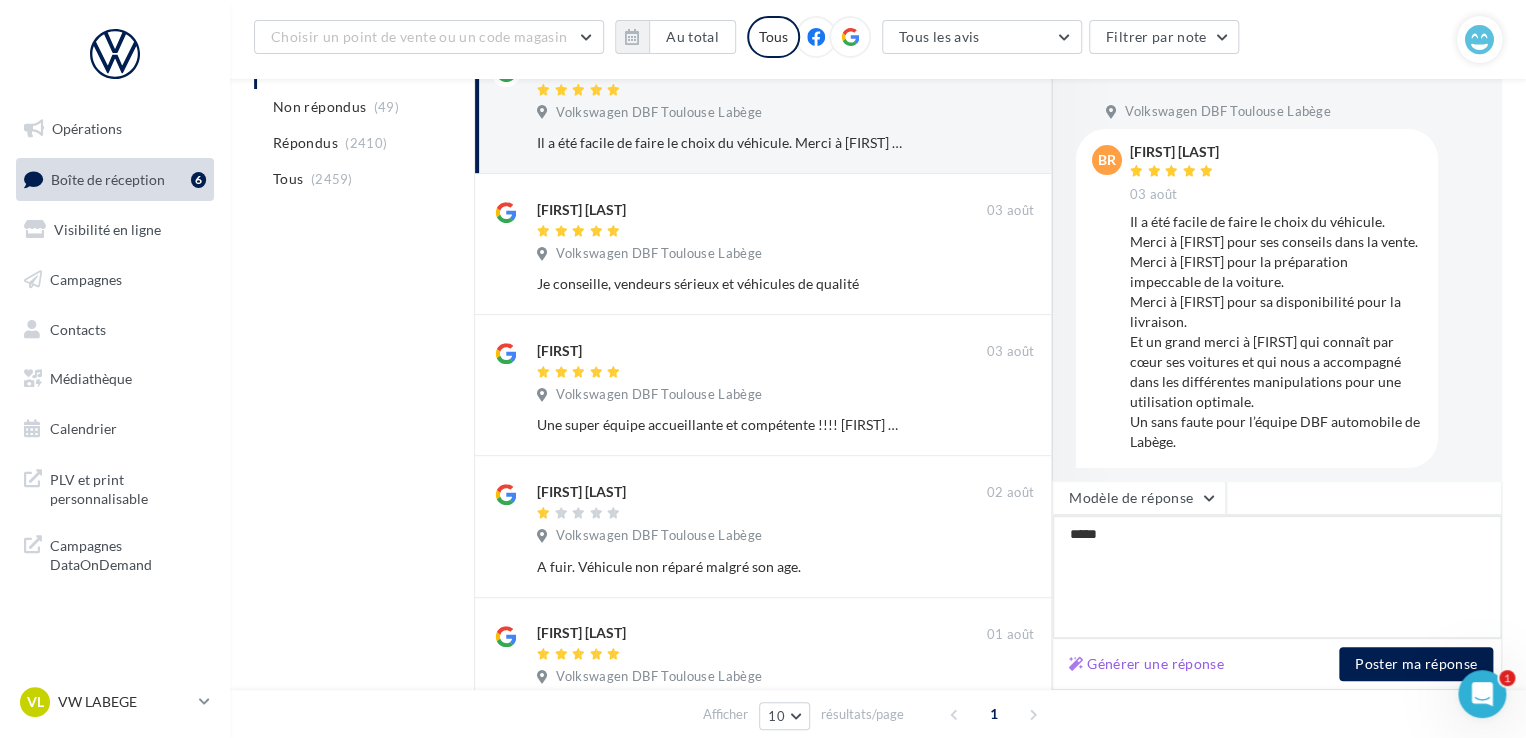 type on "******" 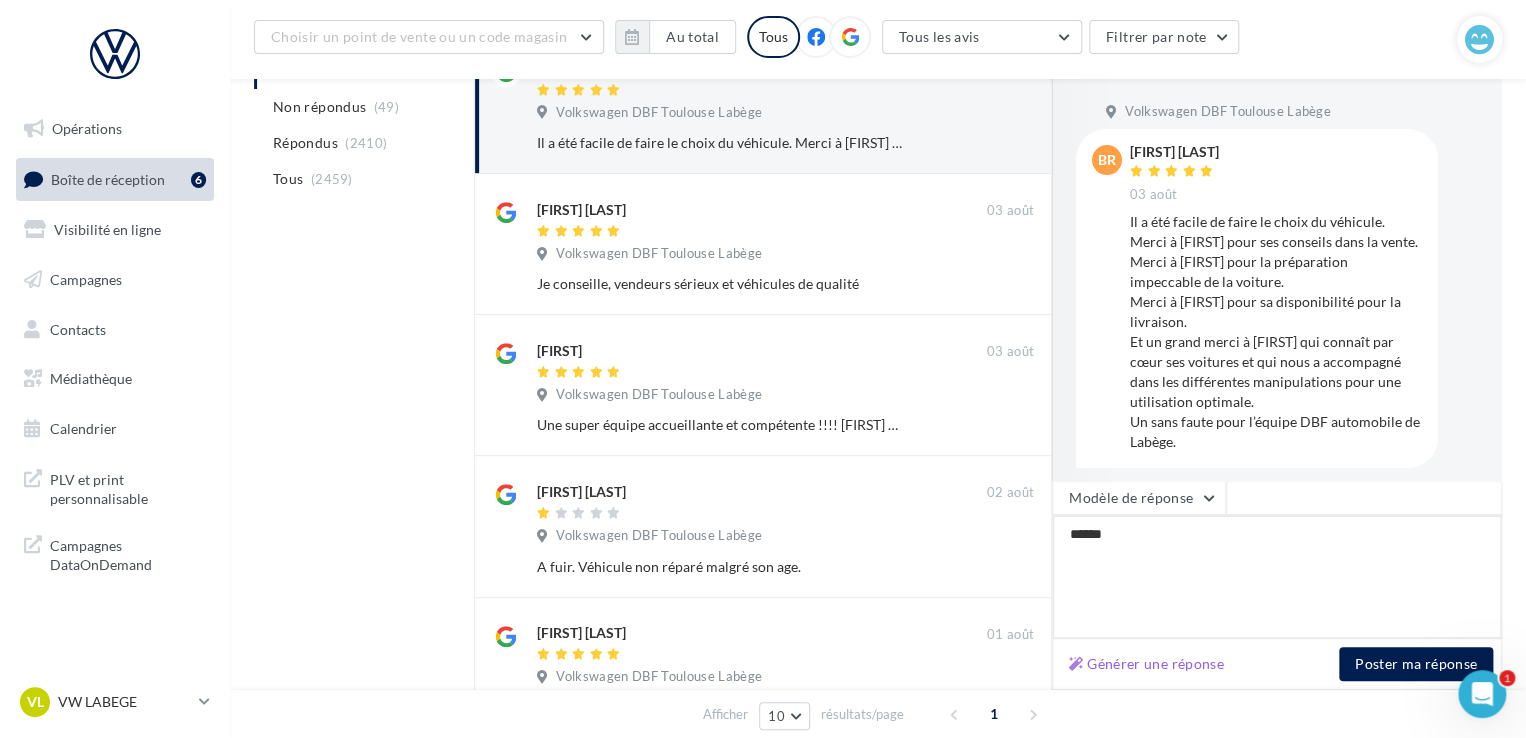 type on "*******" 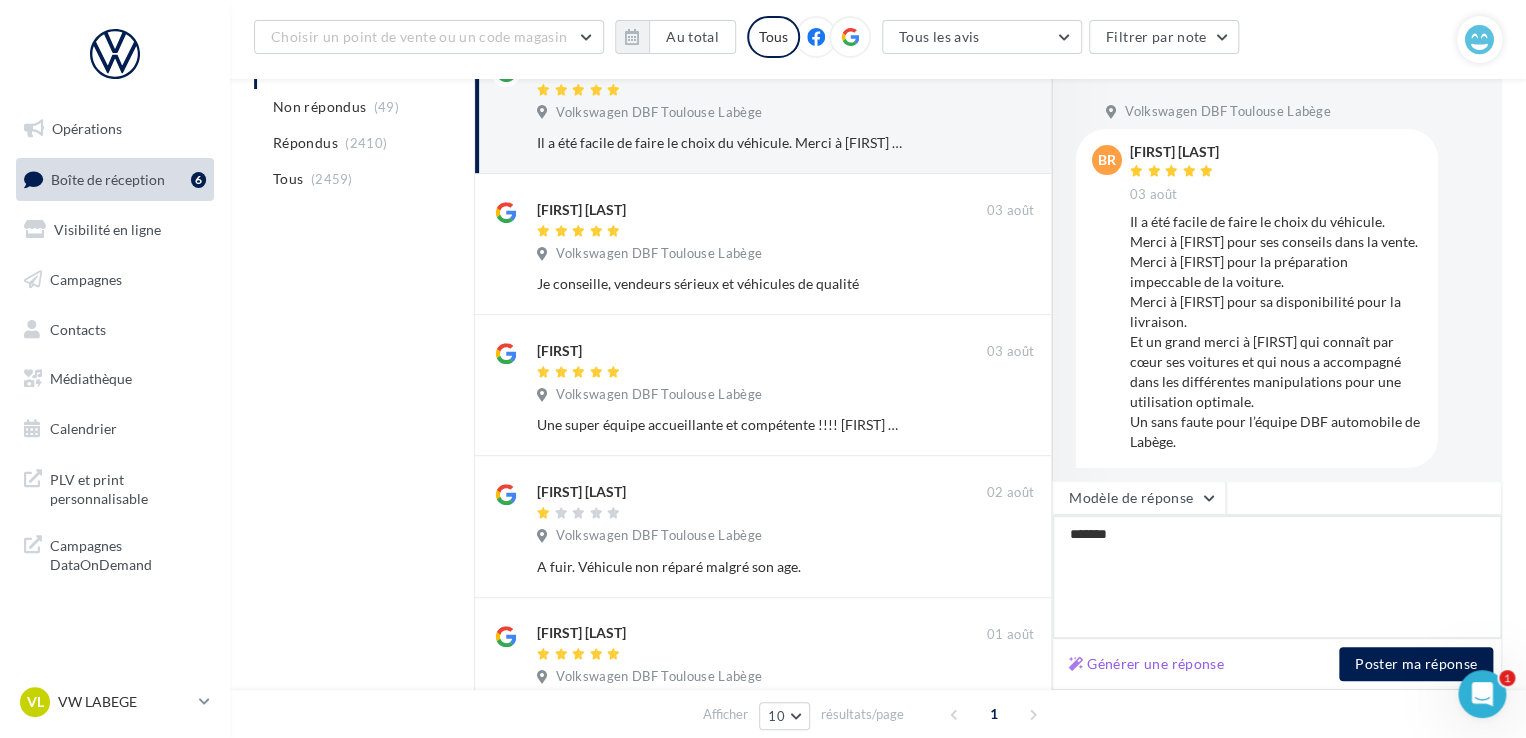 type on "*******" 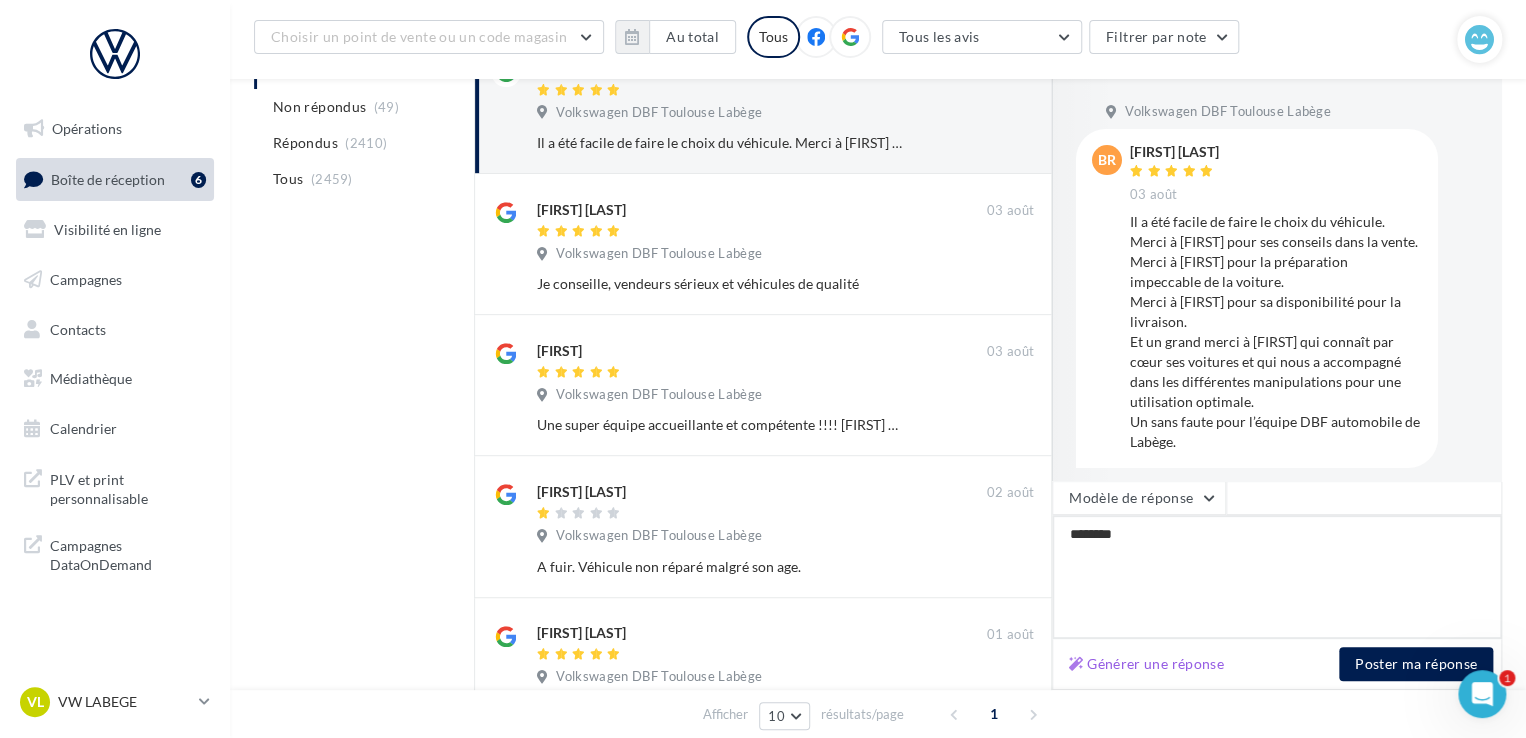 type on "*********" 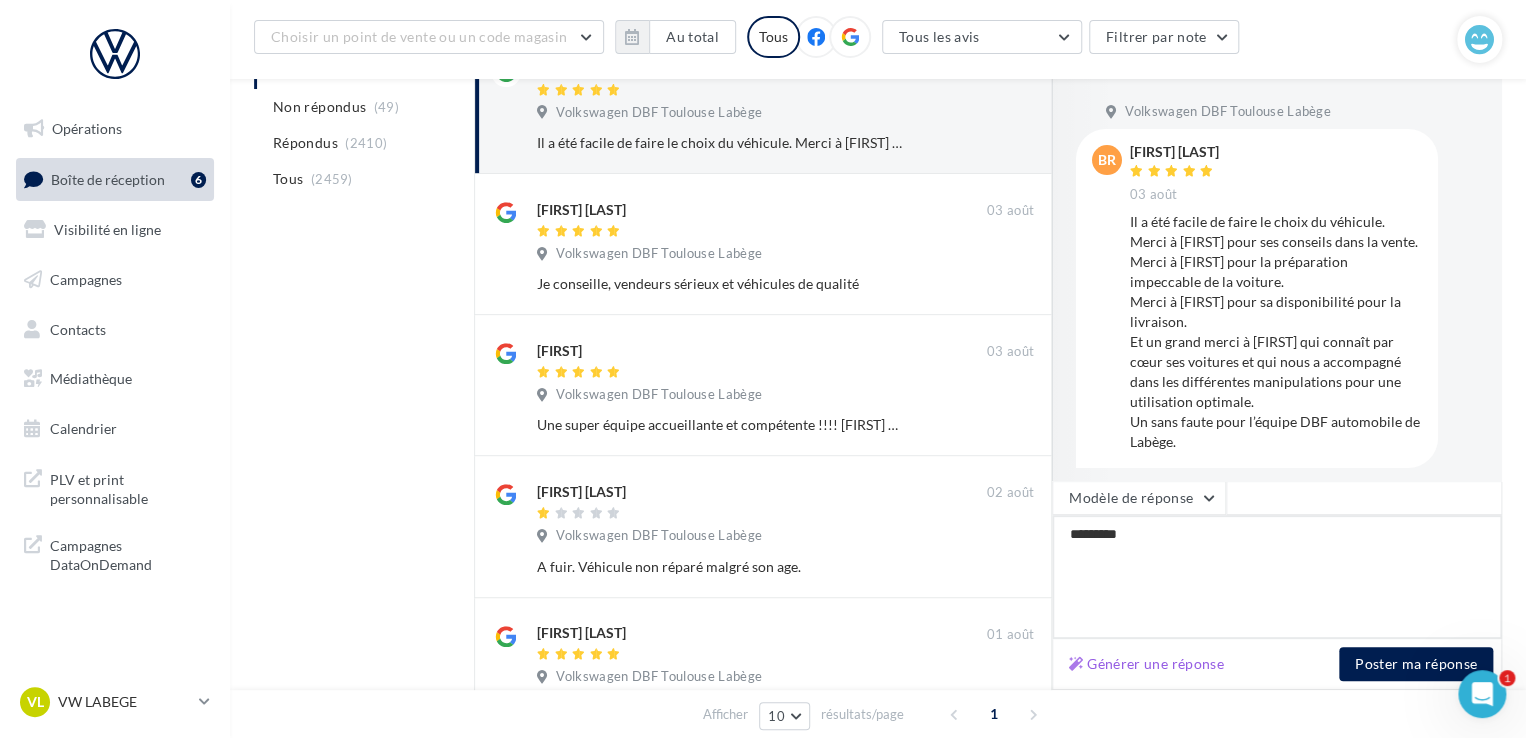 type on "**********" 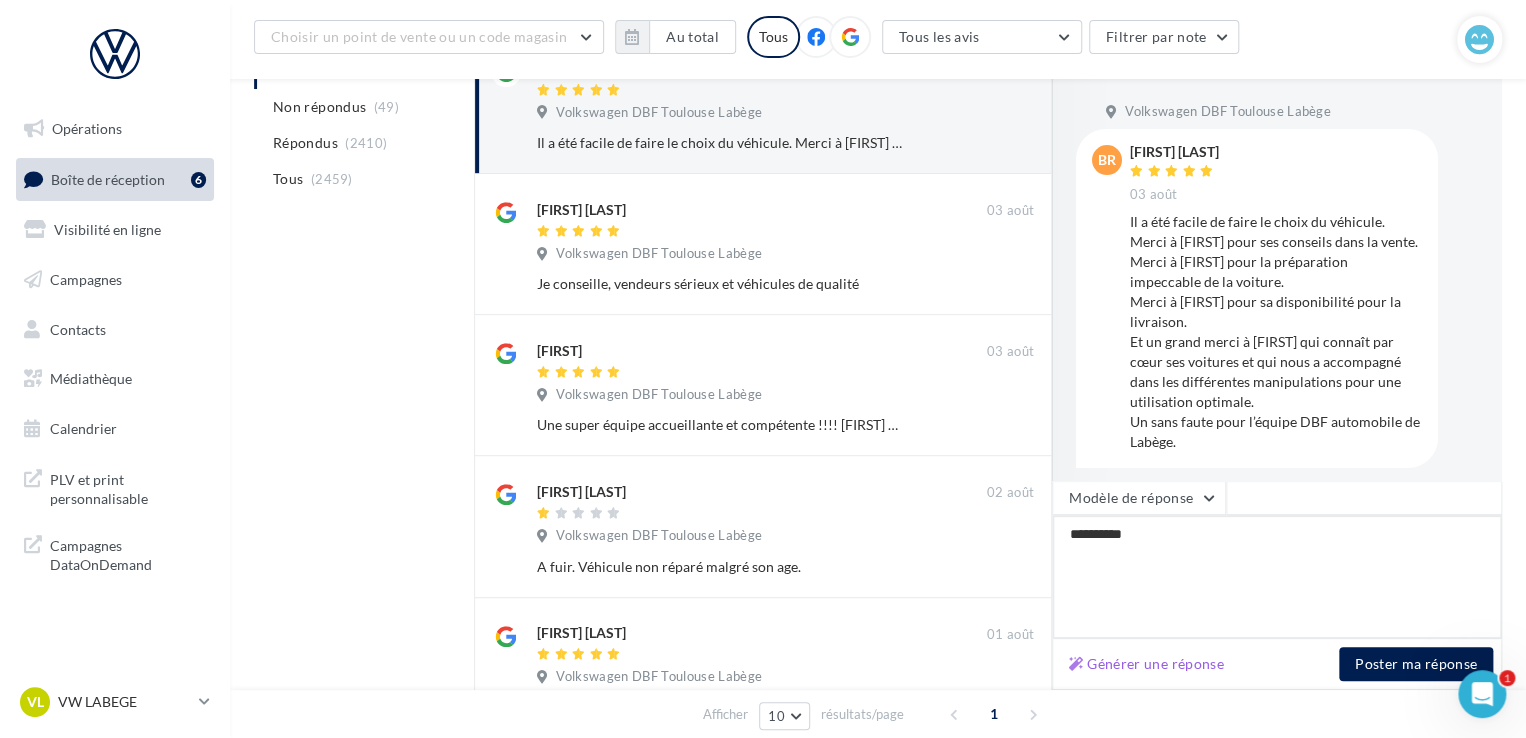 type on "**********" 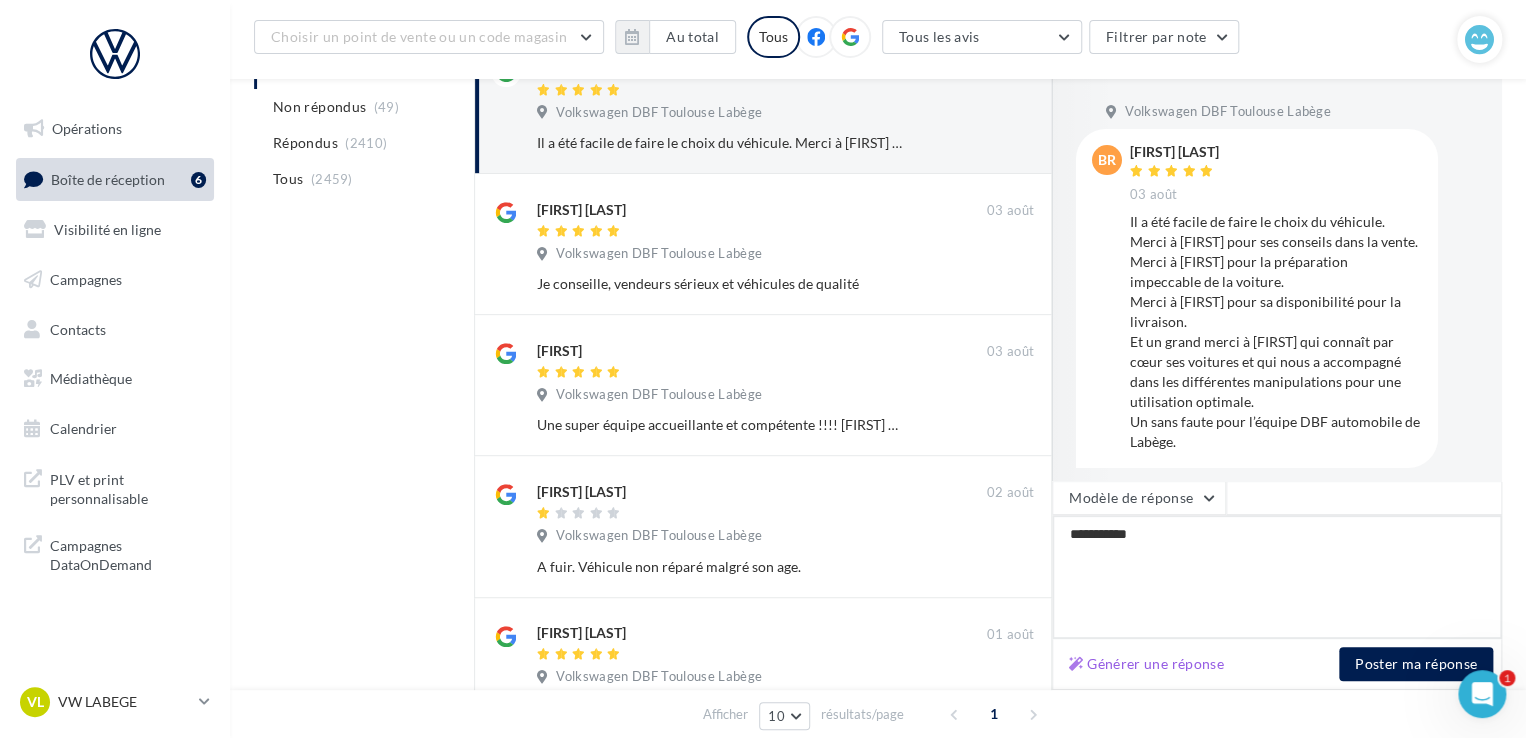 type on "**********" 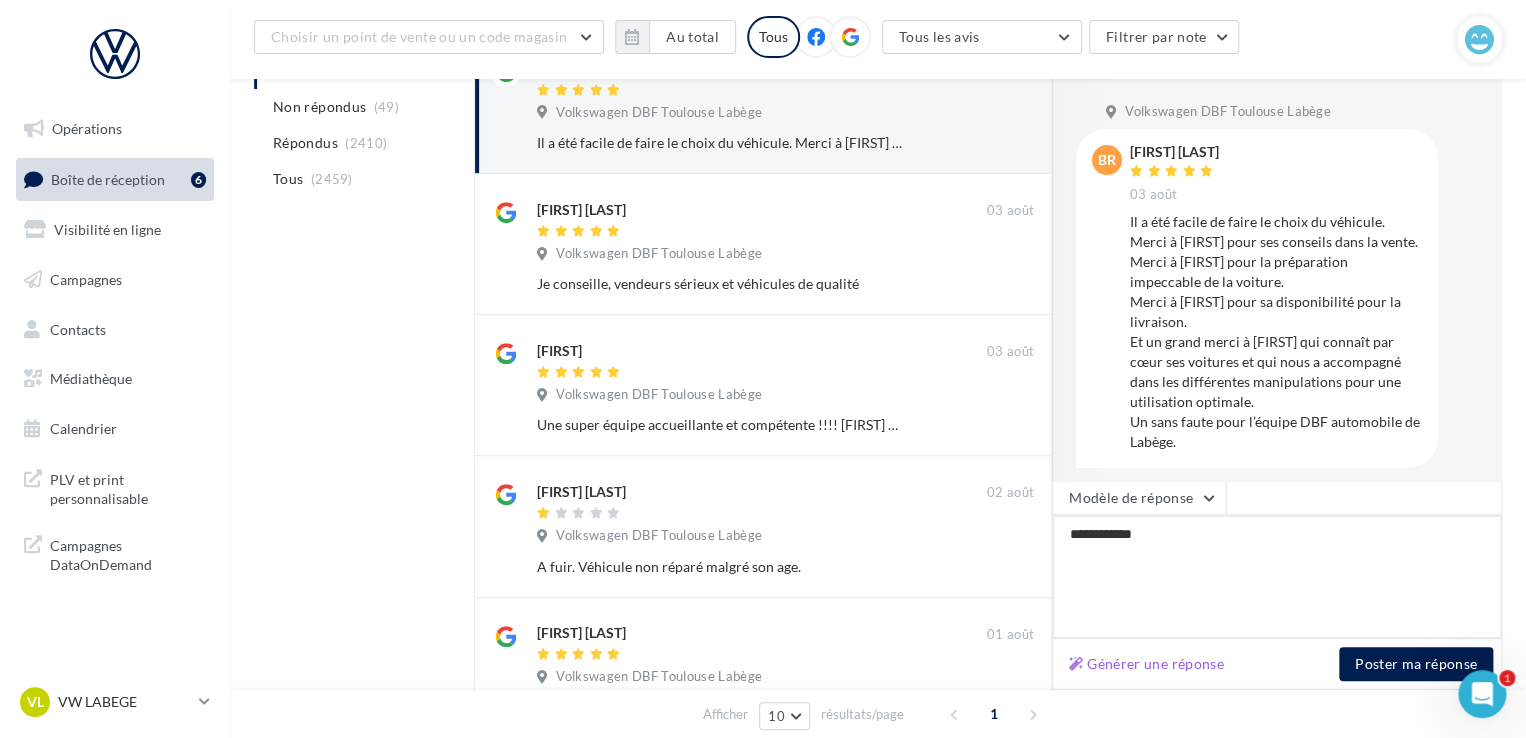 type on "**********" 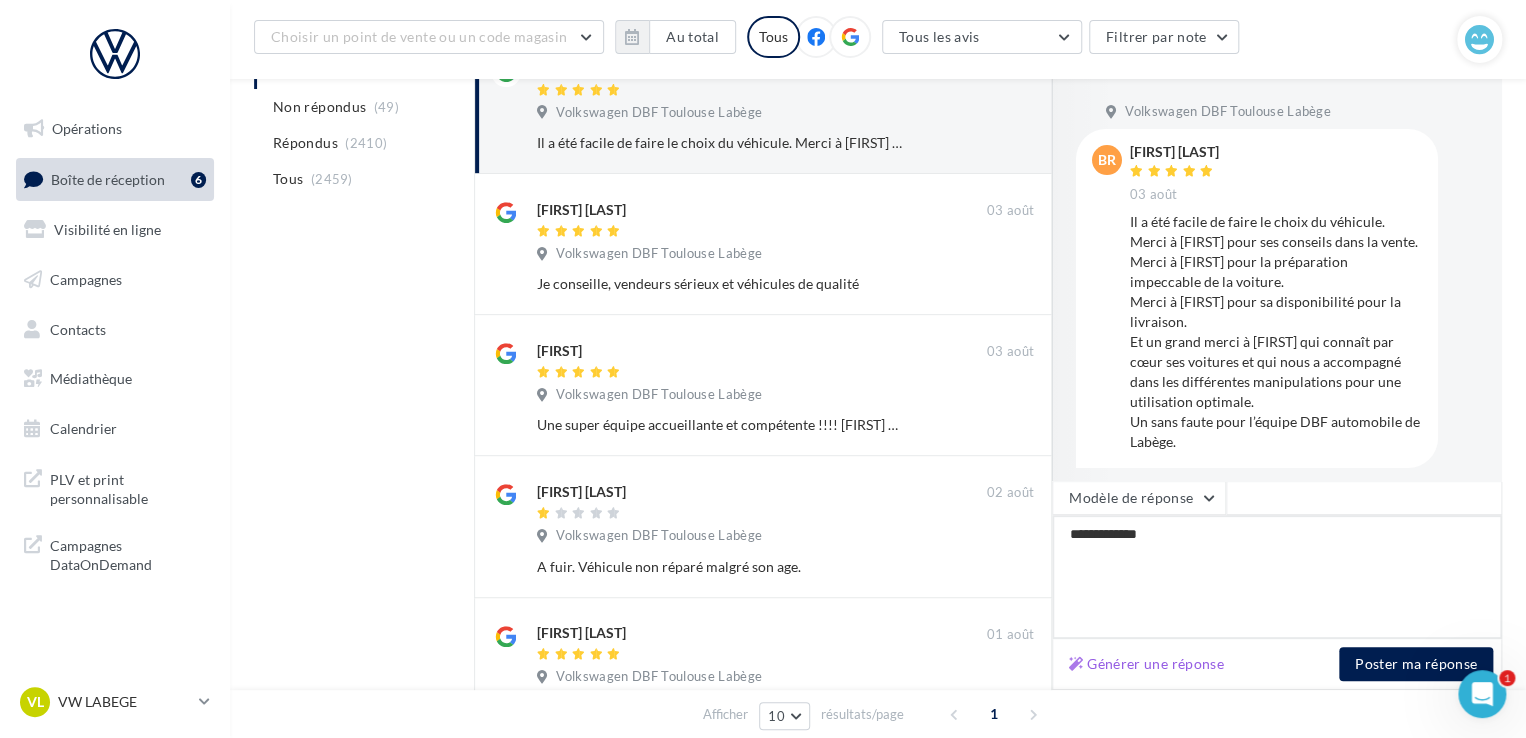 type on "**********" 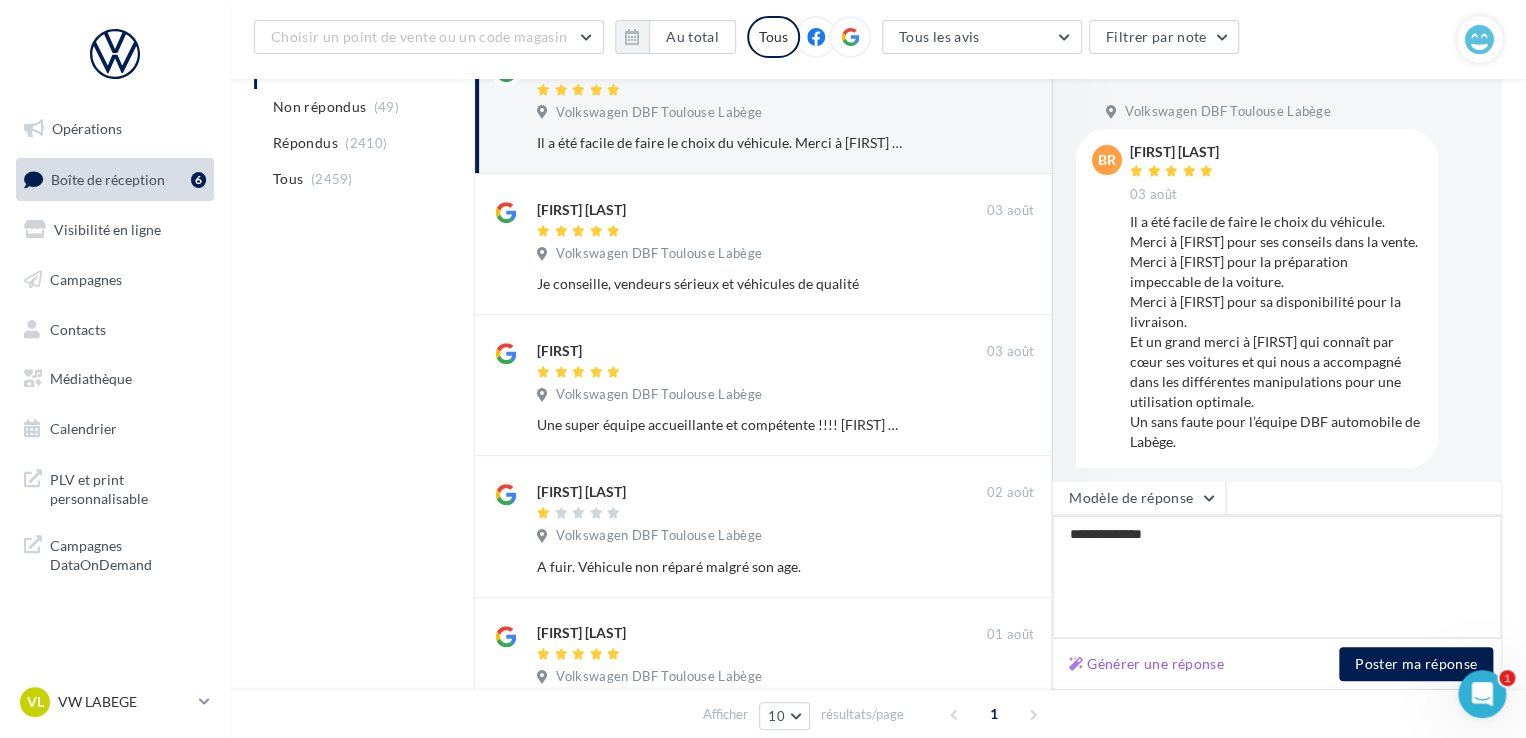 type on "**********" 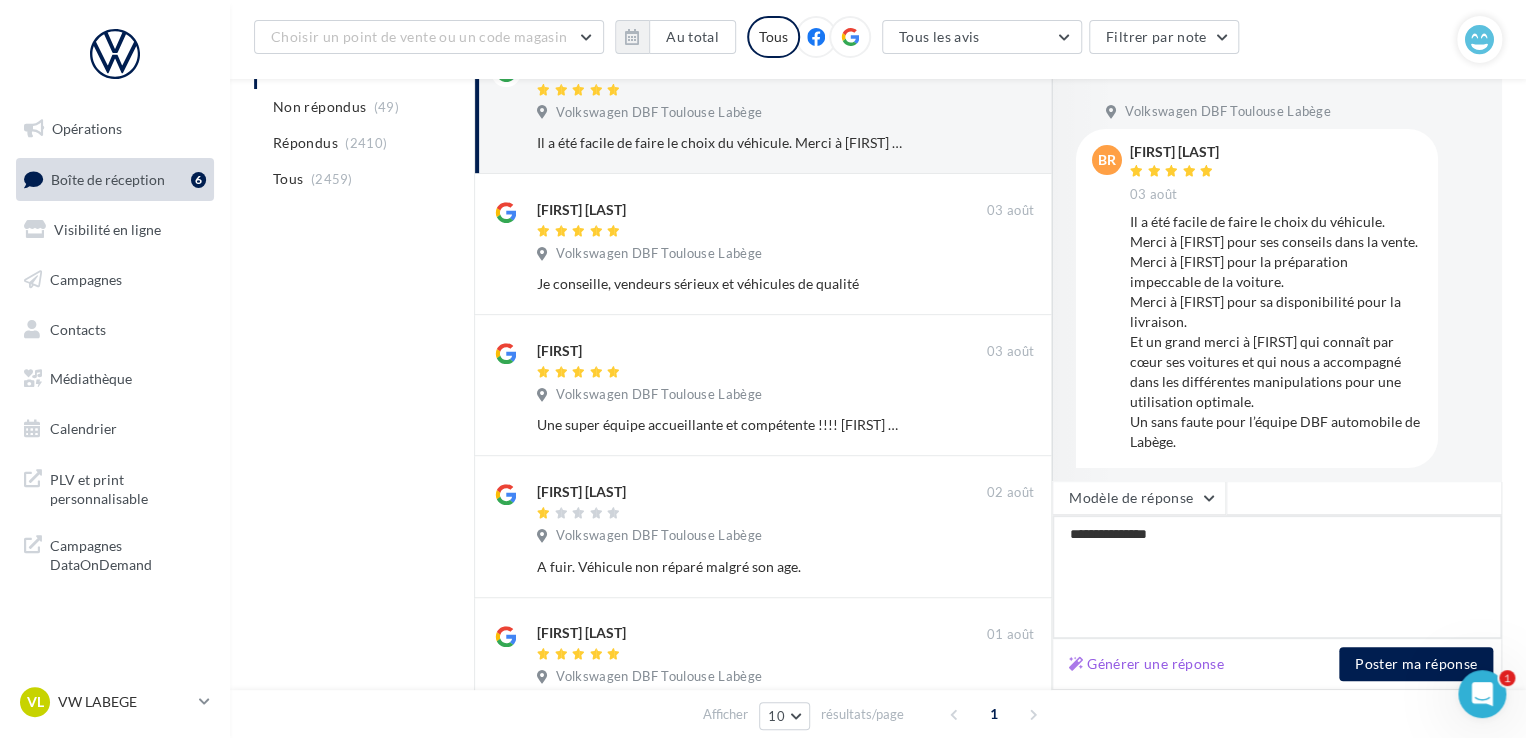 type on "**********" 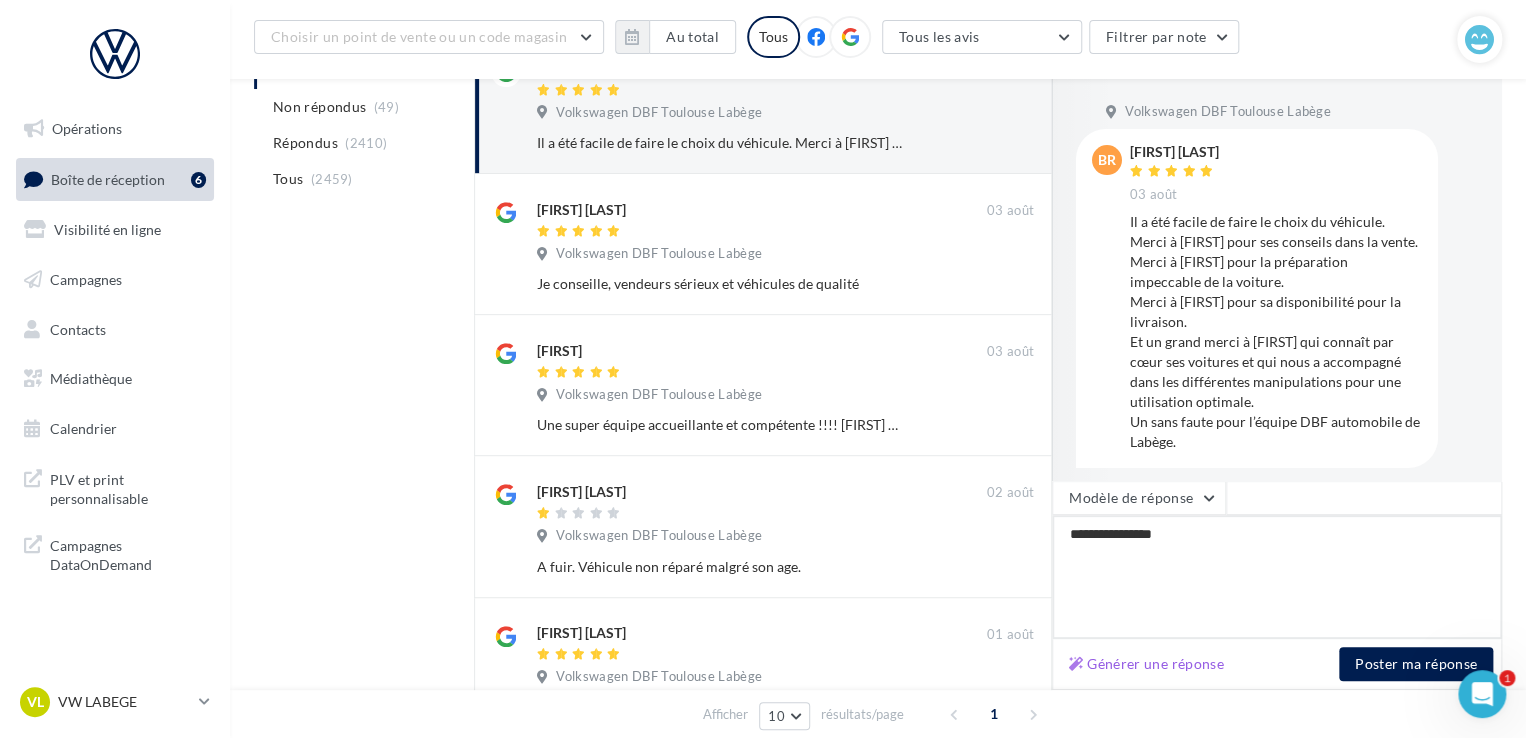 type on "**********" 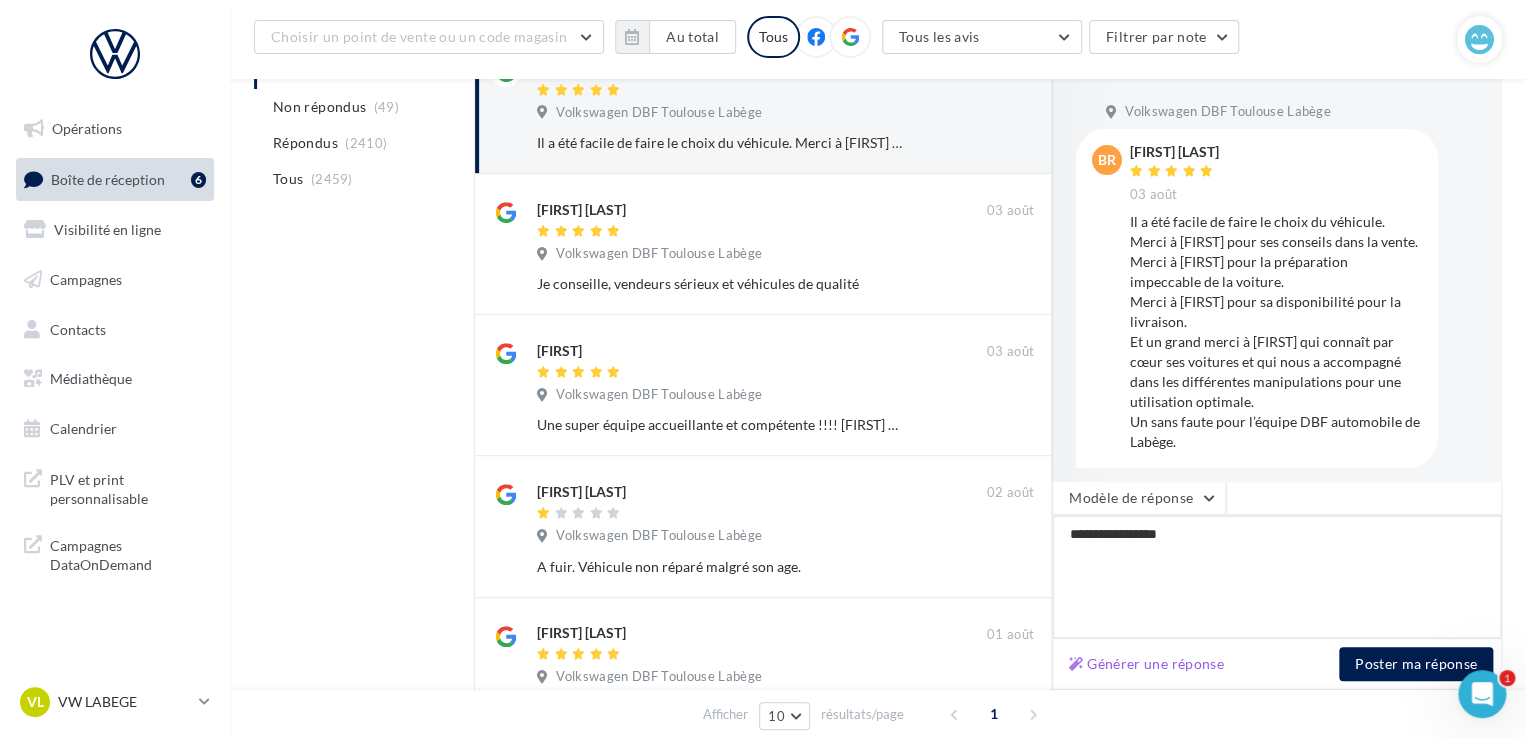 type on "**********" 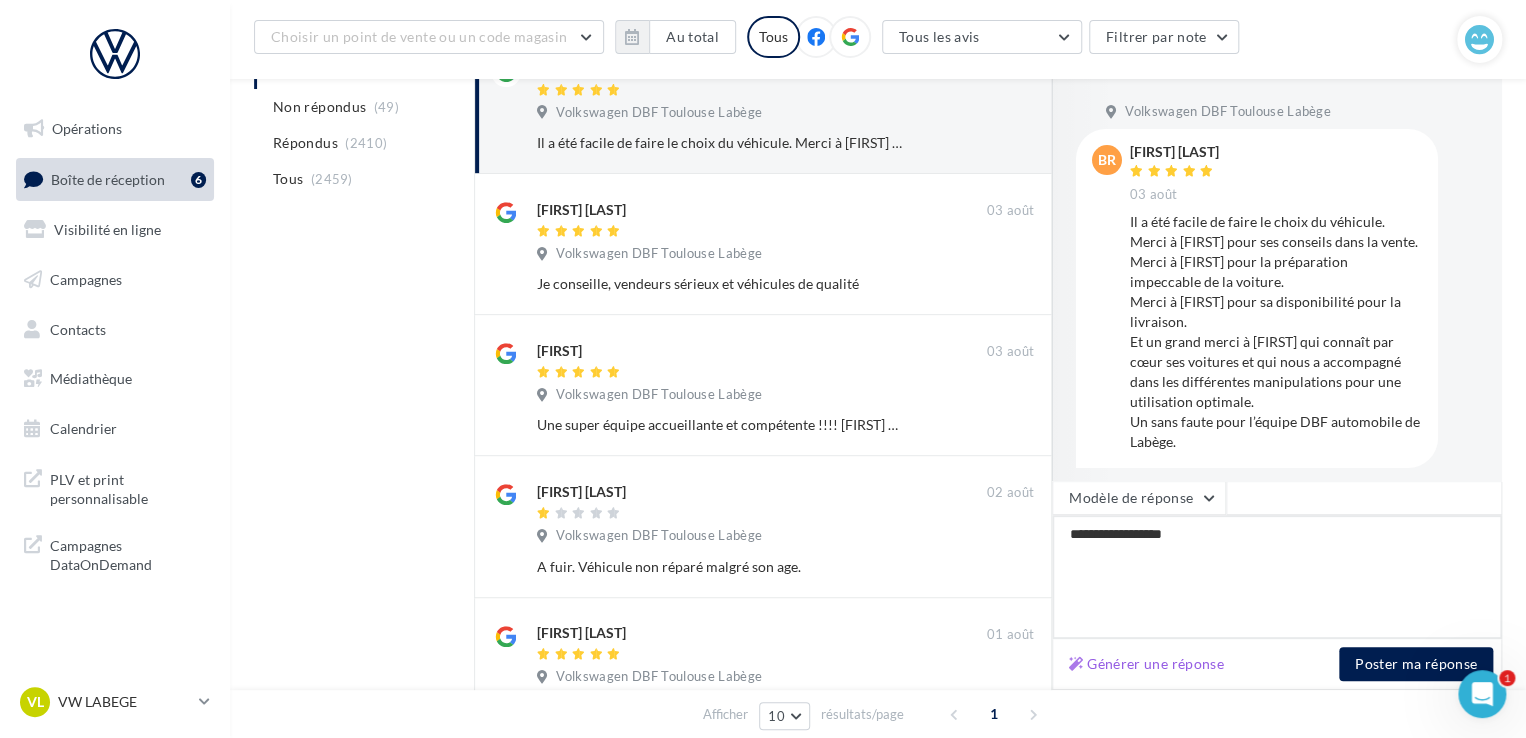 type on "**********" 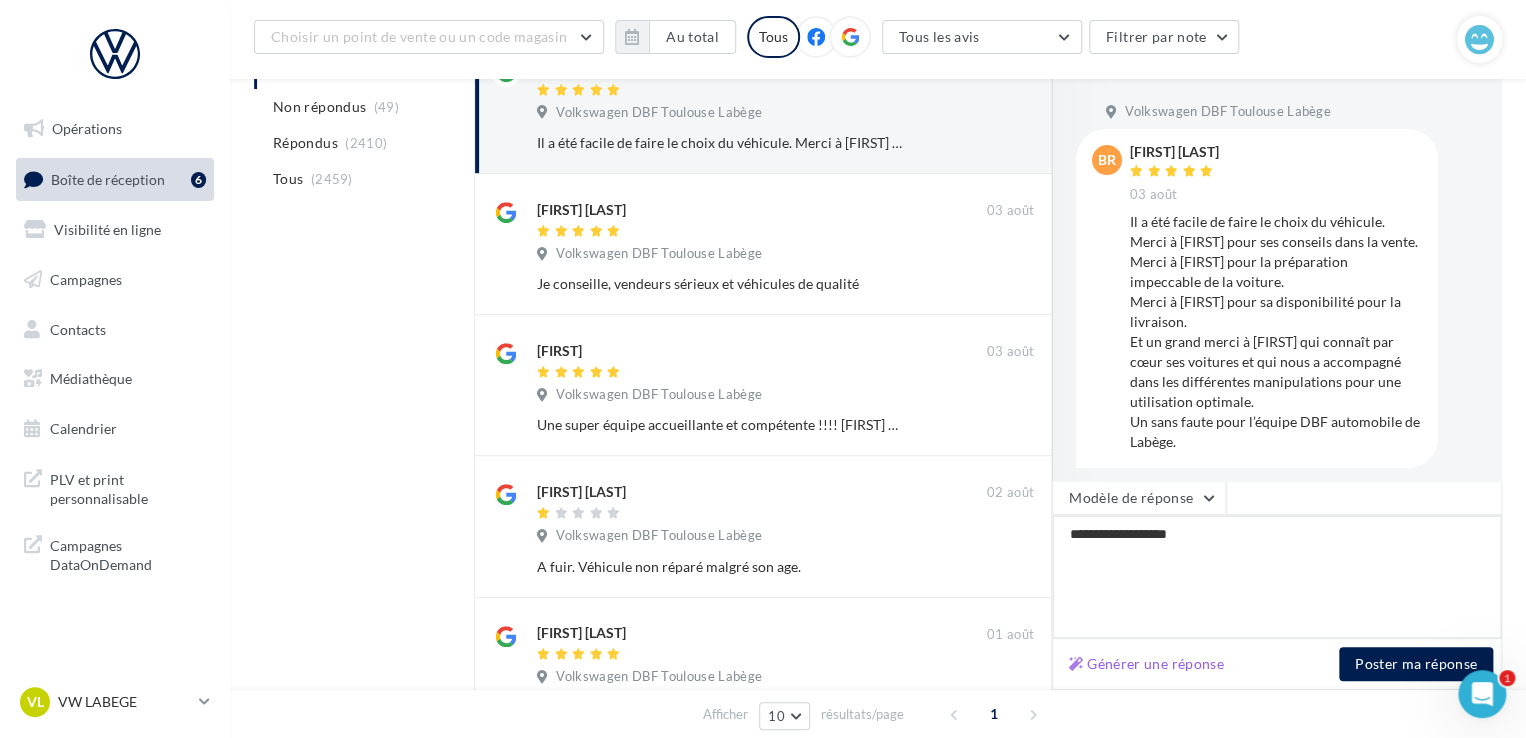 type on "**********" 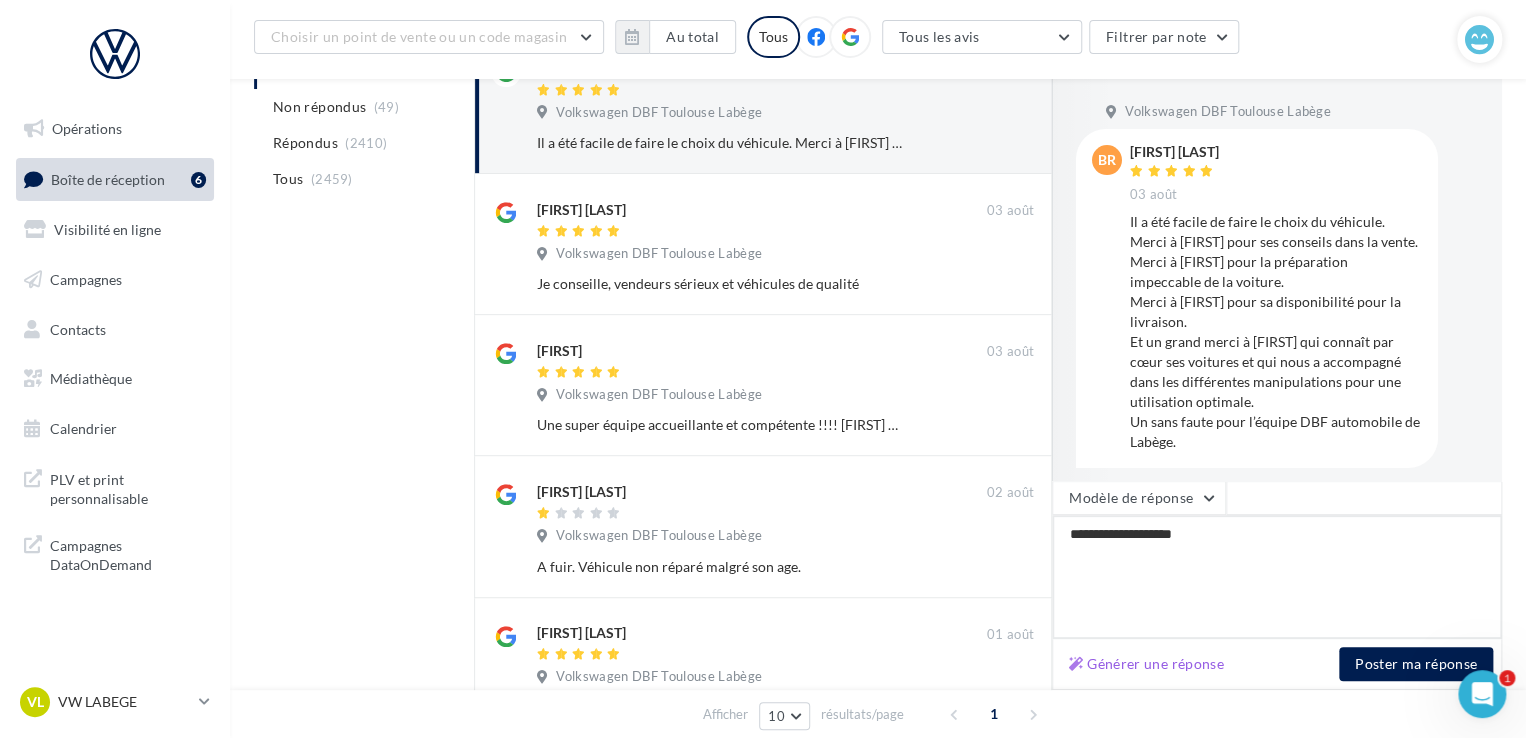 type on "**********" 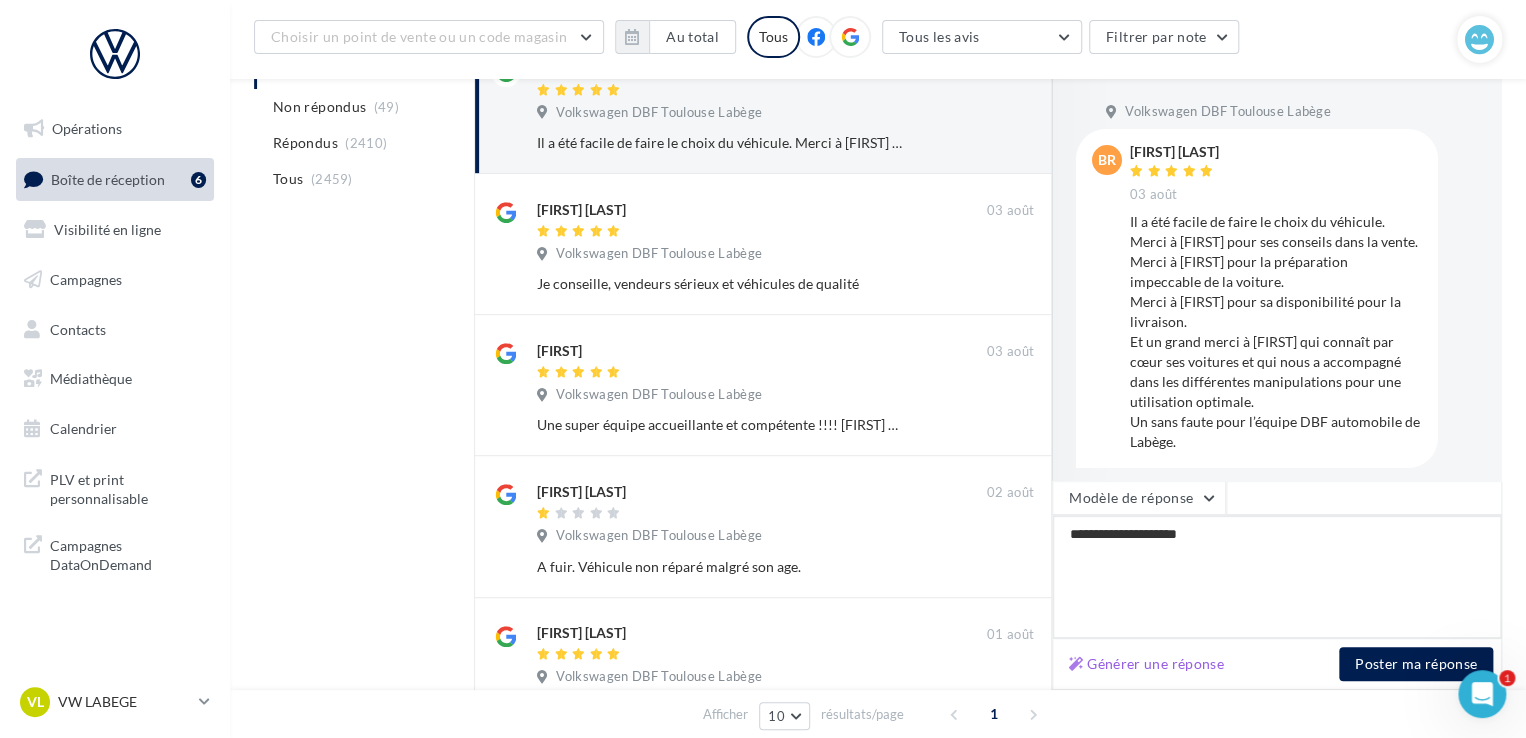 type on "**********" 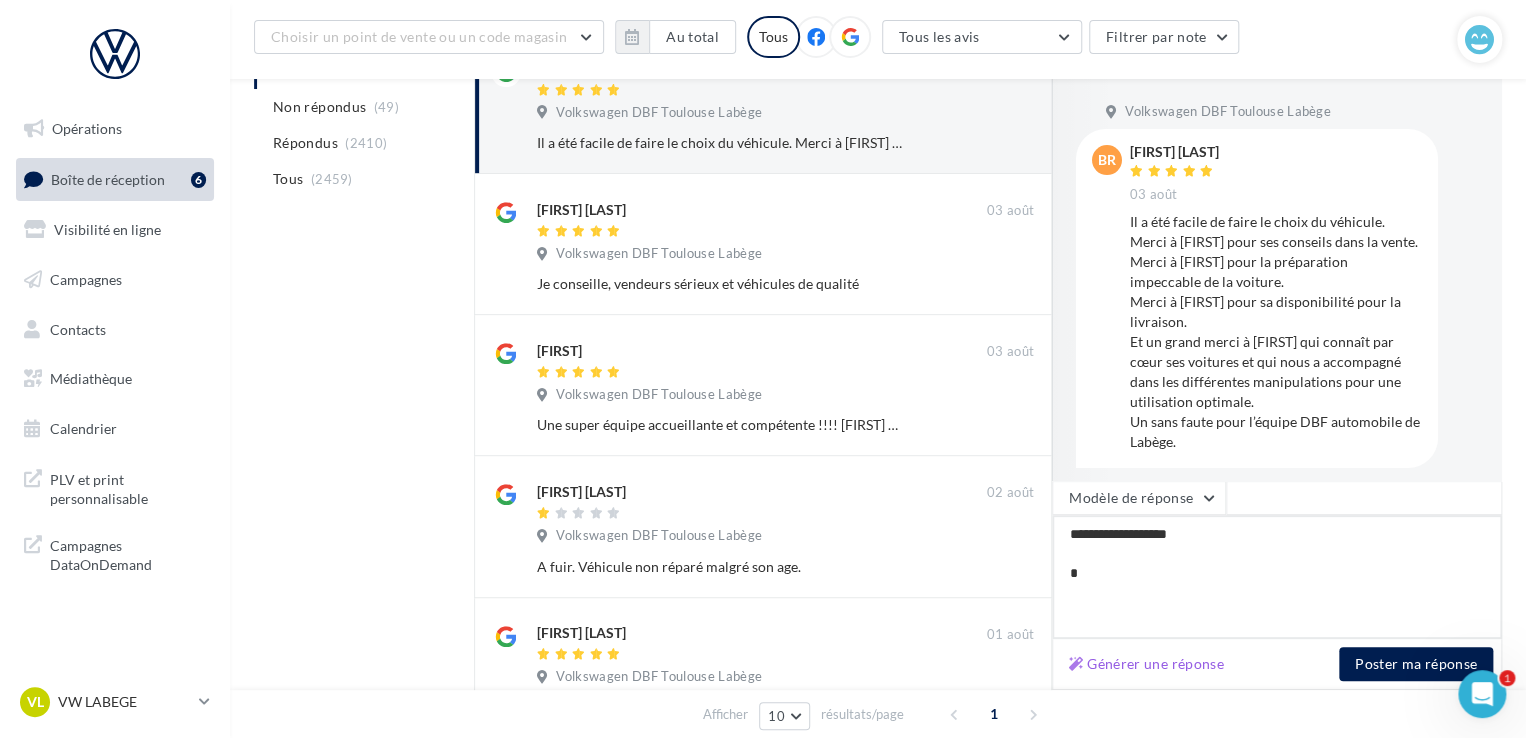 type on "**********" 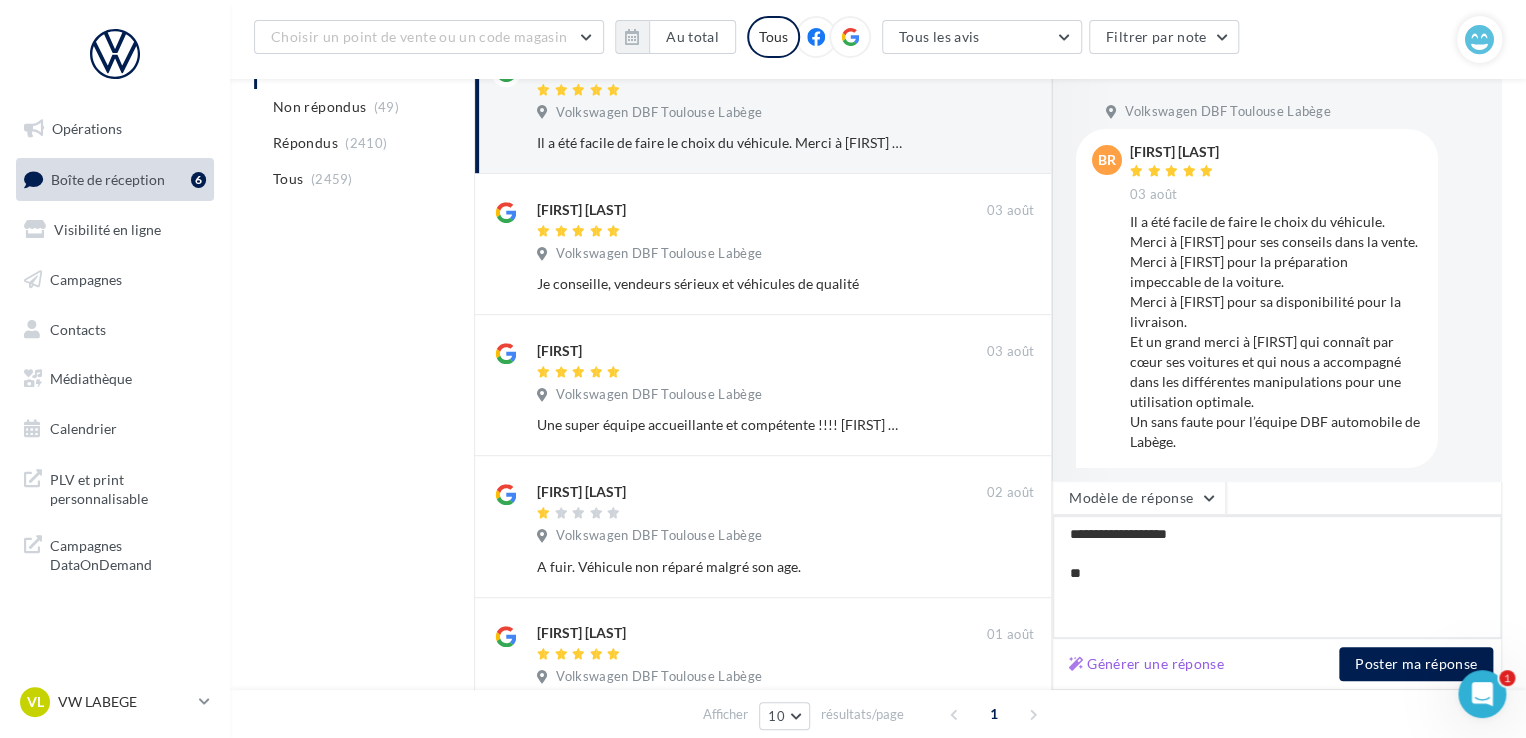type on "**********" 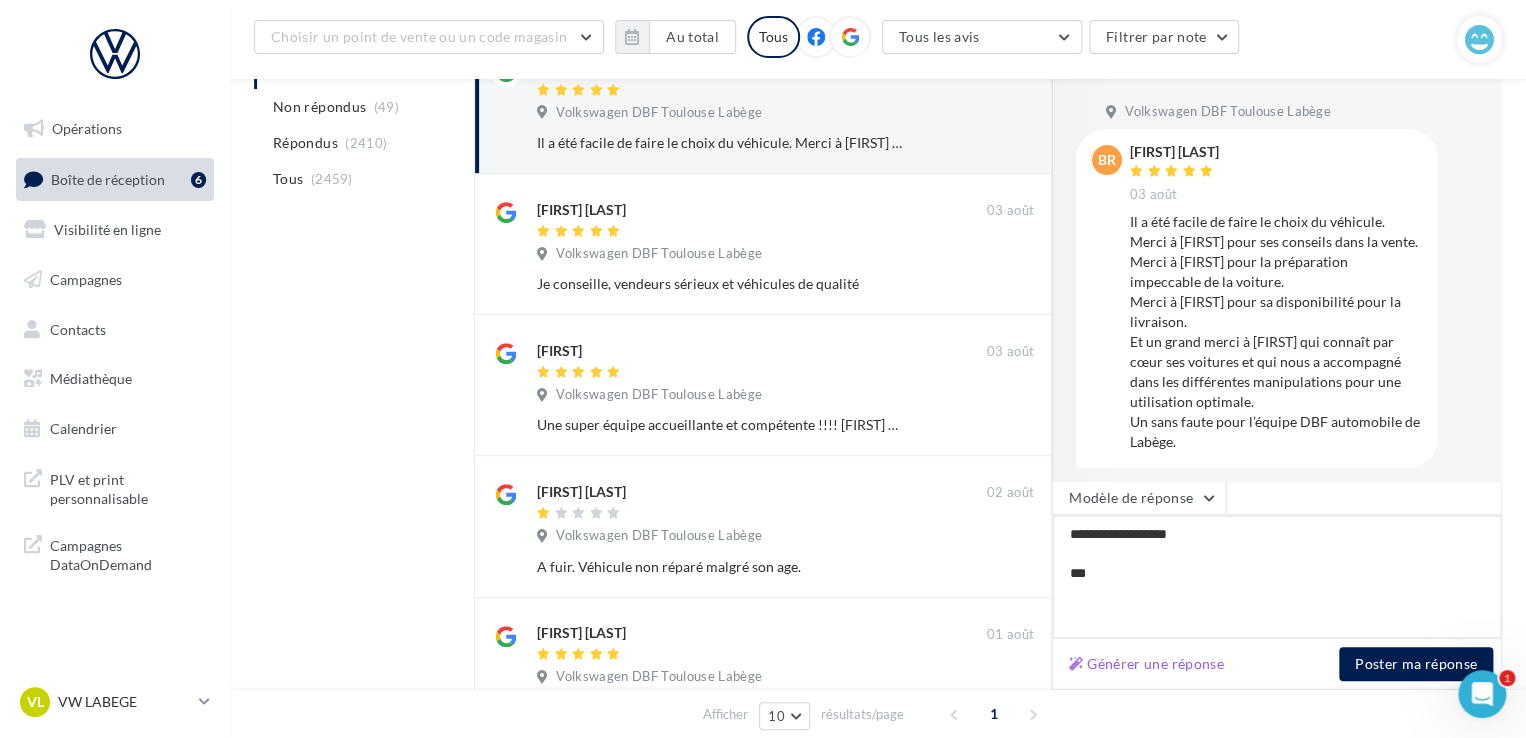 type on "**********" 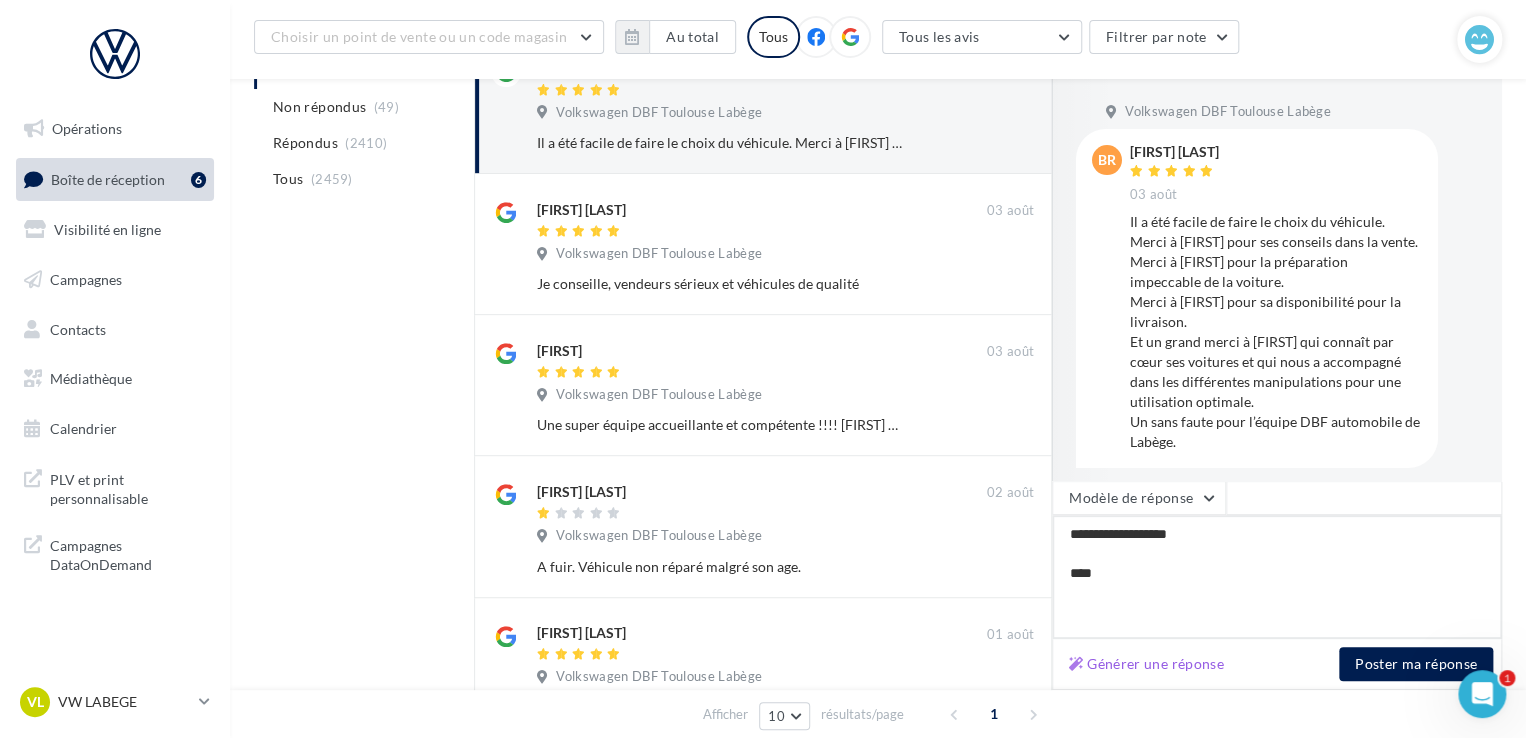 type on "**********" 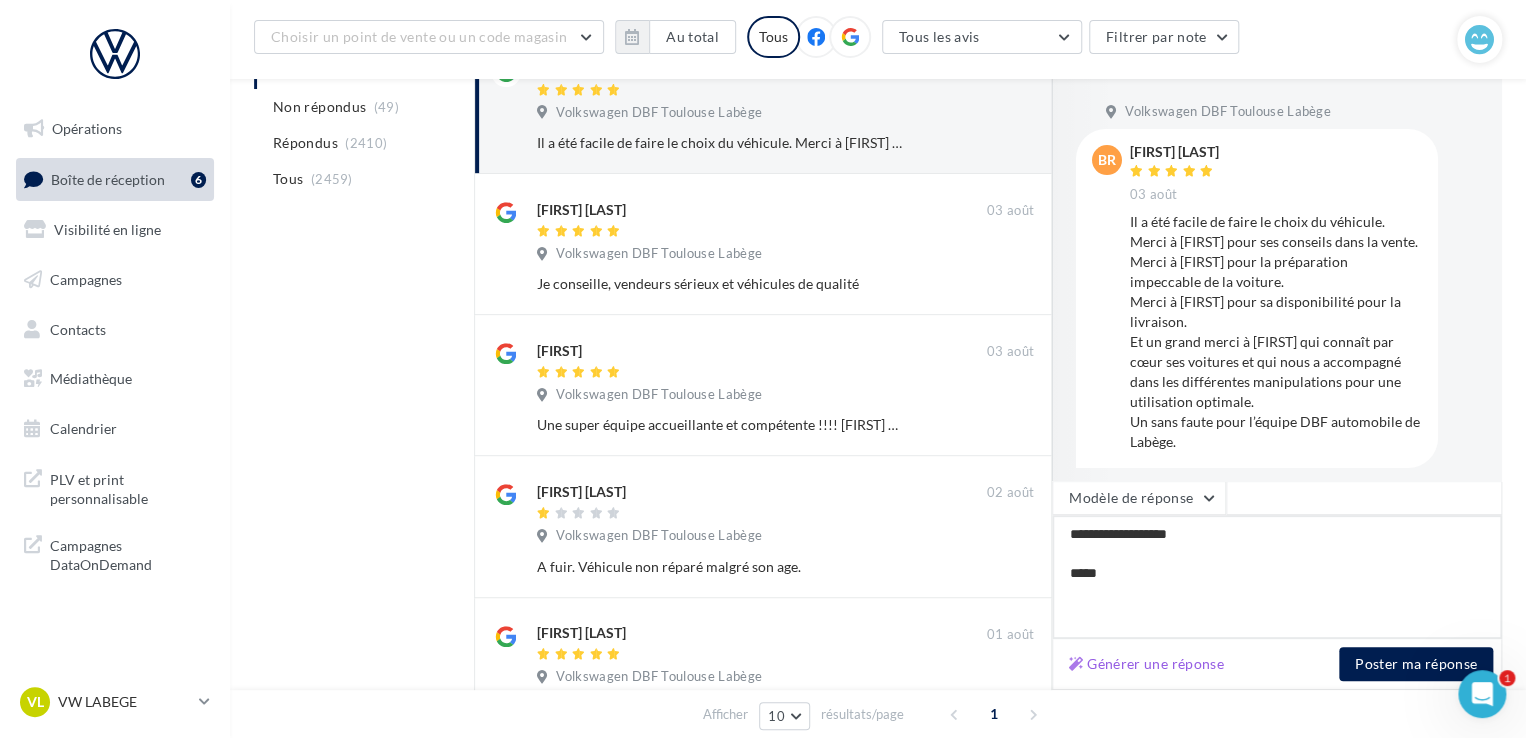 type on "**********" 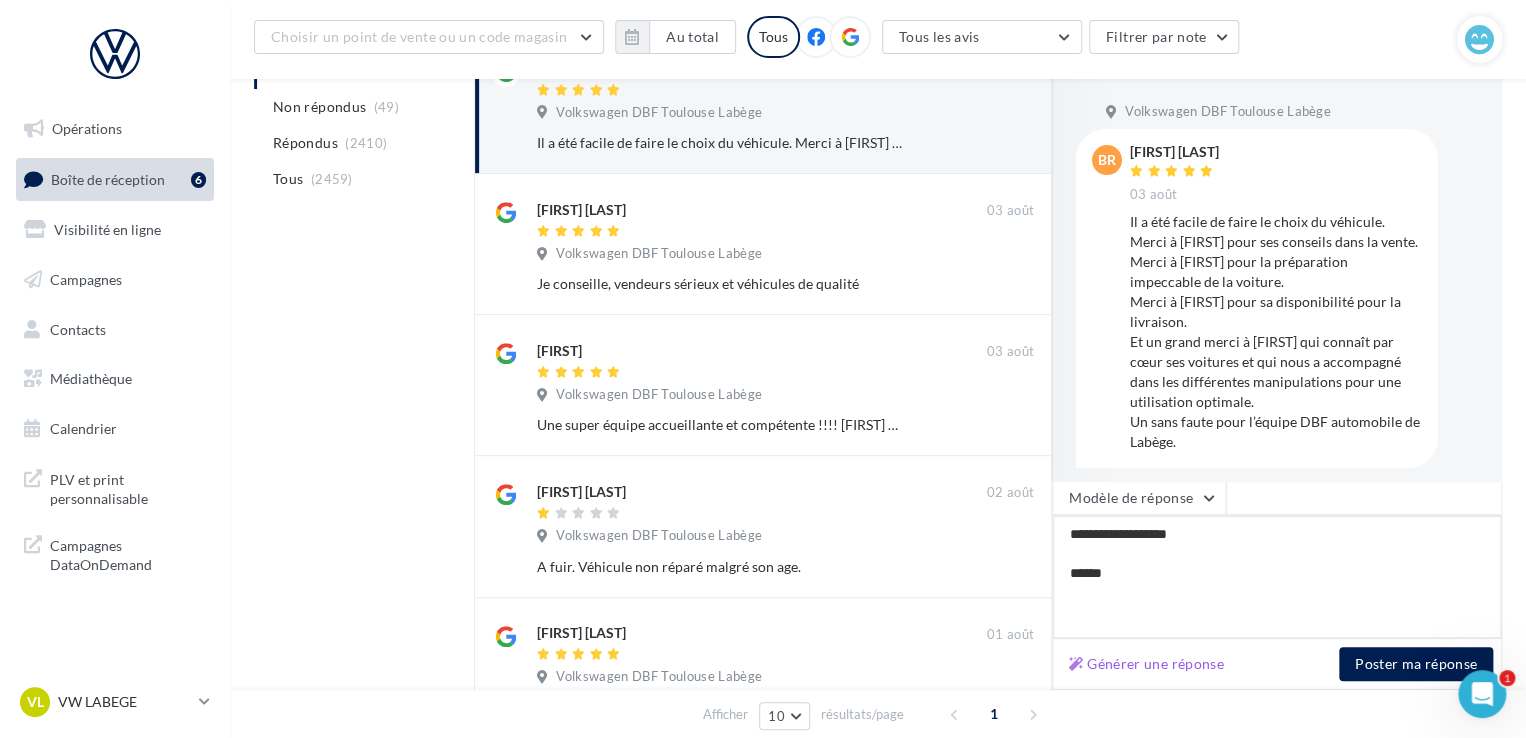type on "**********" 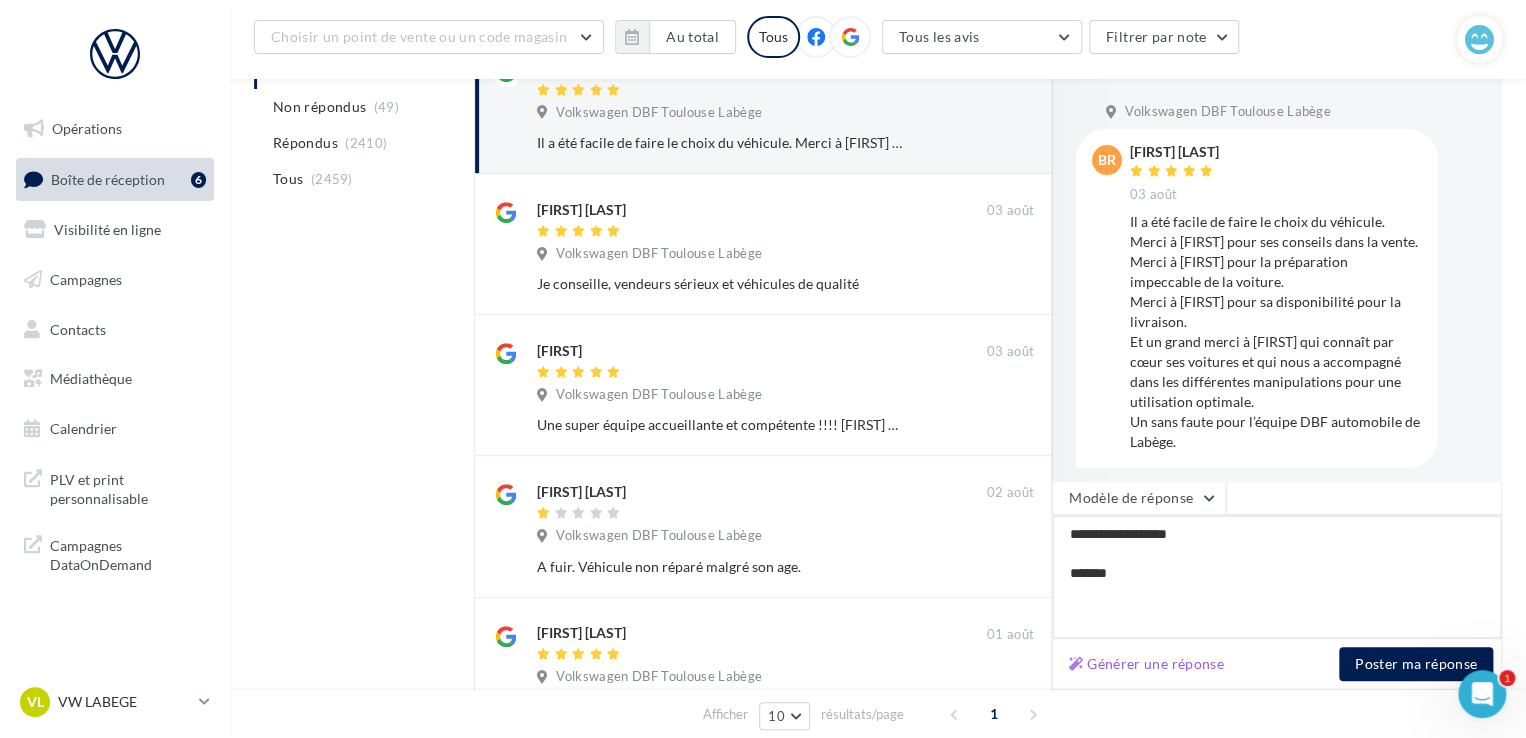 type on "**********" 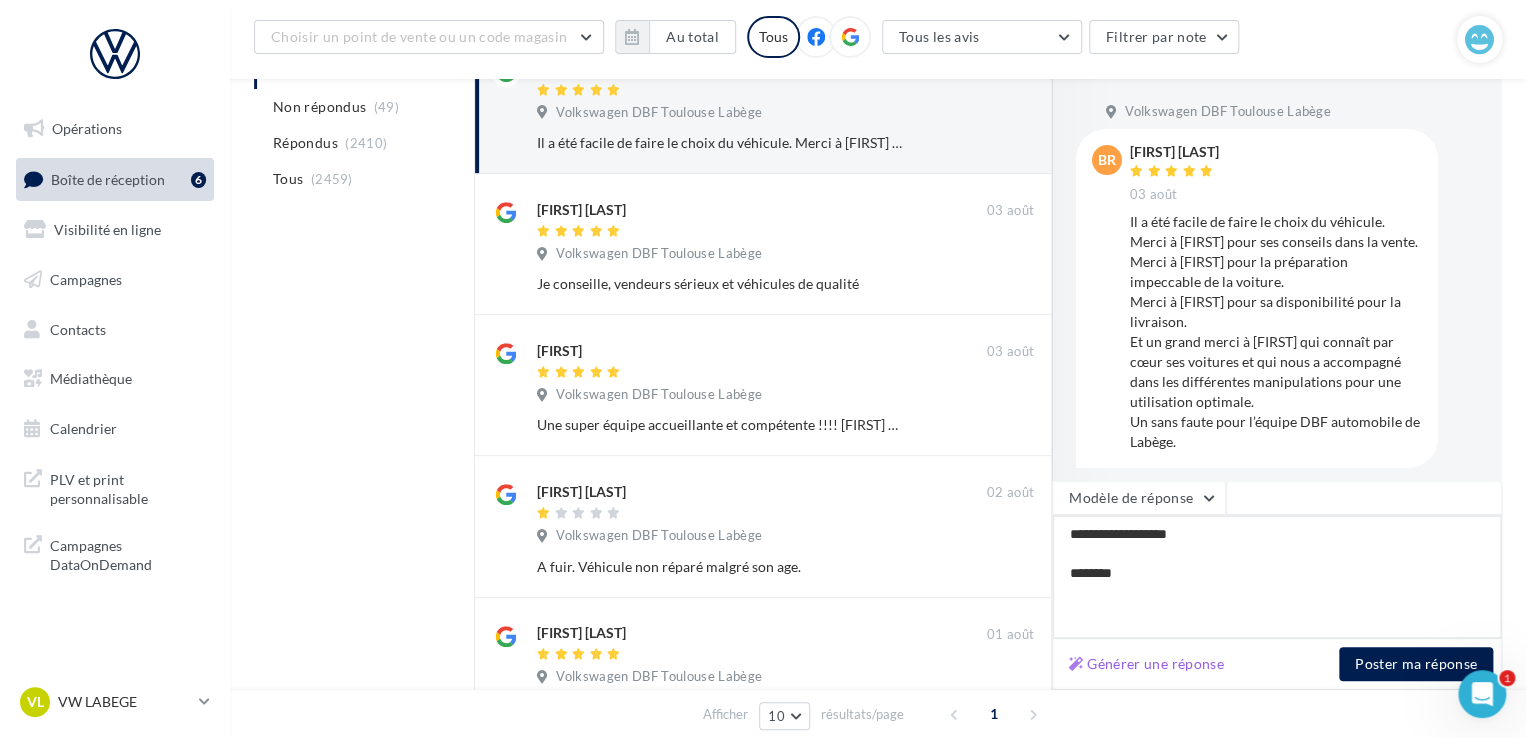 type on "**********" 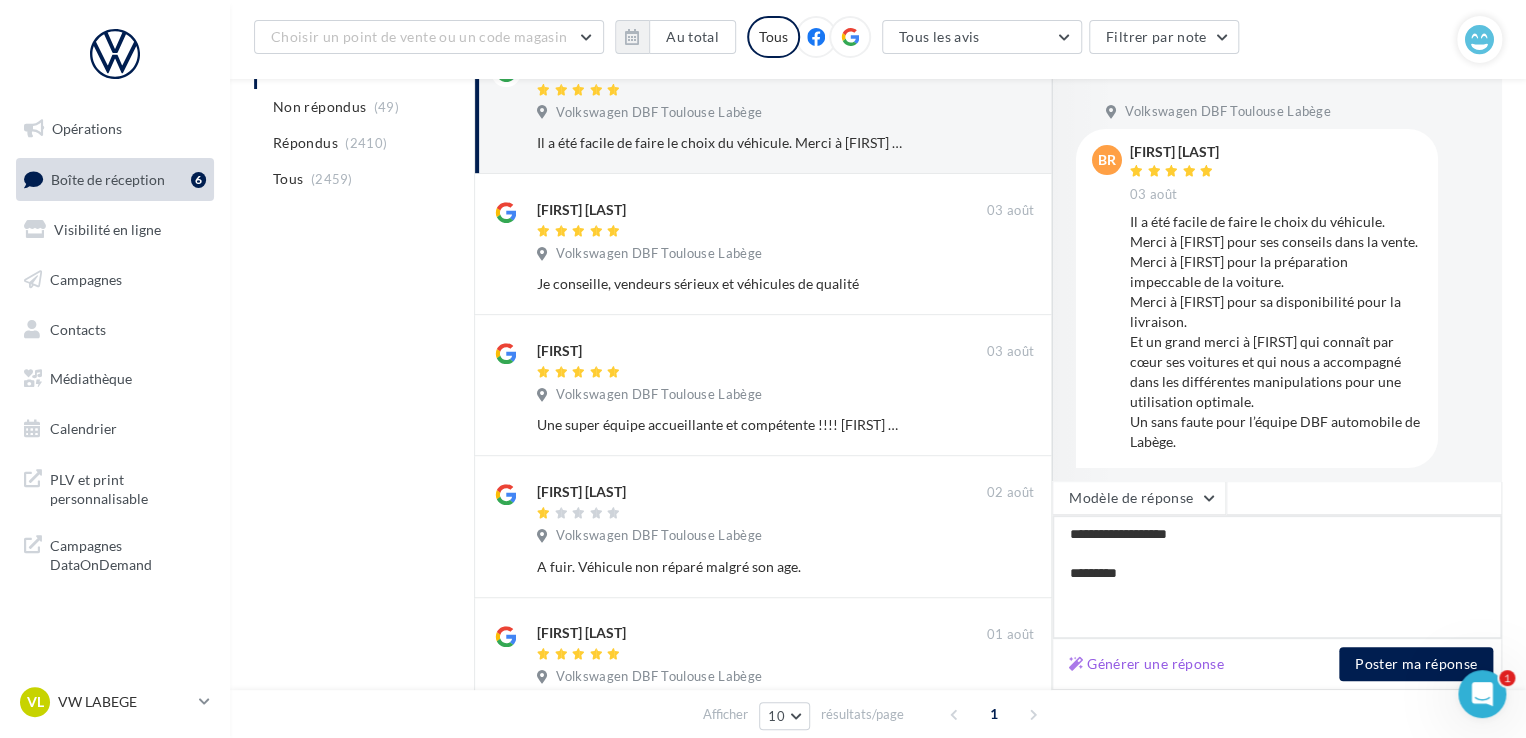 type on "**********" 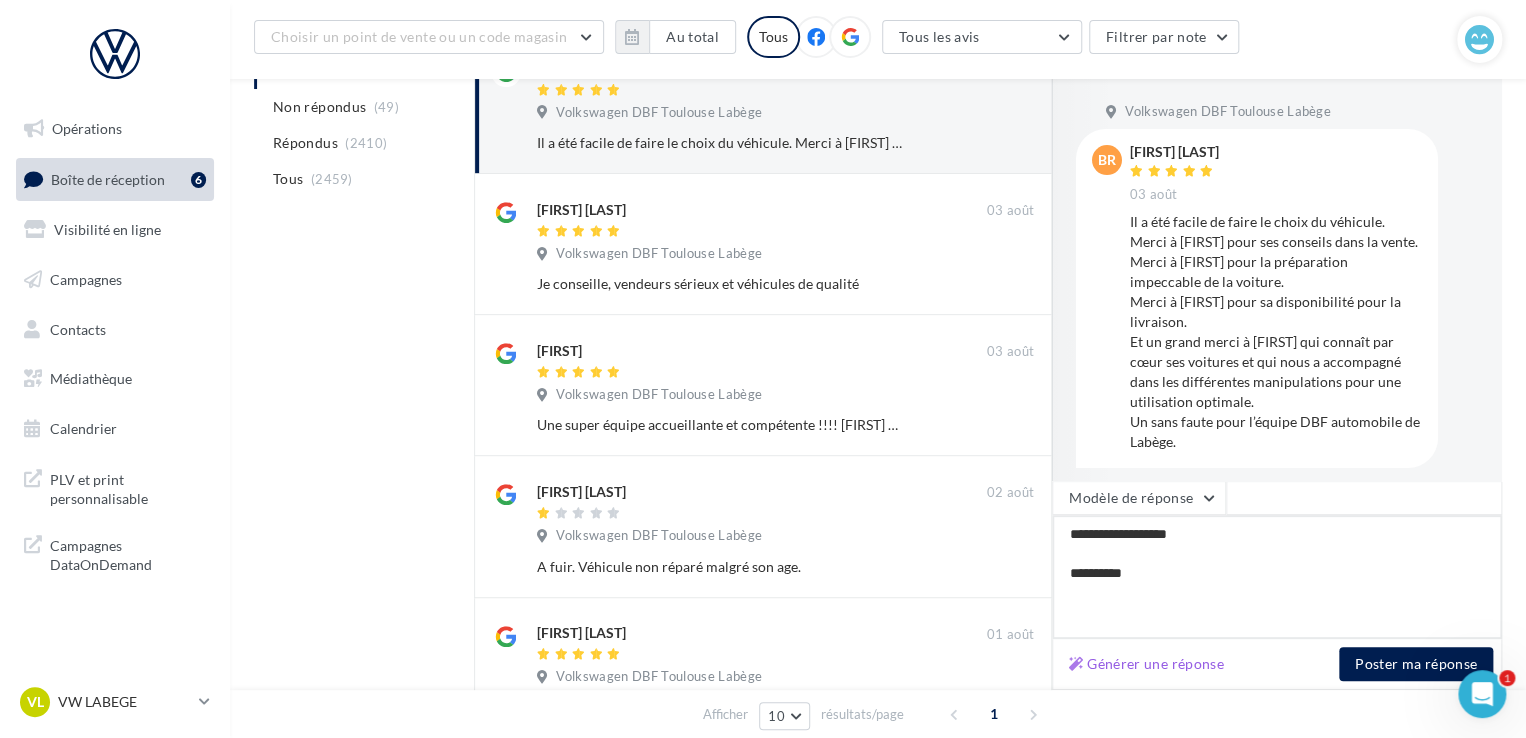 type on "**********" 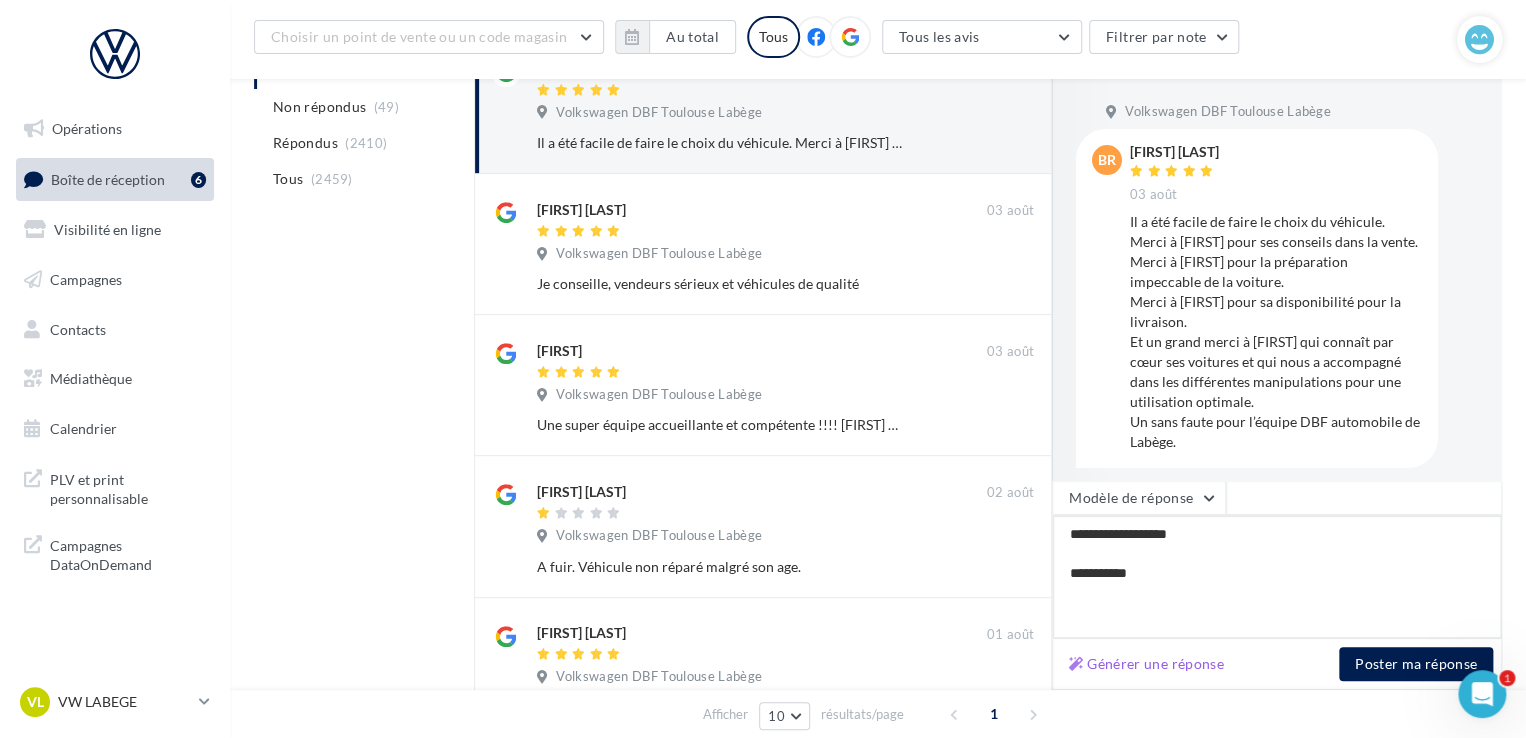 type on "**********" 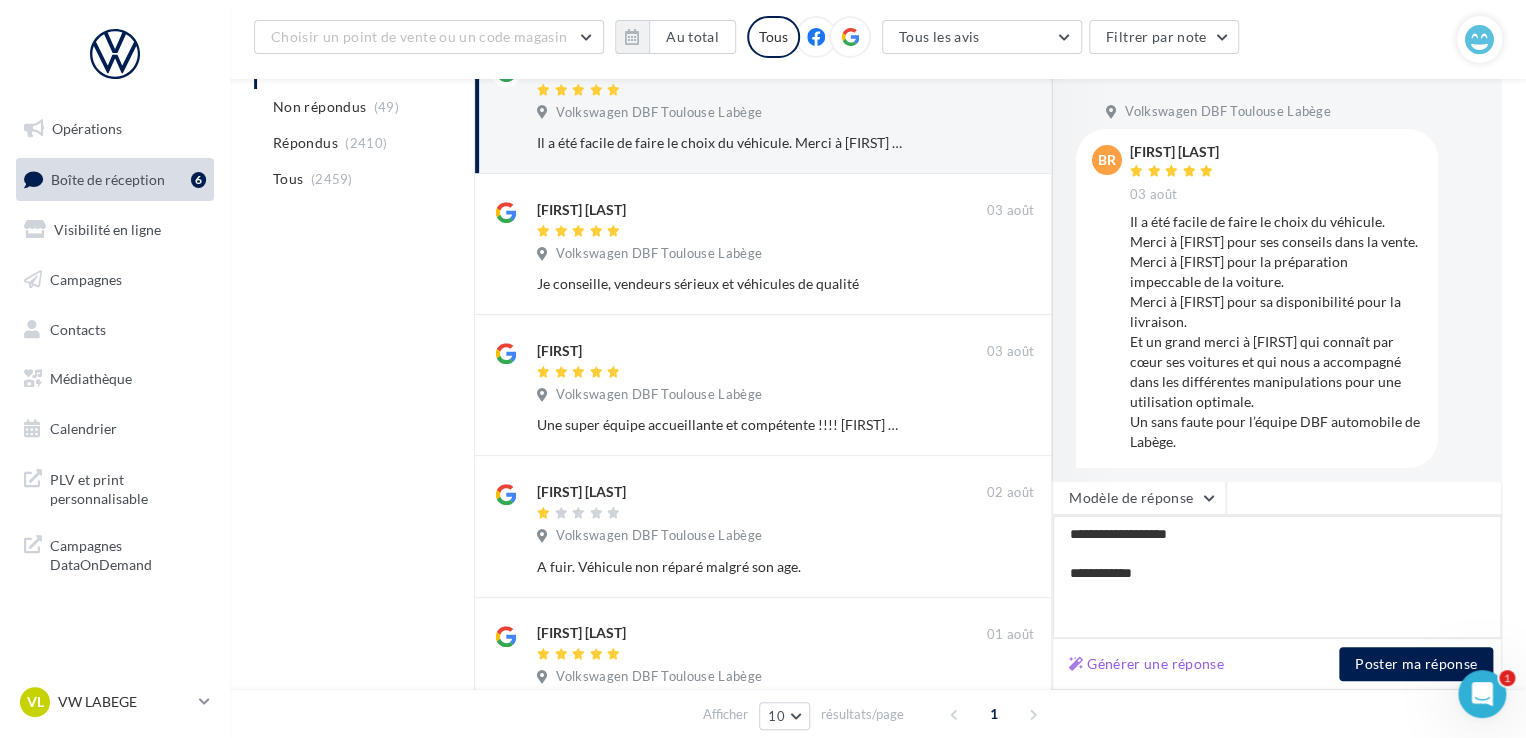 type on "**********" 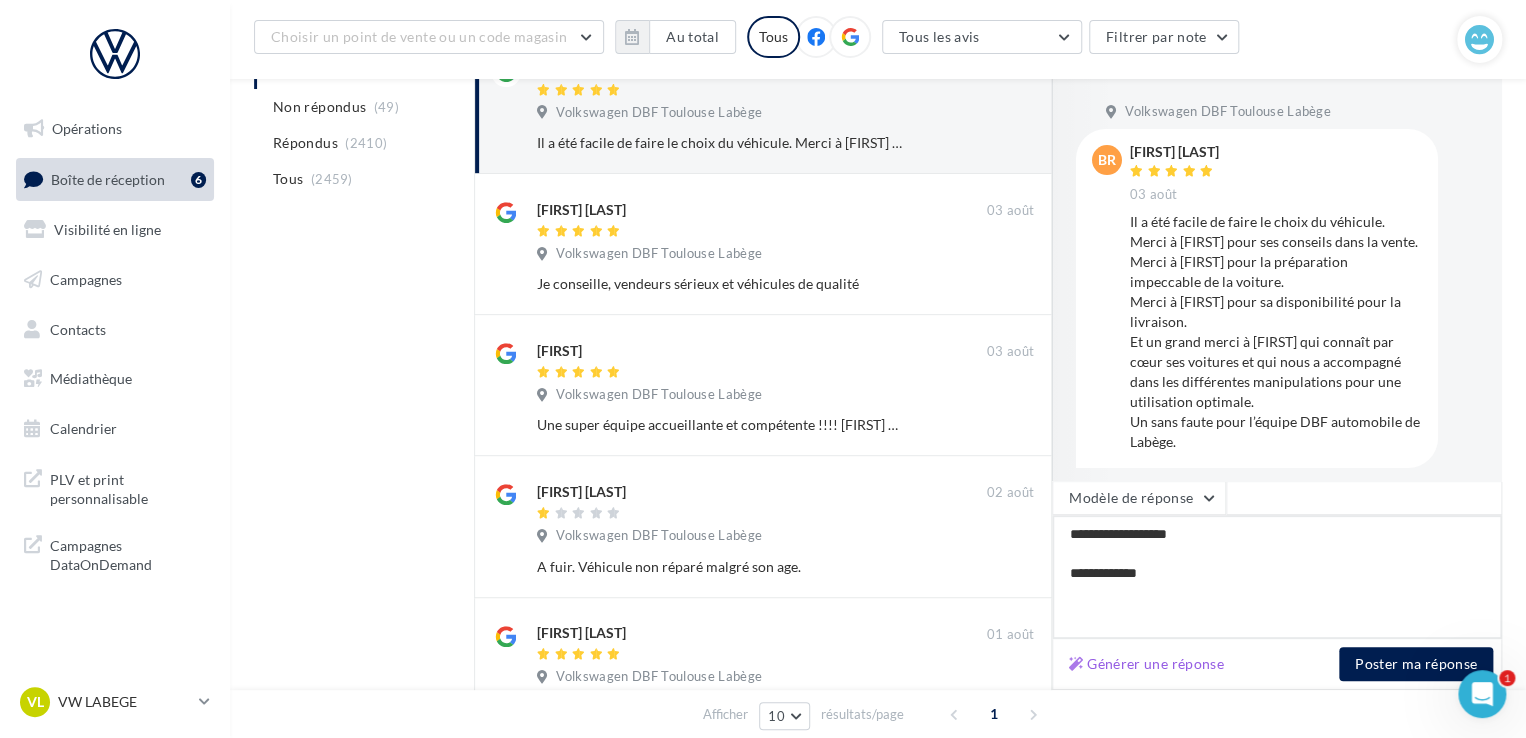 type on "**********" 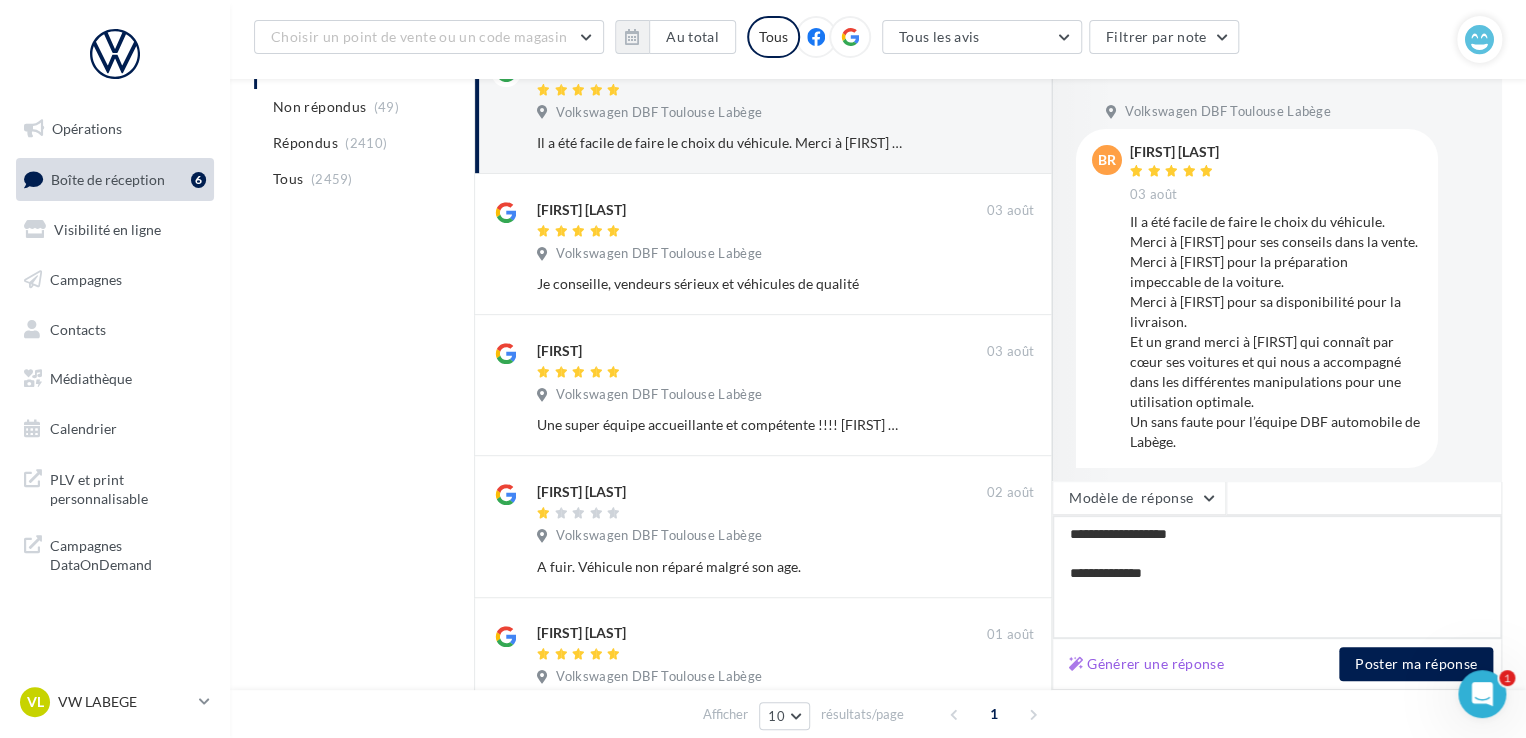 type on "**********" 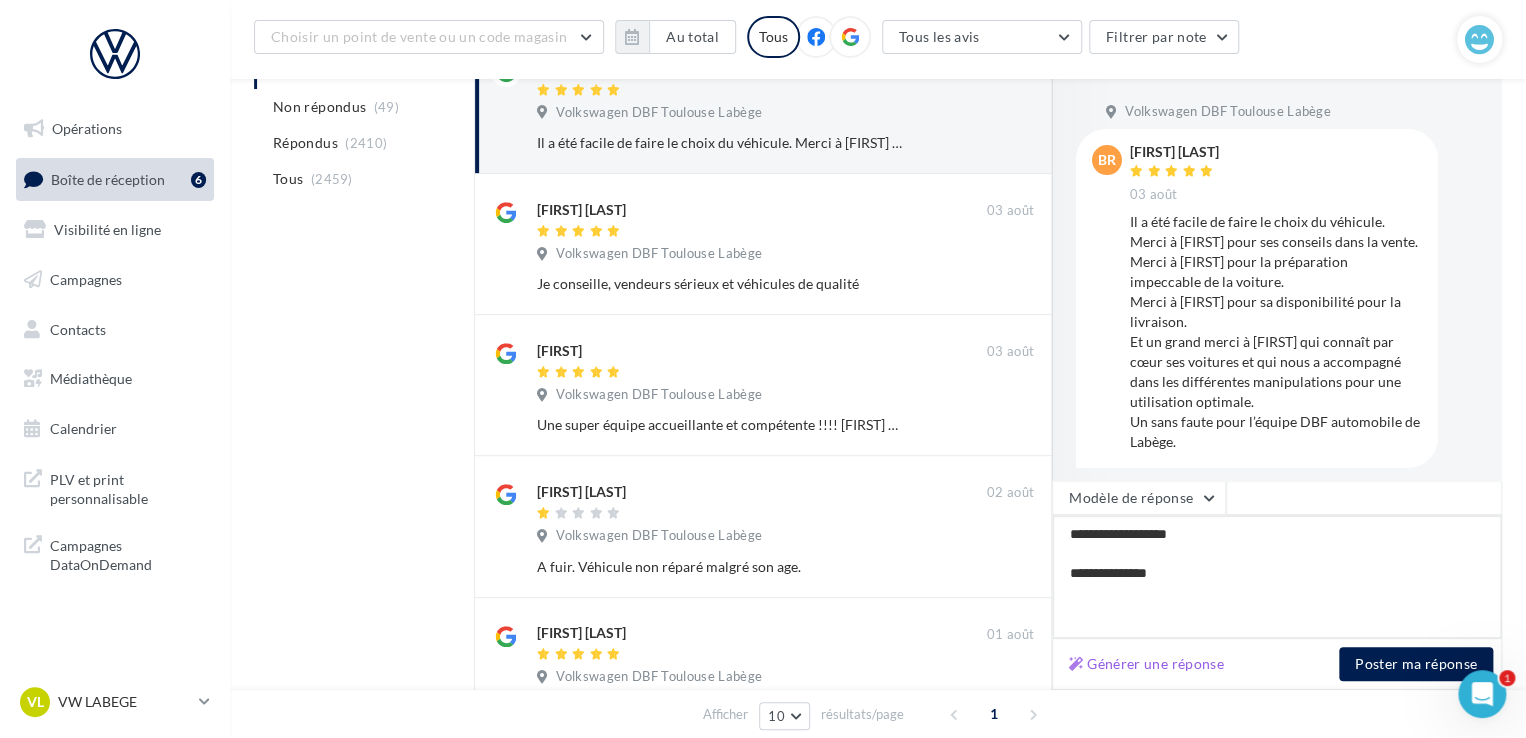 type on "**********" 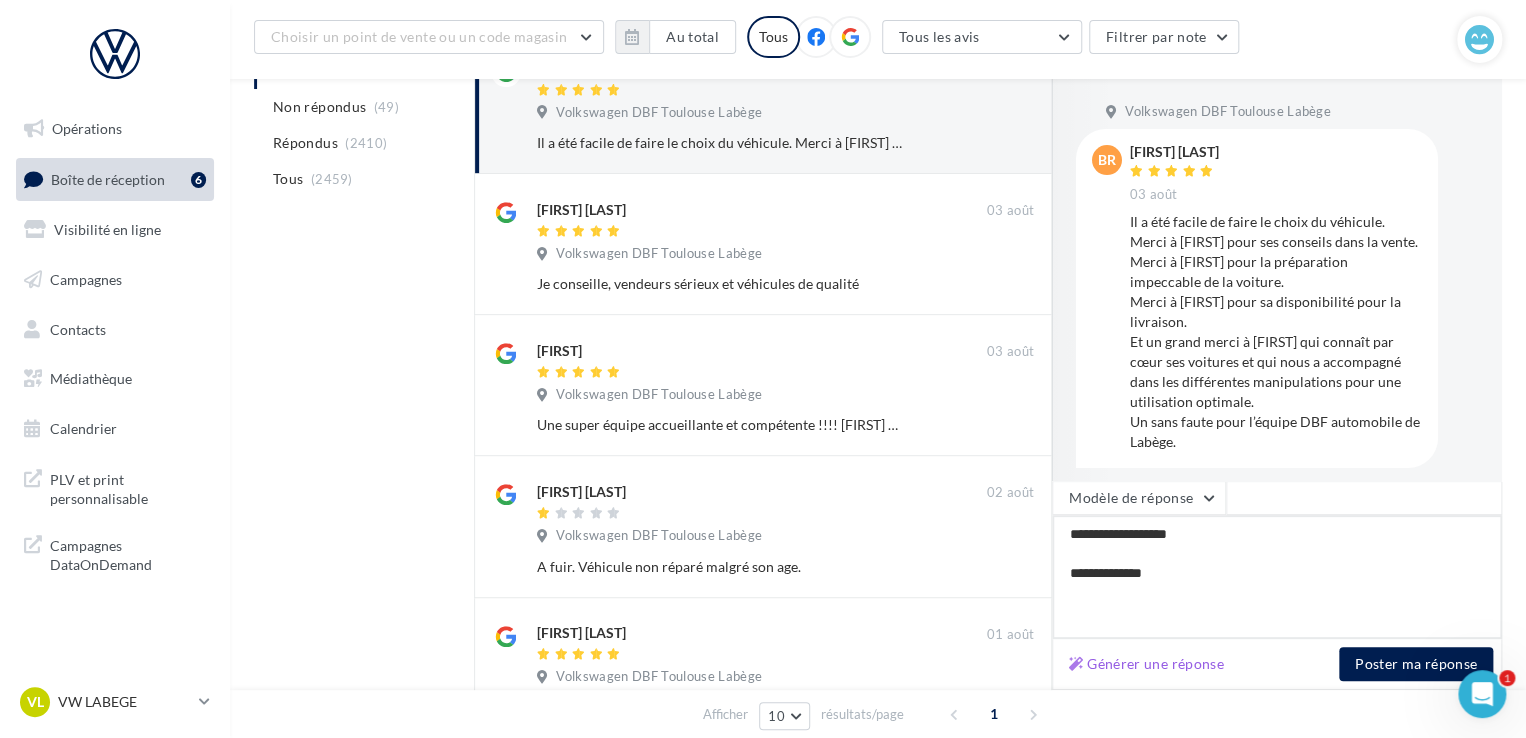 type on "**********" 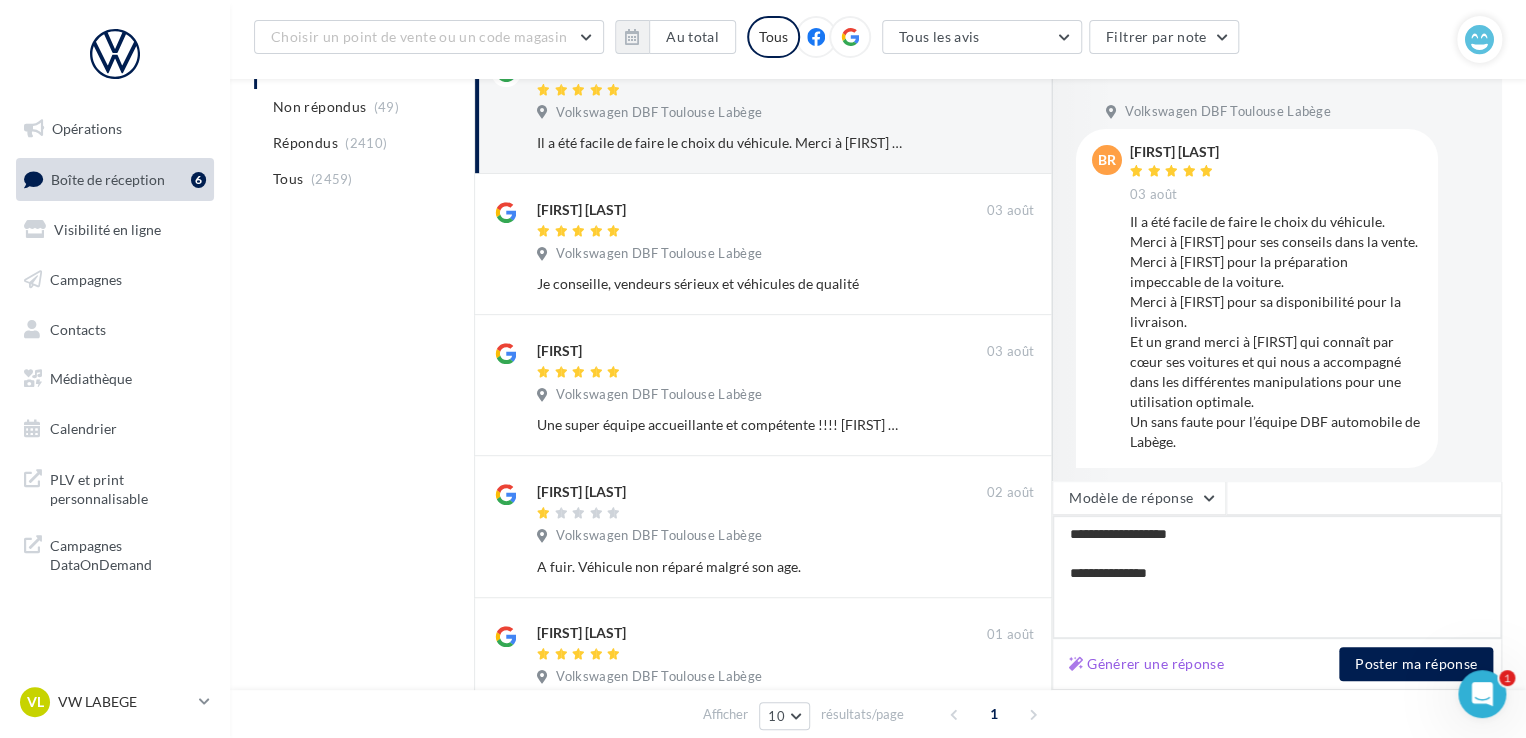 type on "**********" 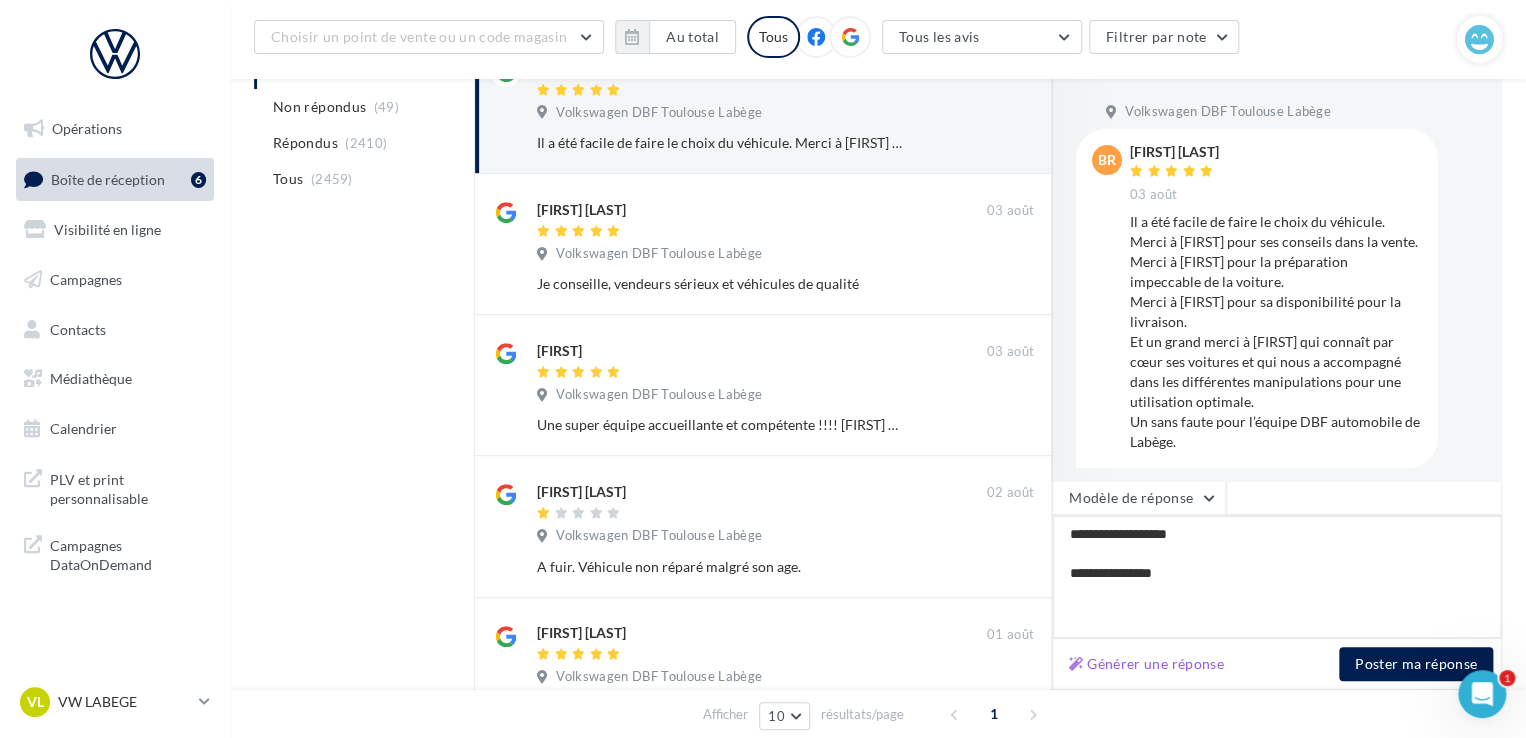 type on "**********" 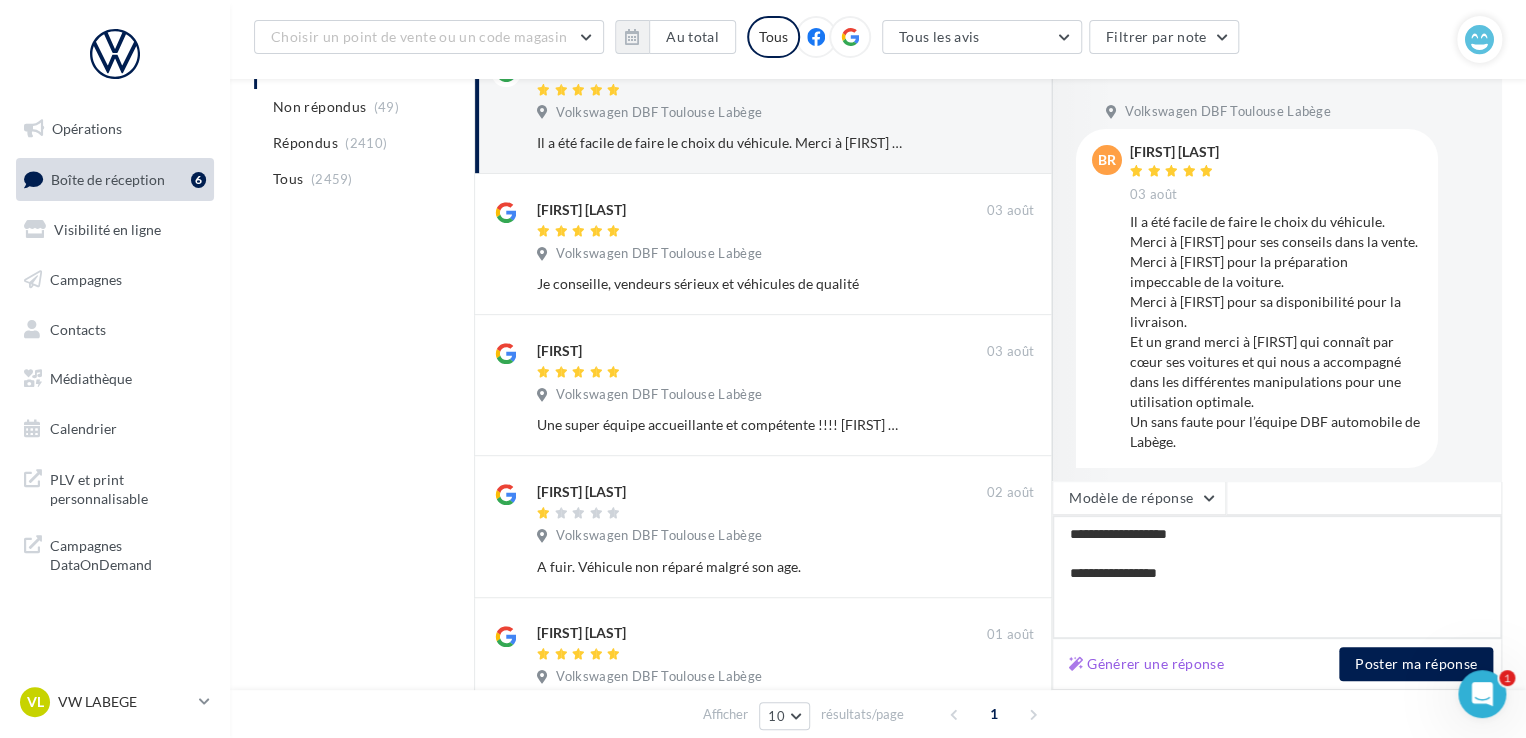type on "**********" 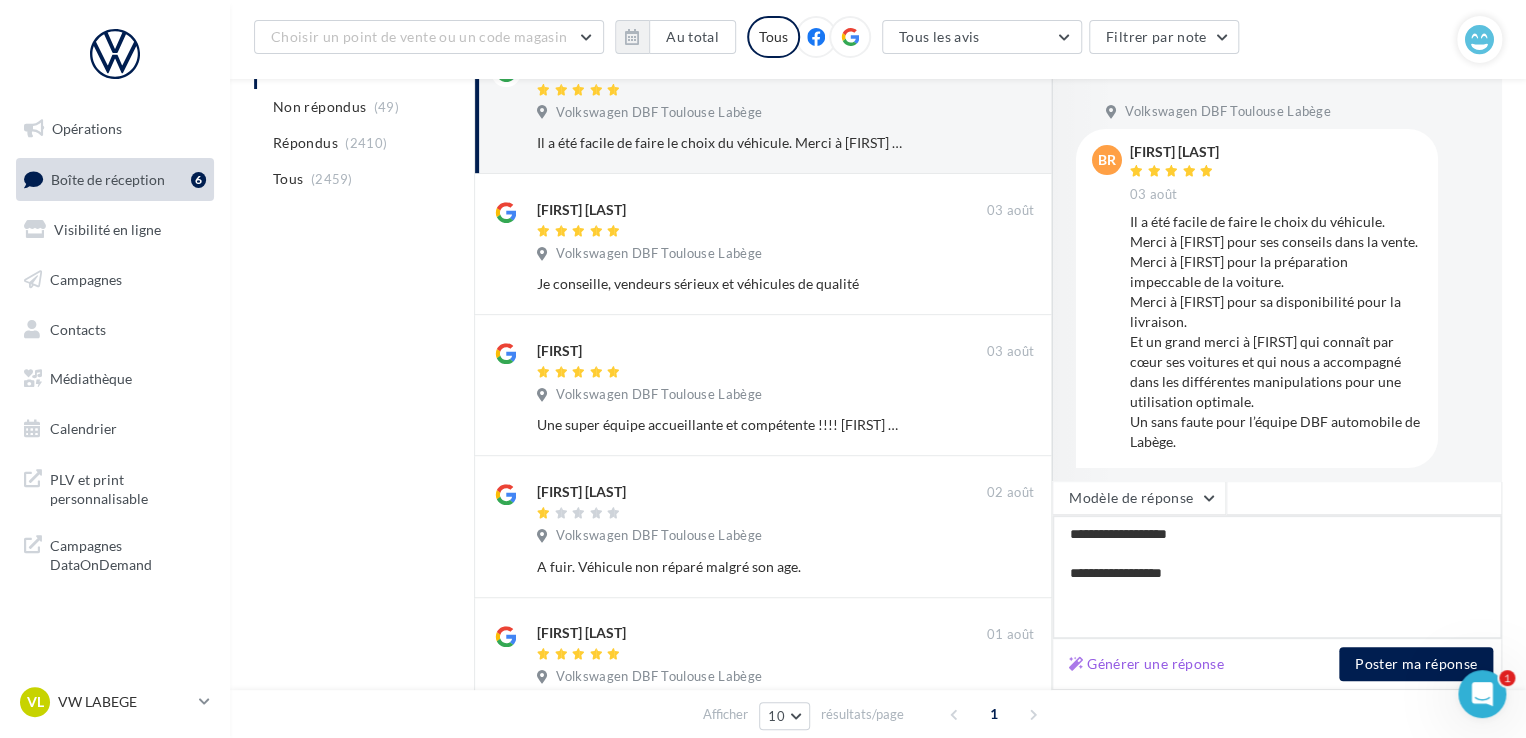 type on "**********" 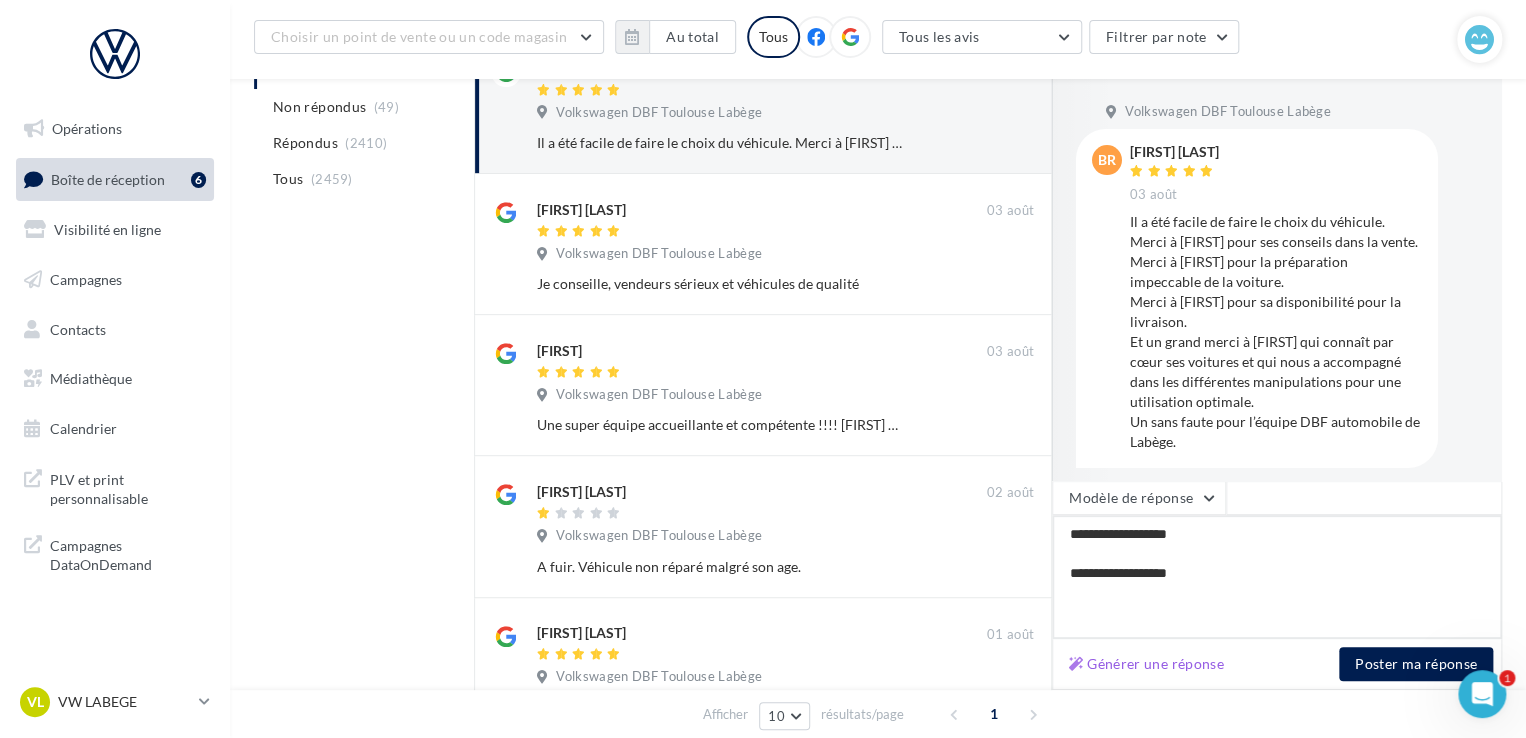 type on "**********" 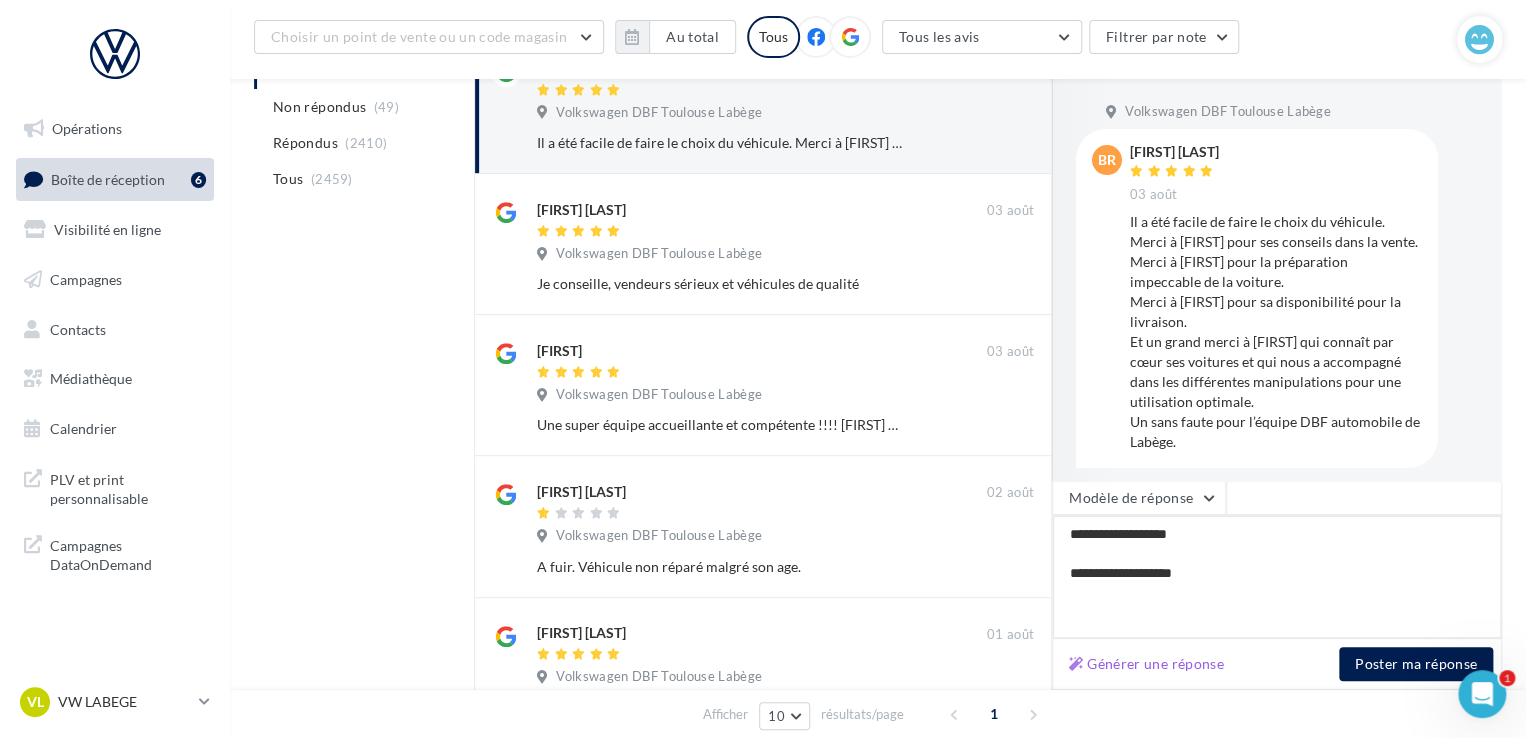 type on "**********" 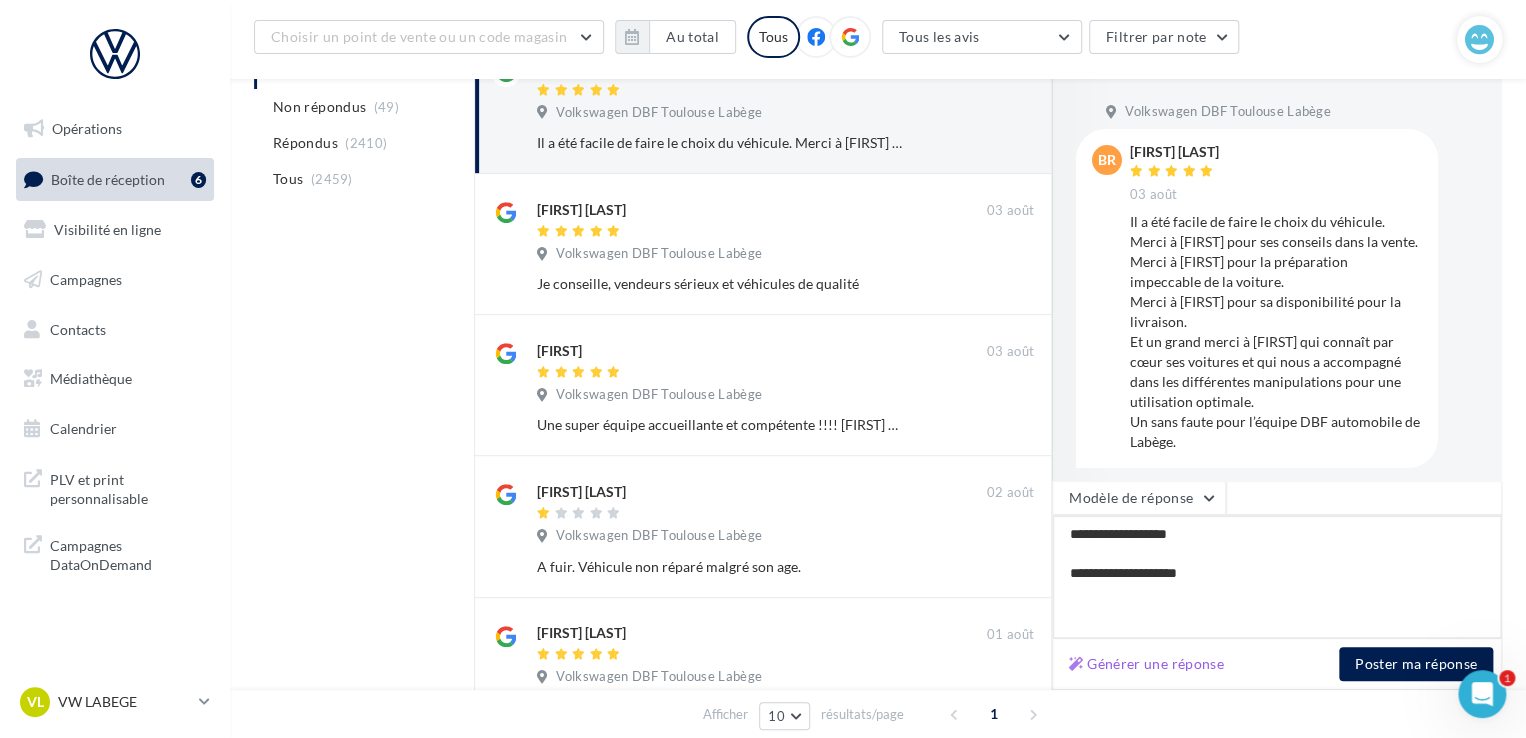 type on "**********" 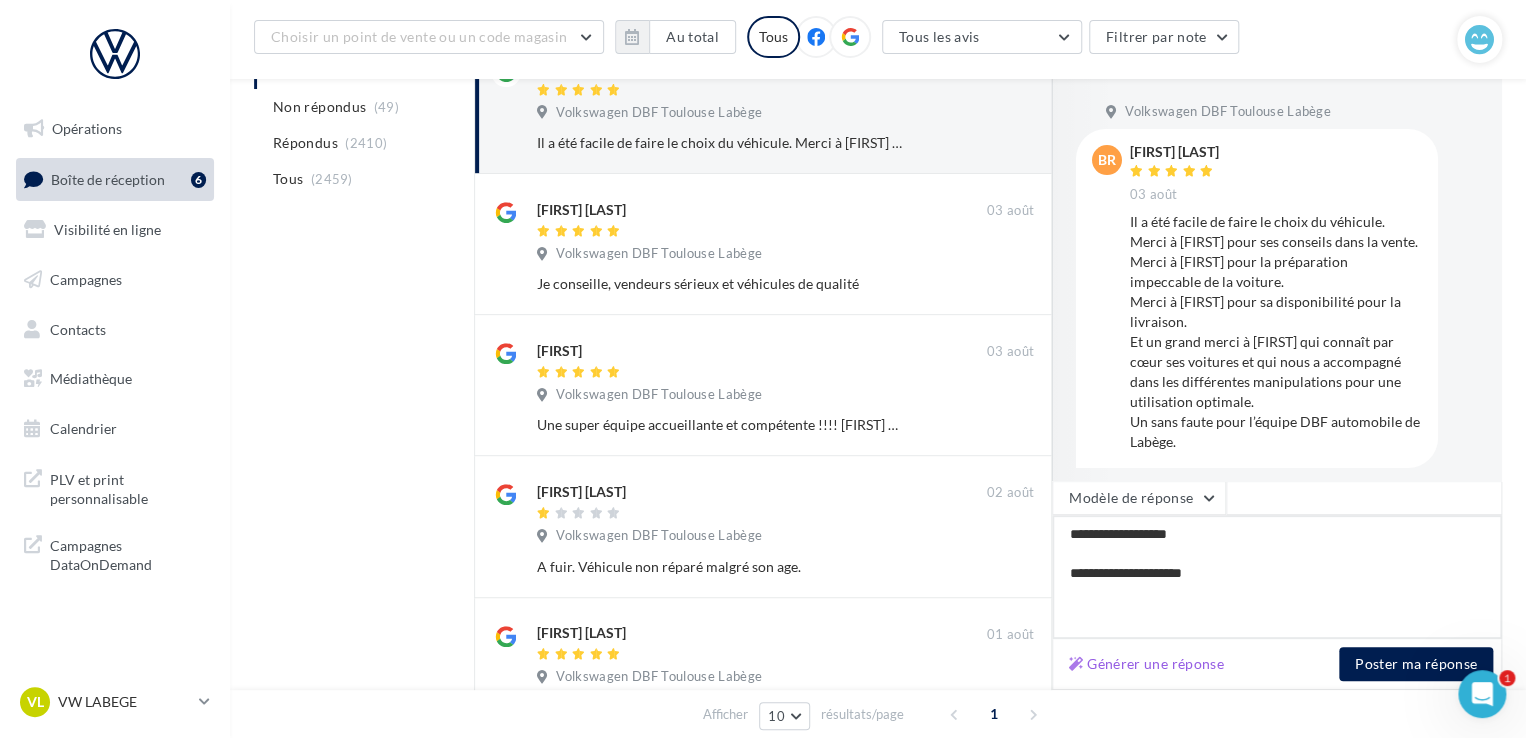 type on "**********" 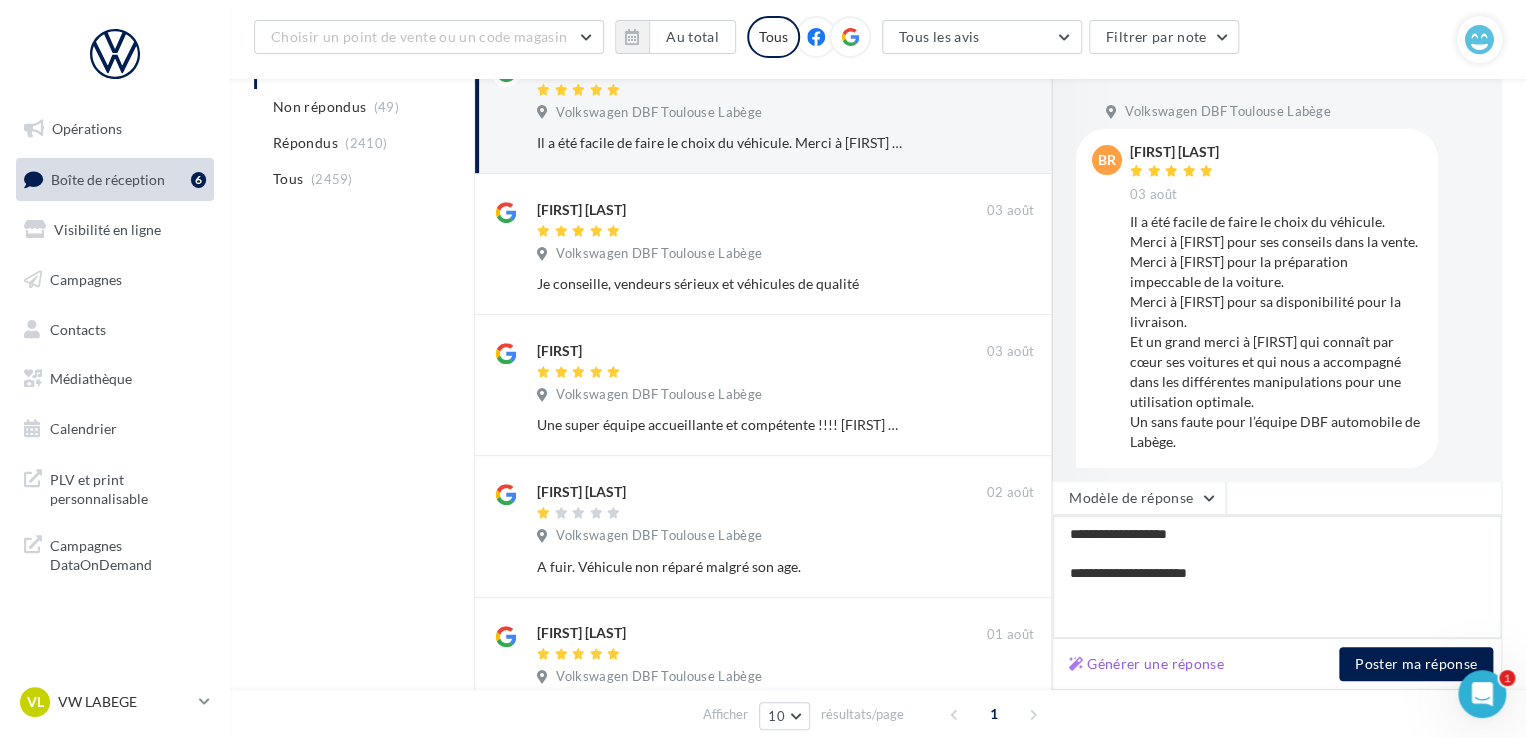 type on "**********" 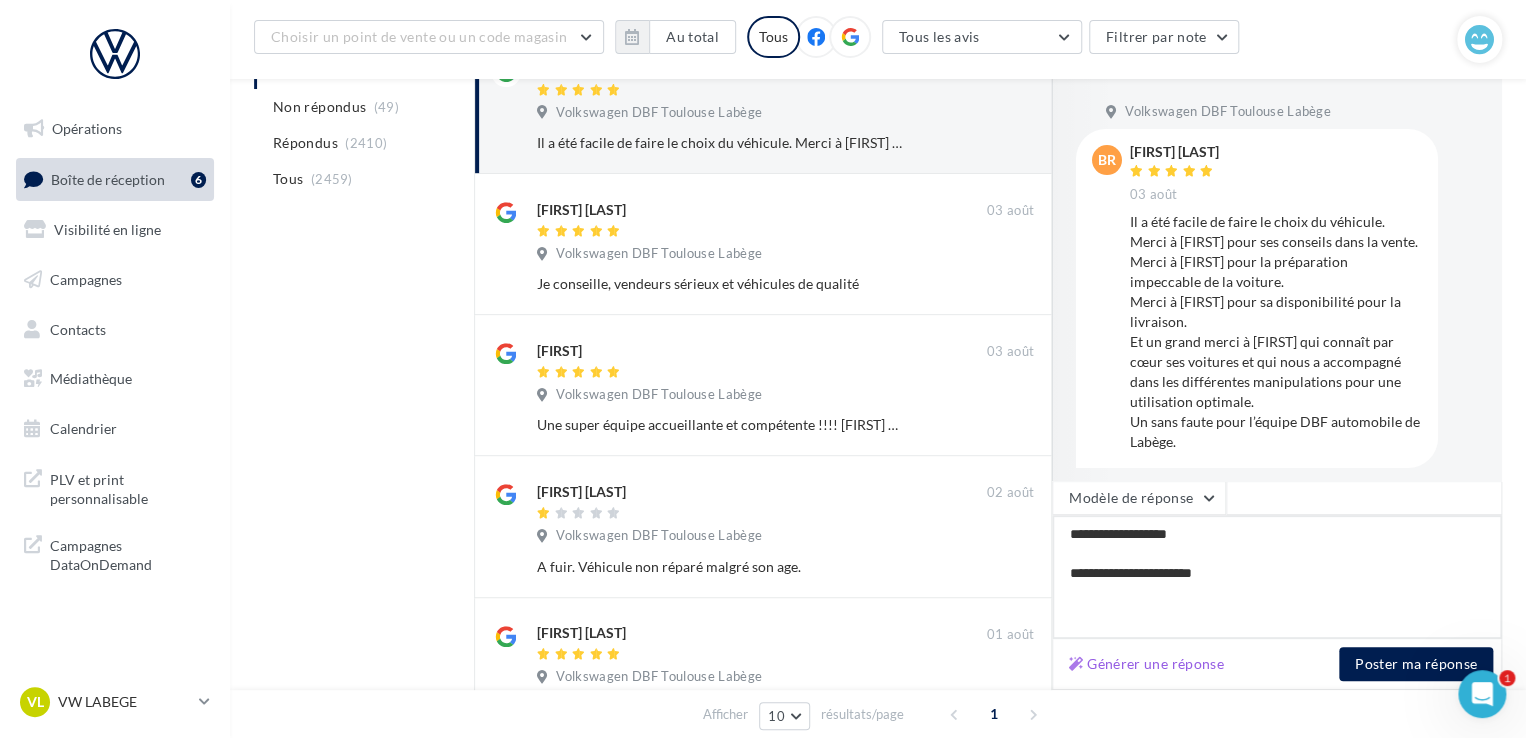 type on "**********" 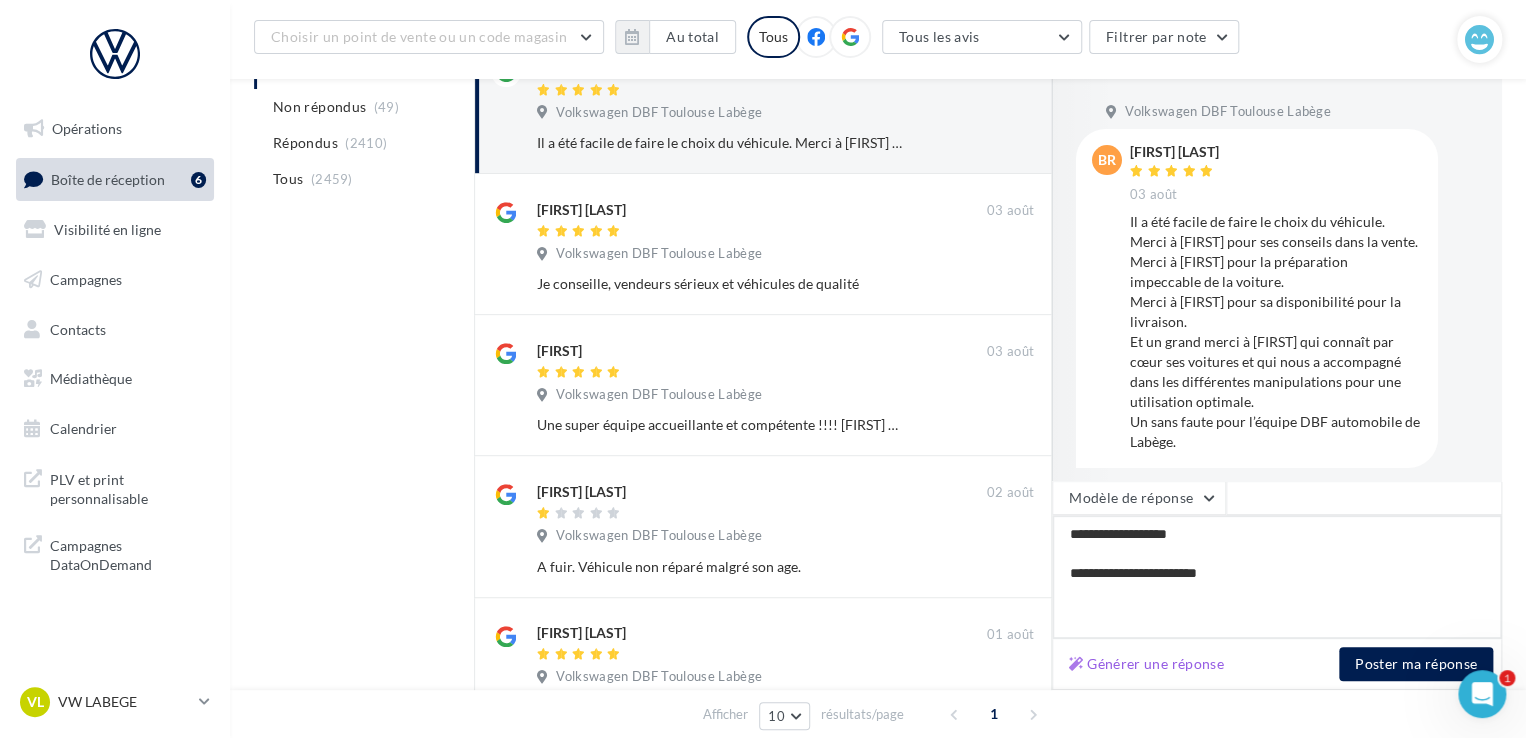 type on "**********" 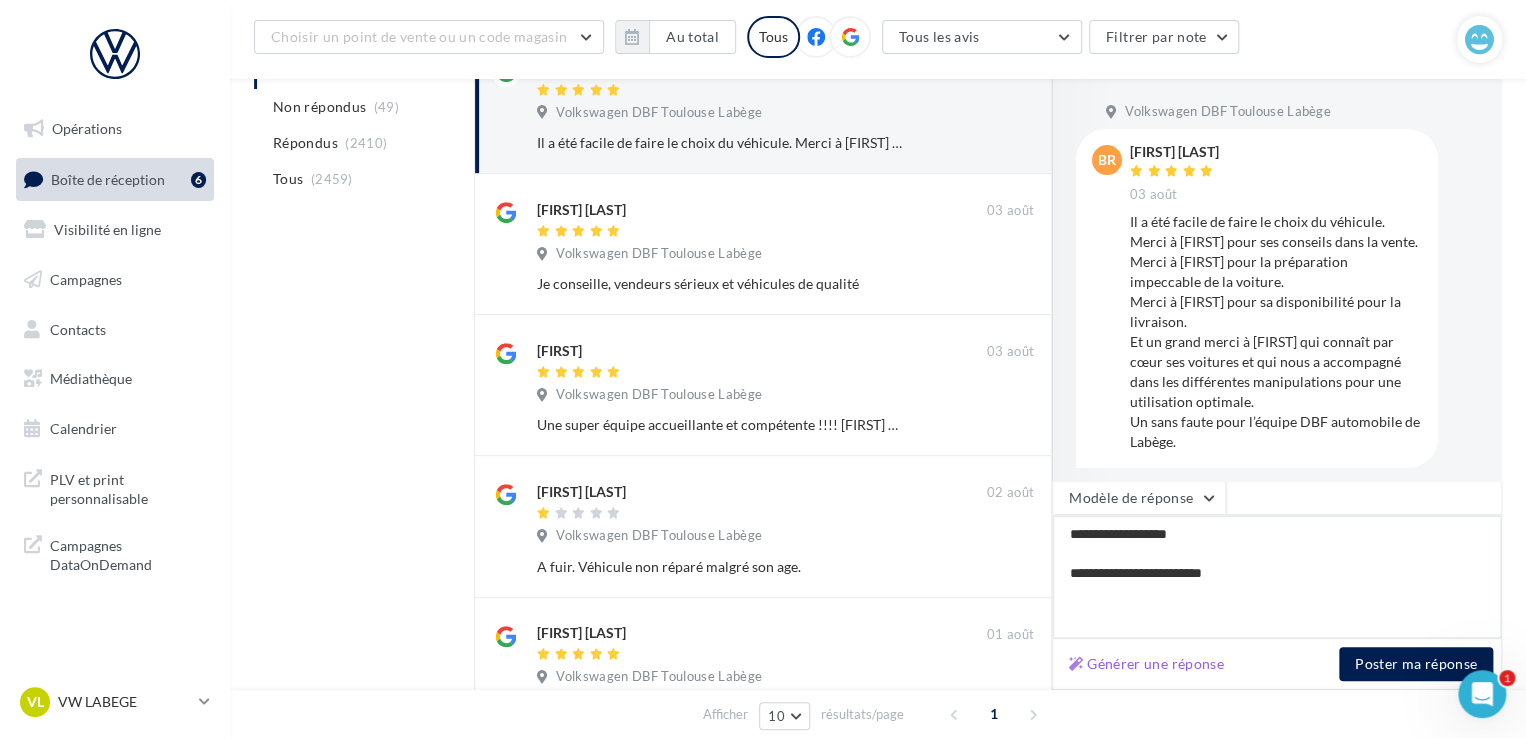 type on "**********" 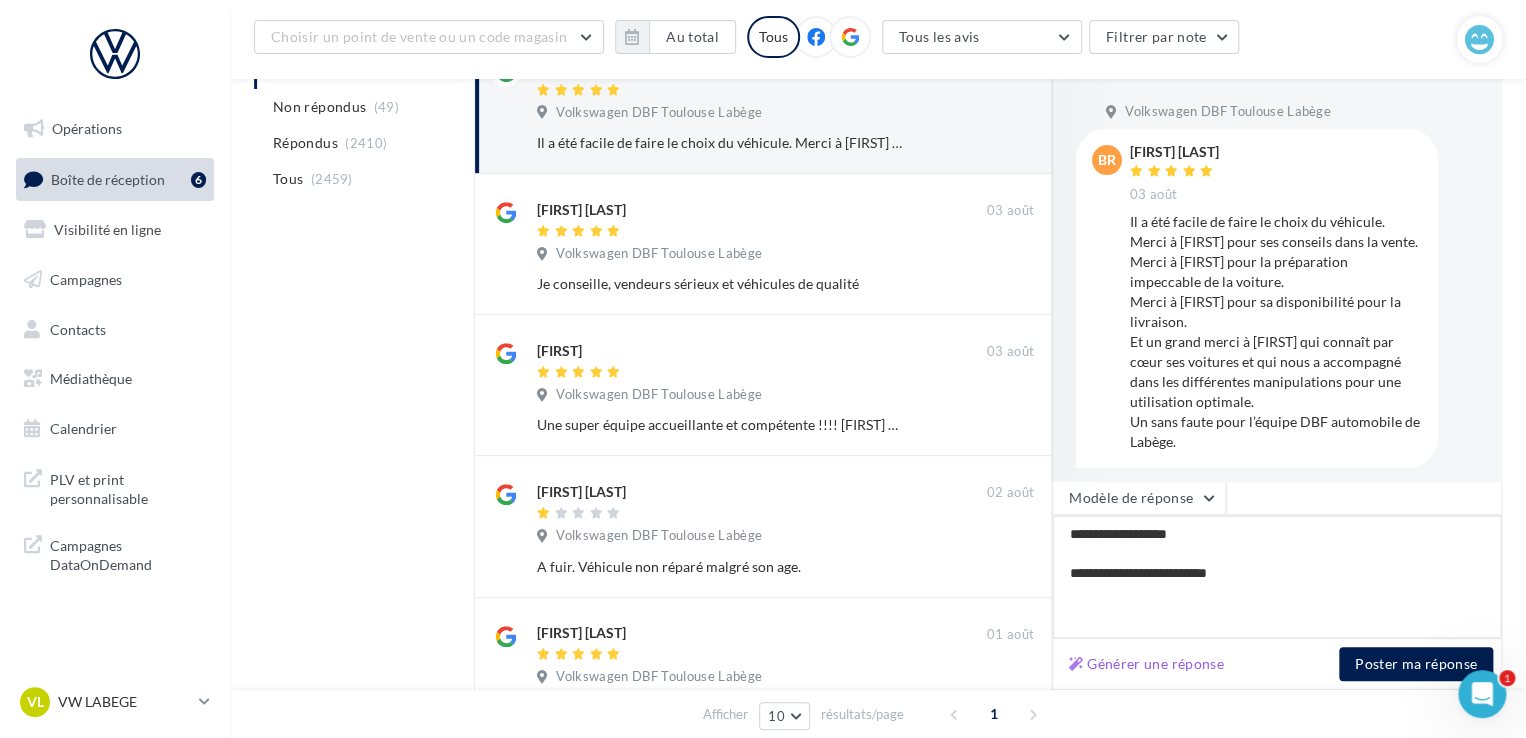 type on "**********" 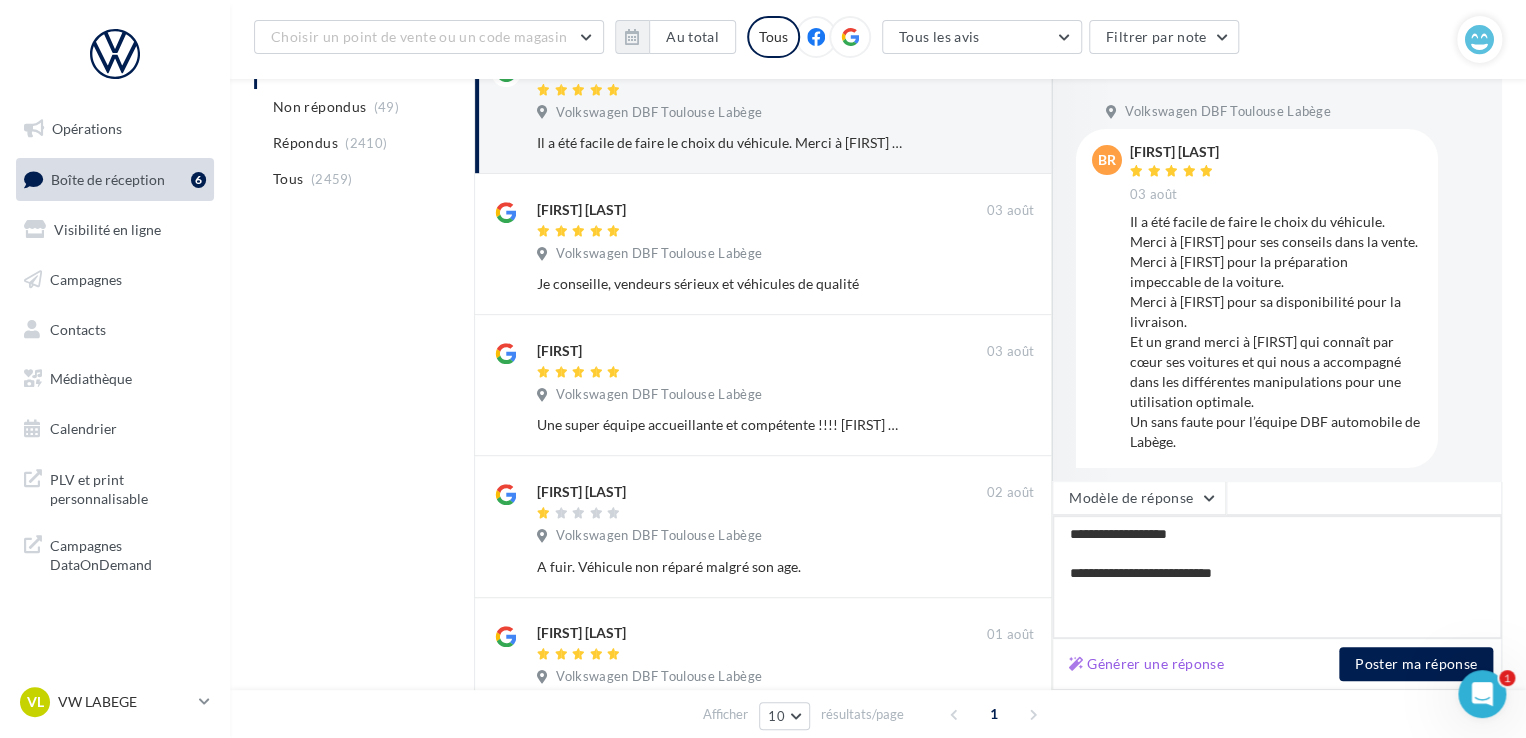type on "**********" 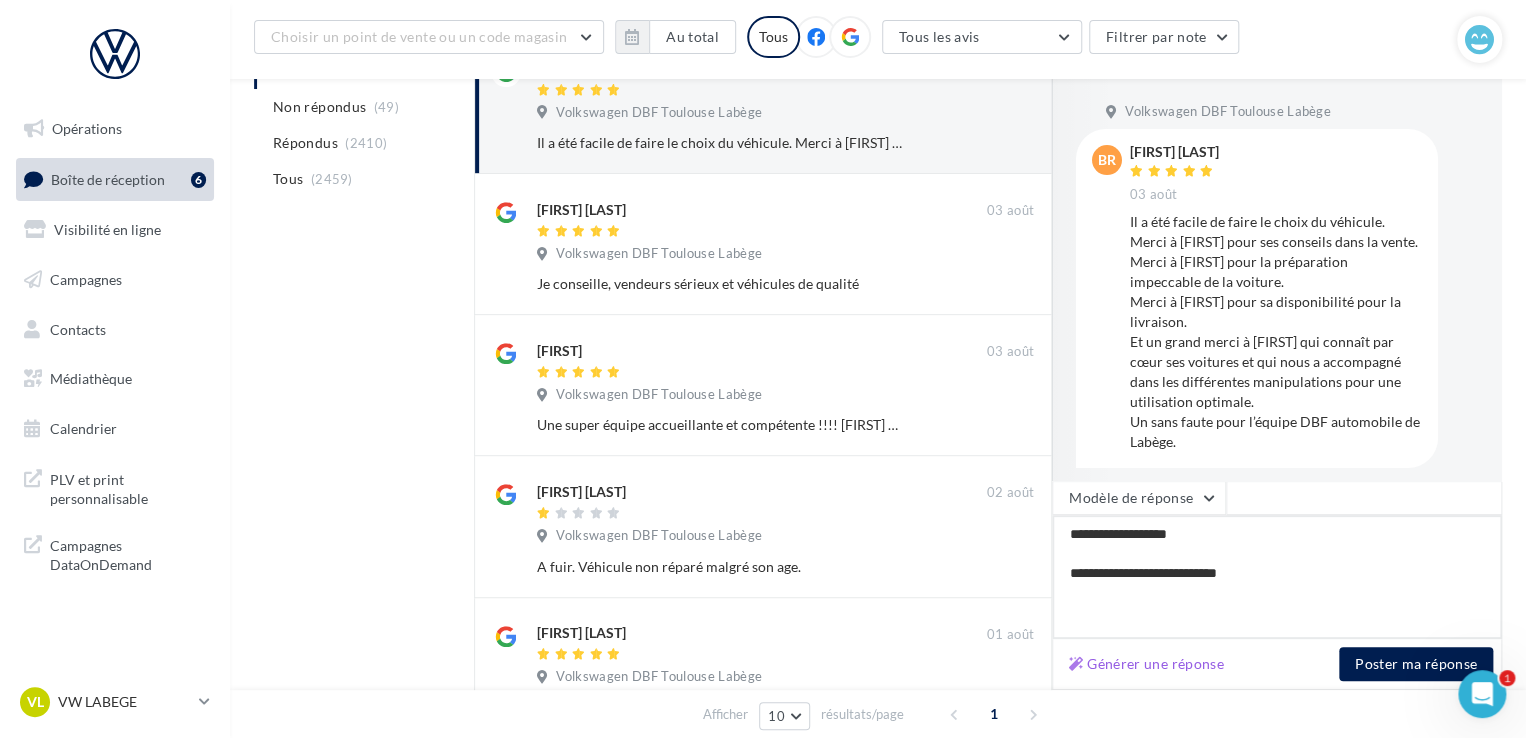 type on "**********" 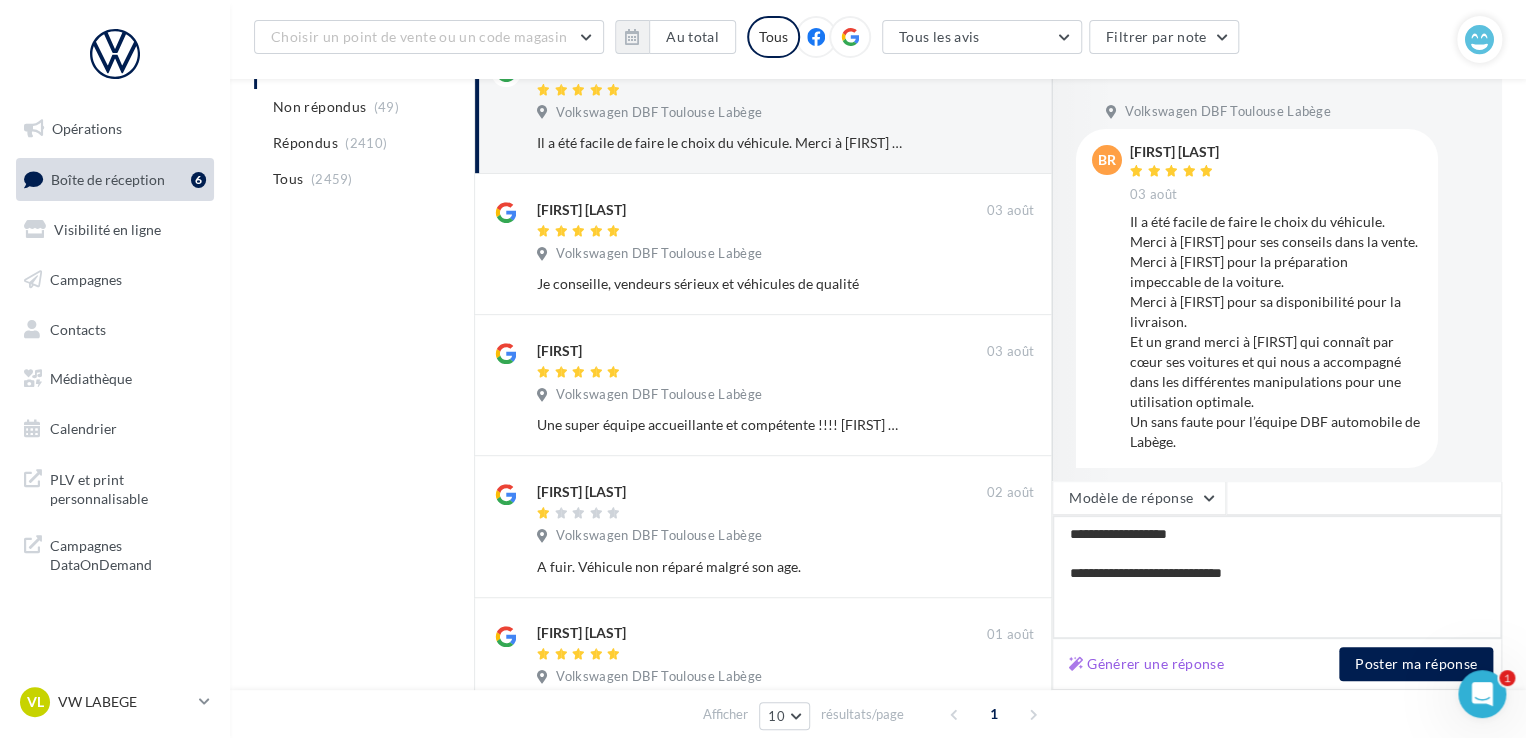 type on "**********" 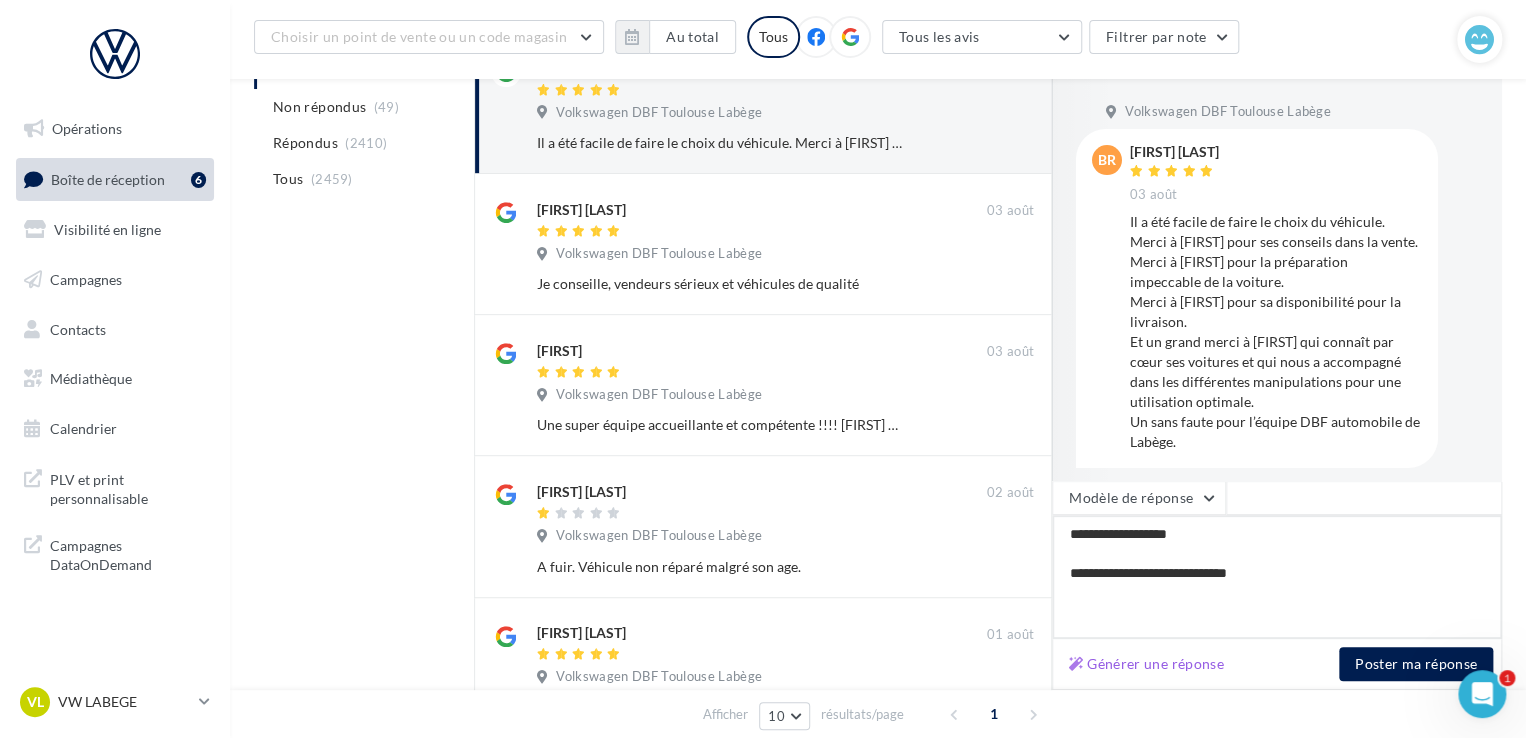 type on "**********" 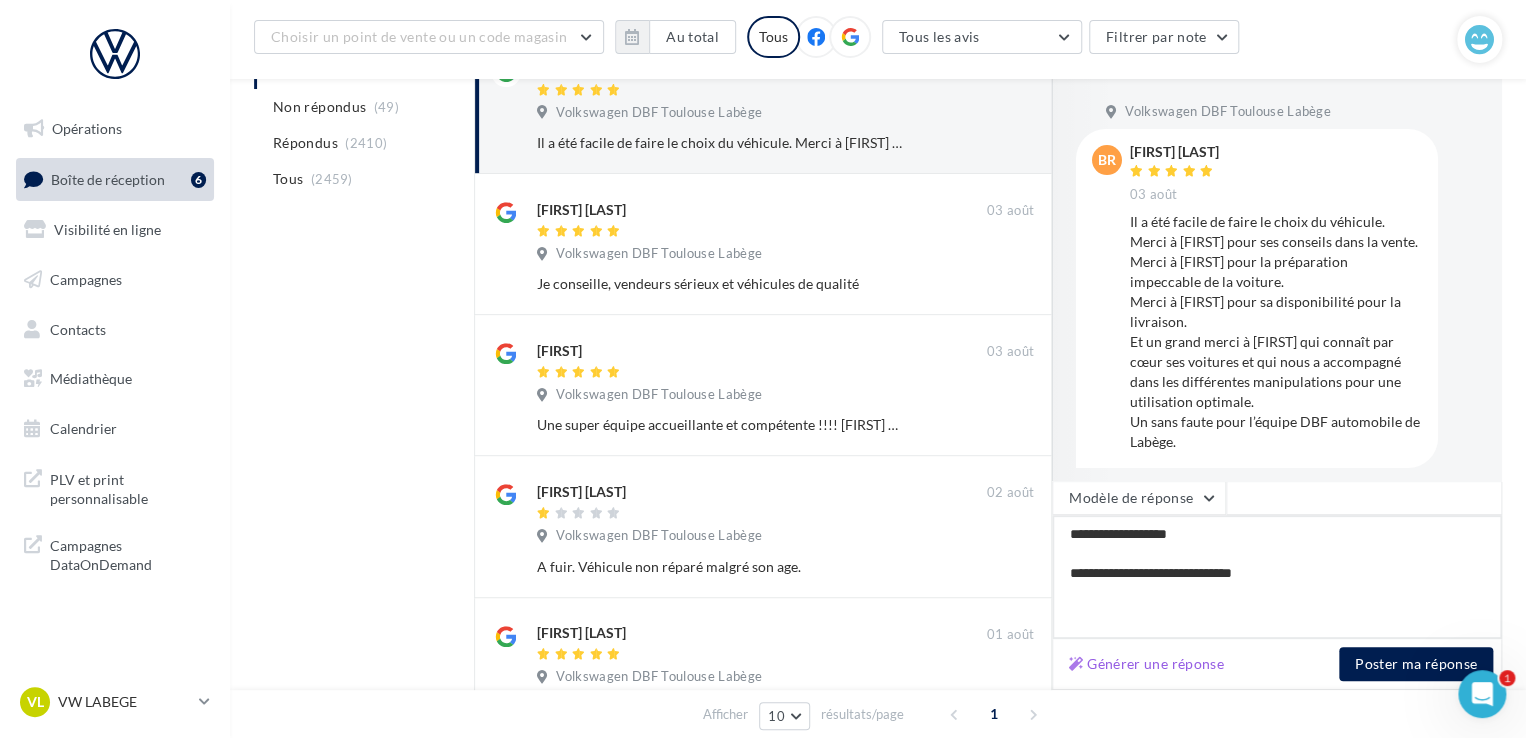 type on "**********" 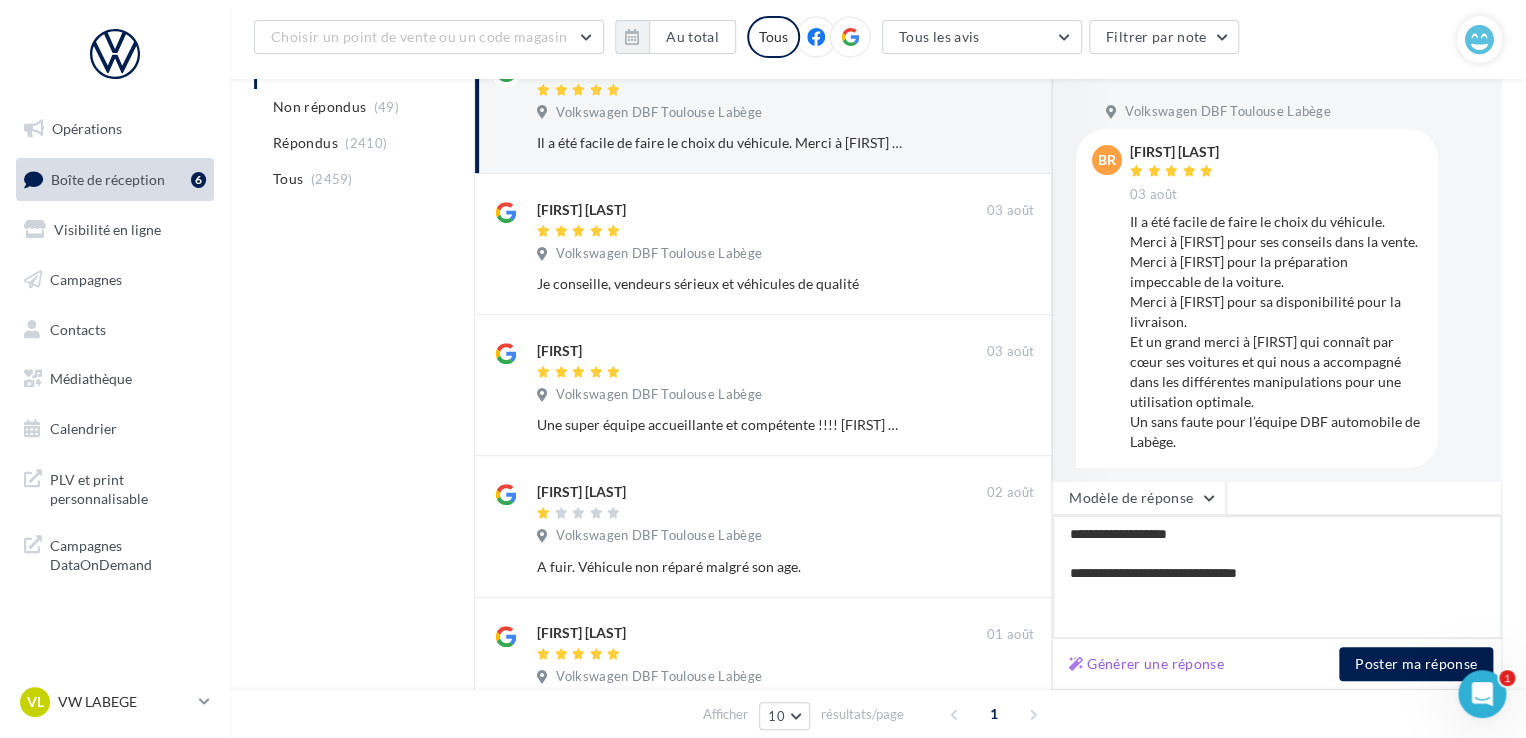 type on "**********" 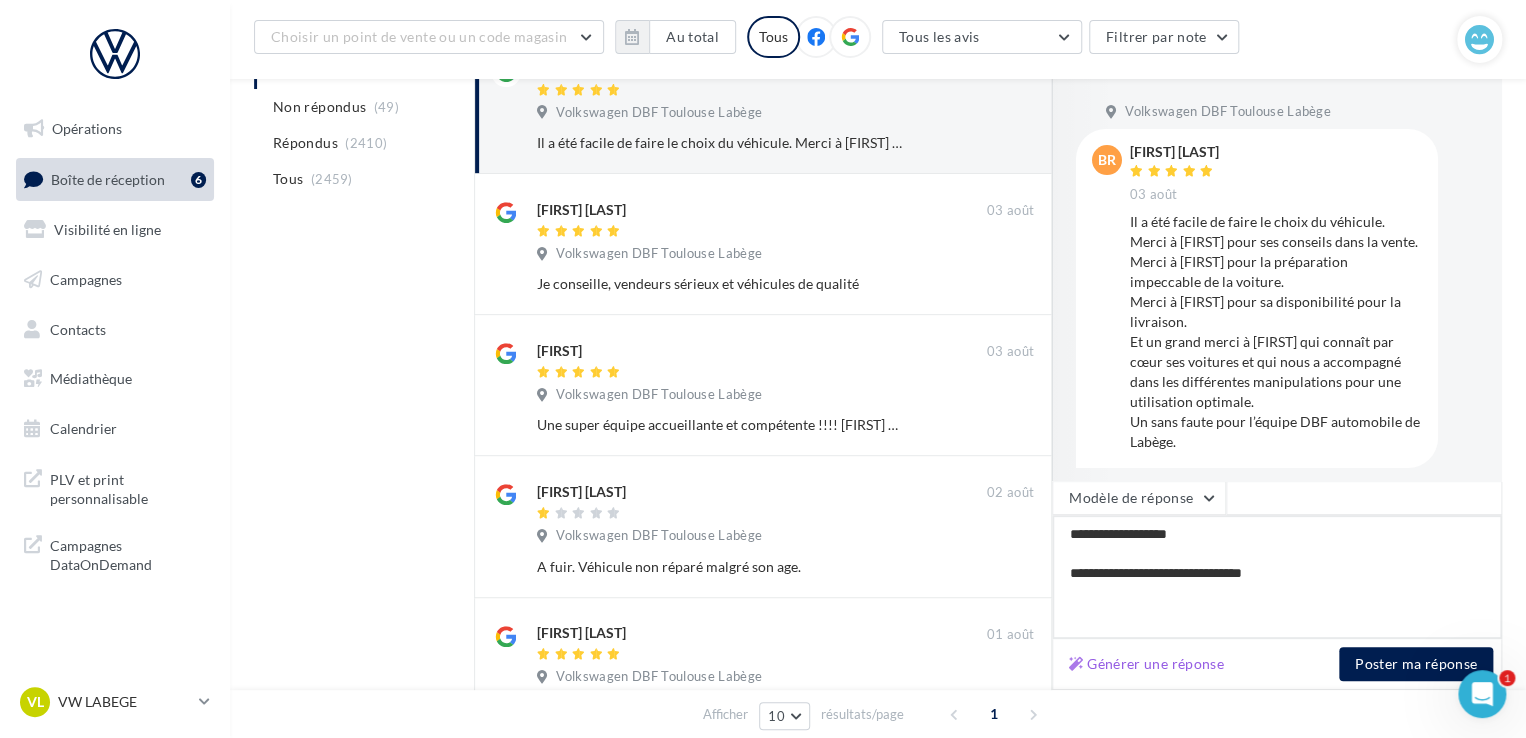 type on "**********" 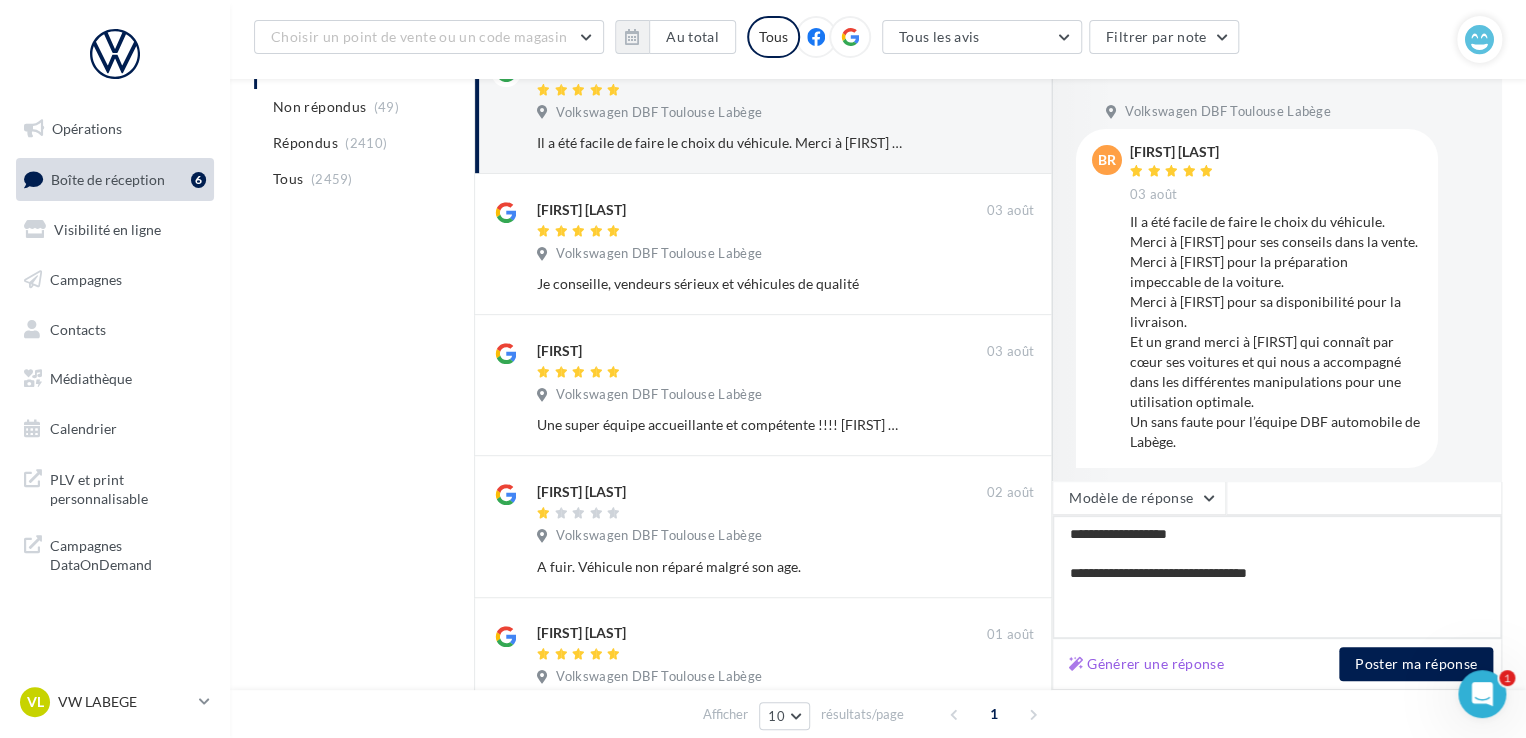 type on "**********" 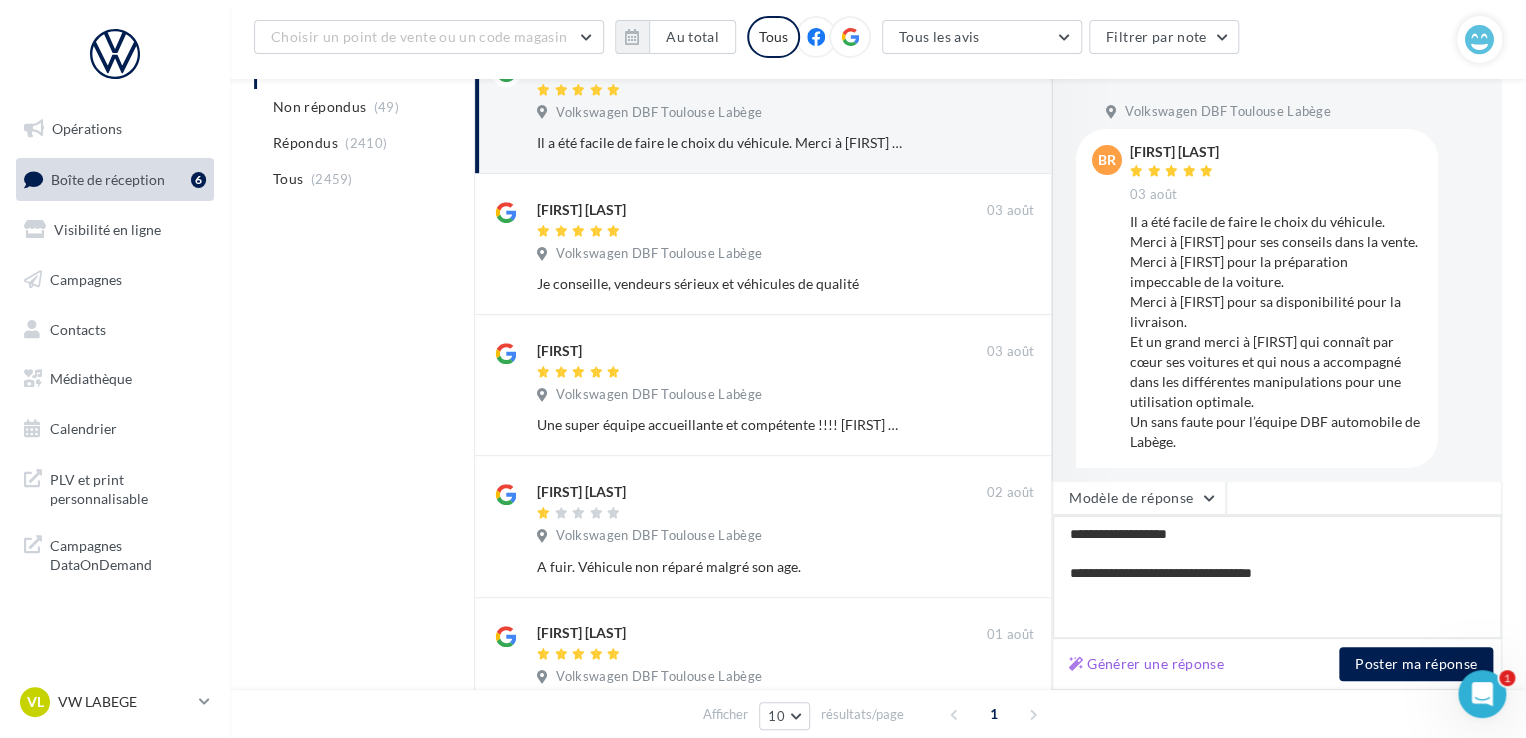 type on "**********" 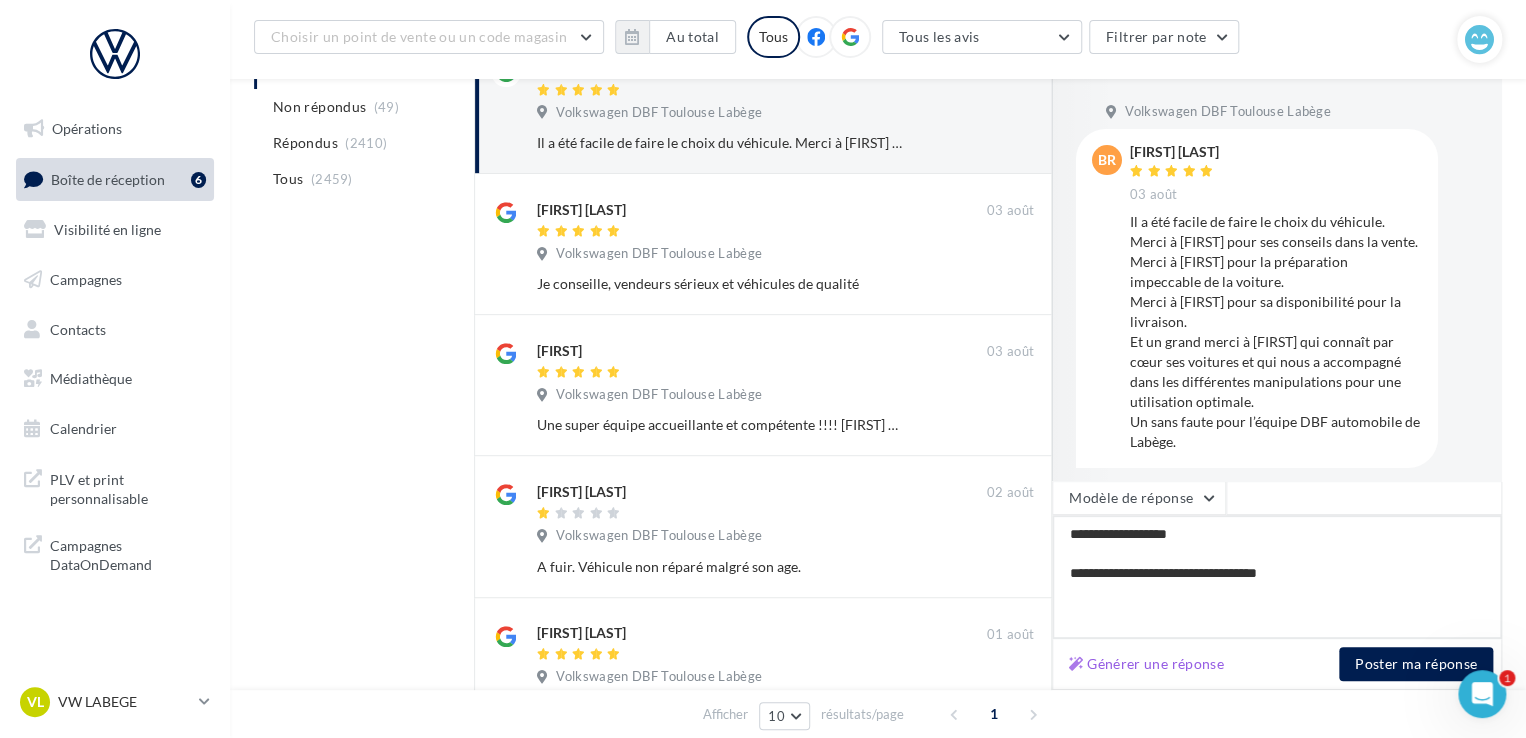 type on "**********" 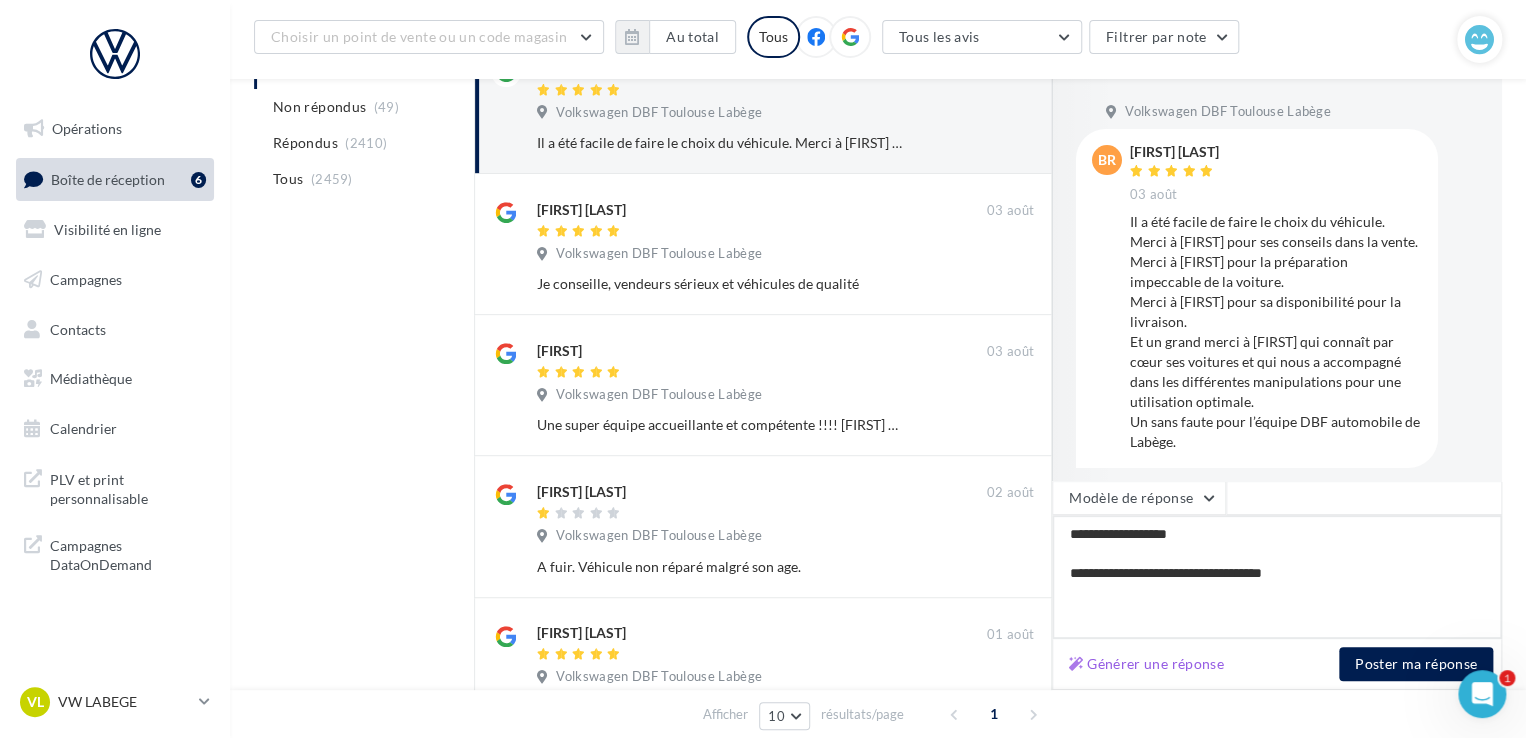 type on "**********" 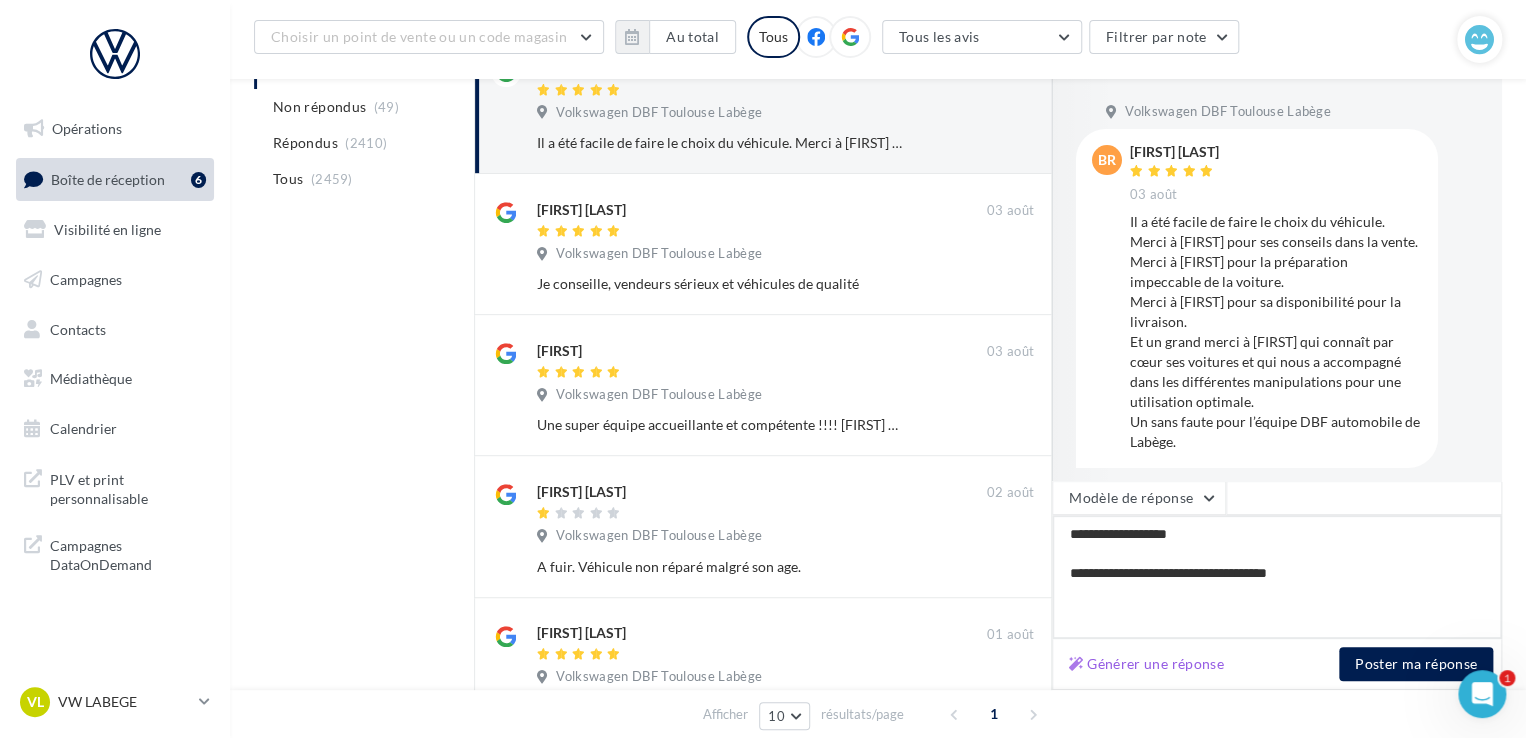 type on "**********" 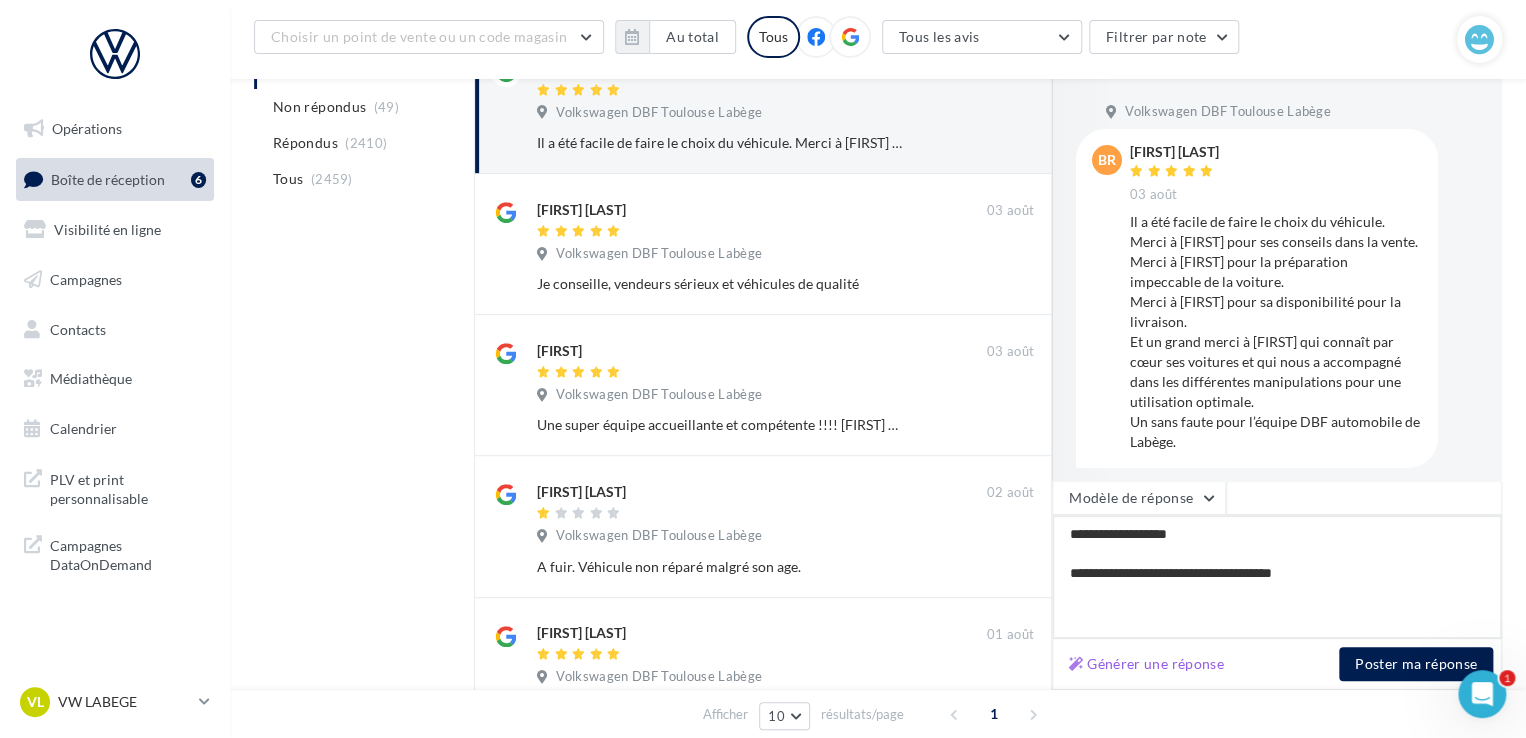 type on "**********" 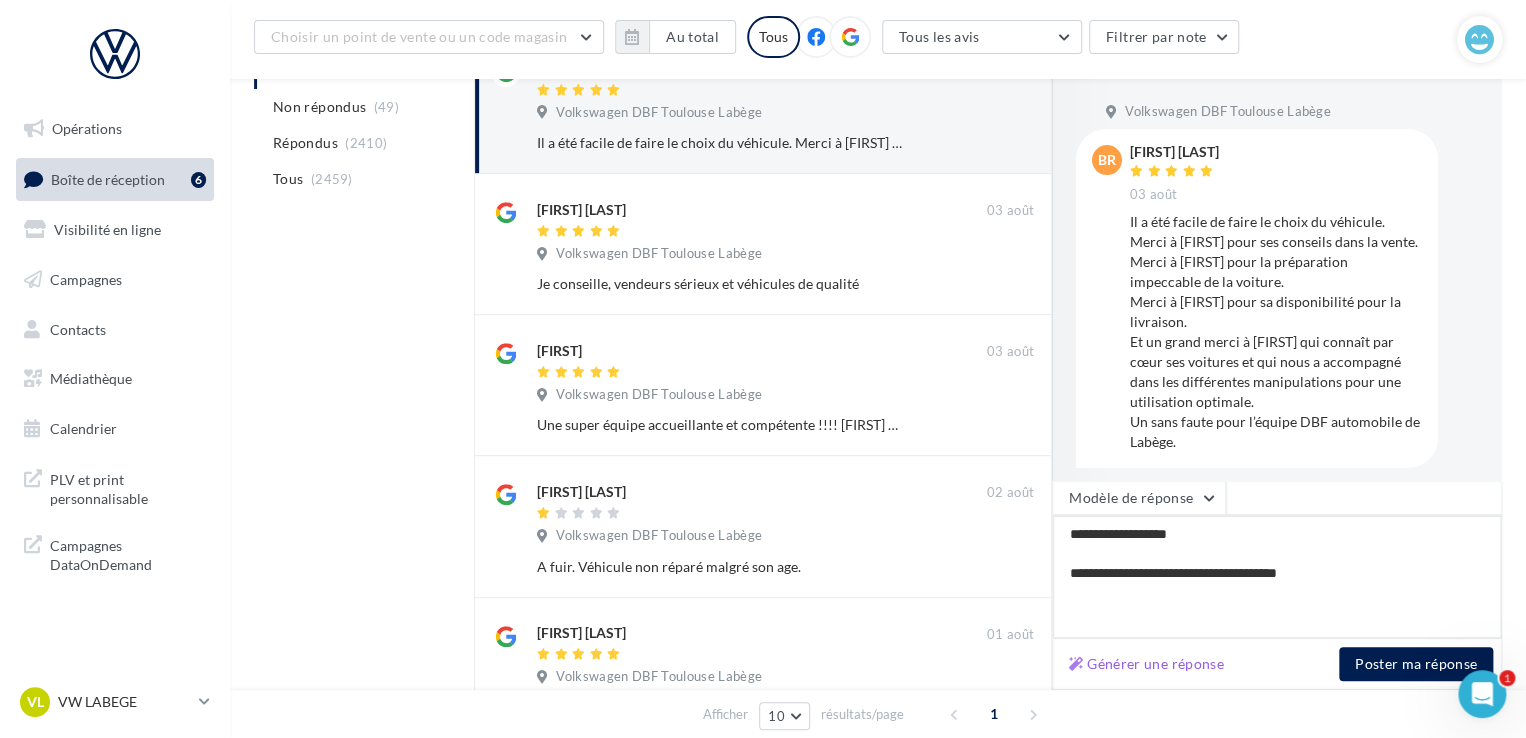 type on "**********" 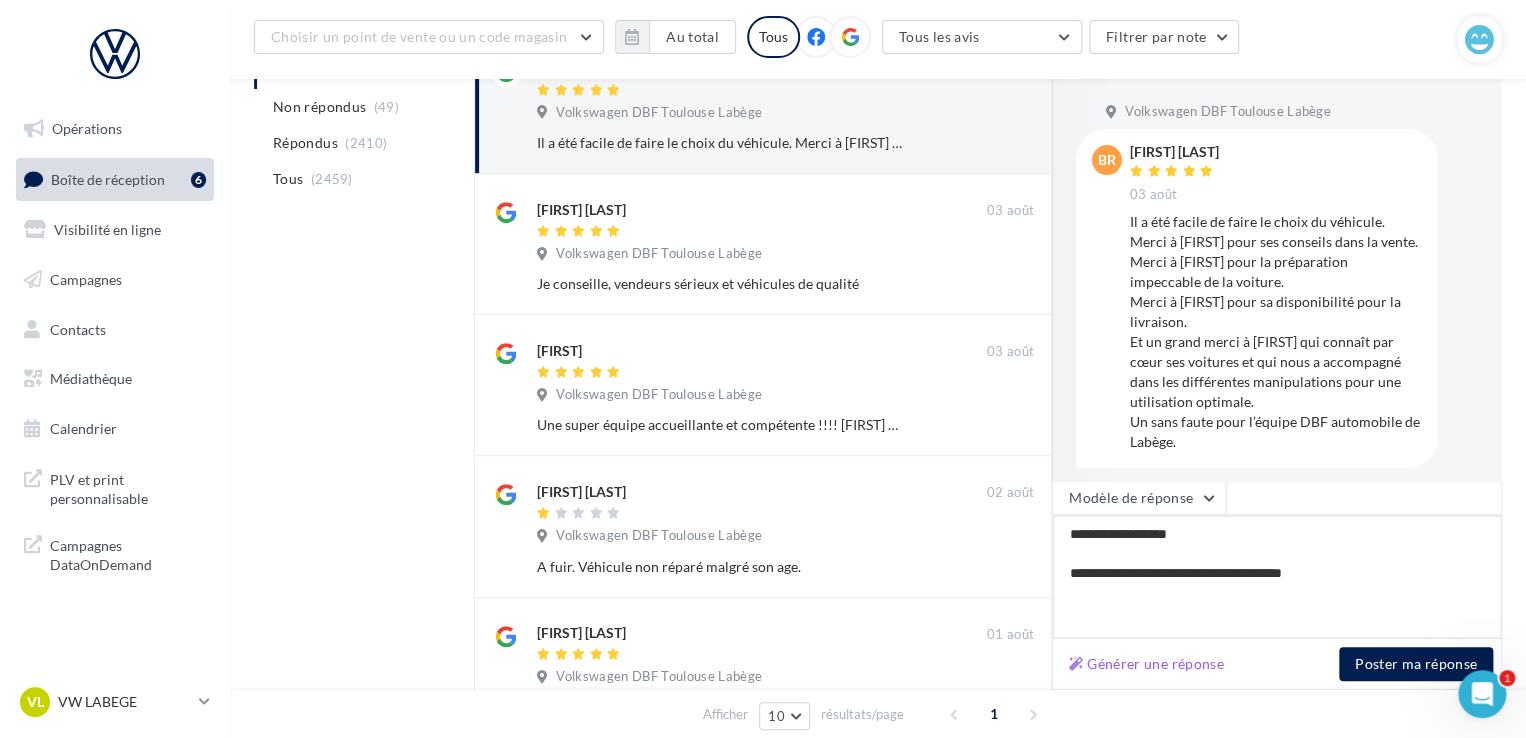 type on "**********" 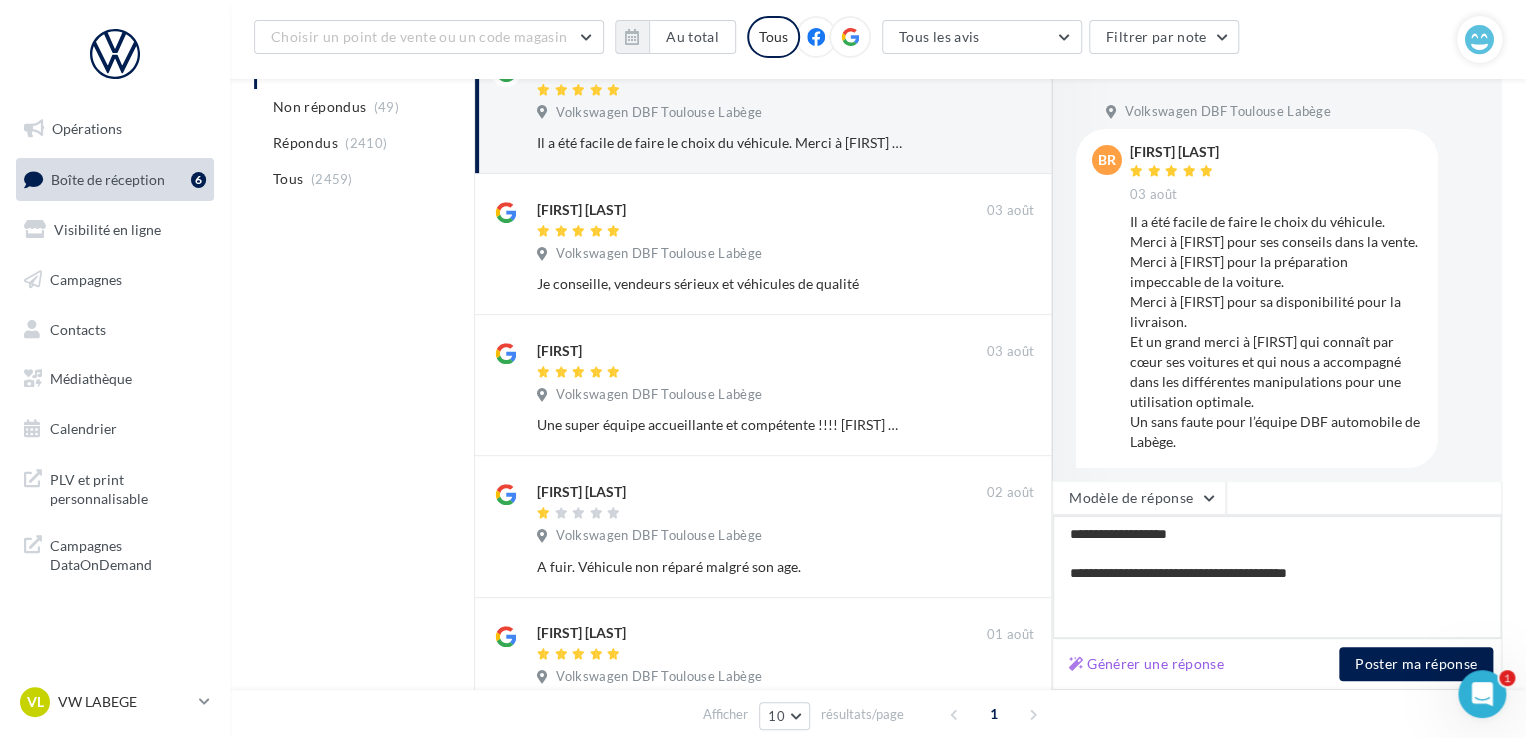 type on "**********" 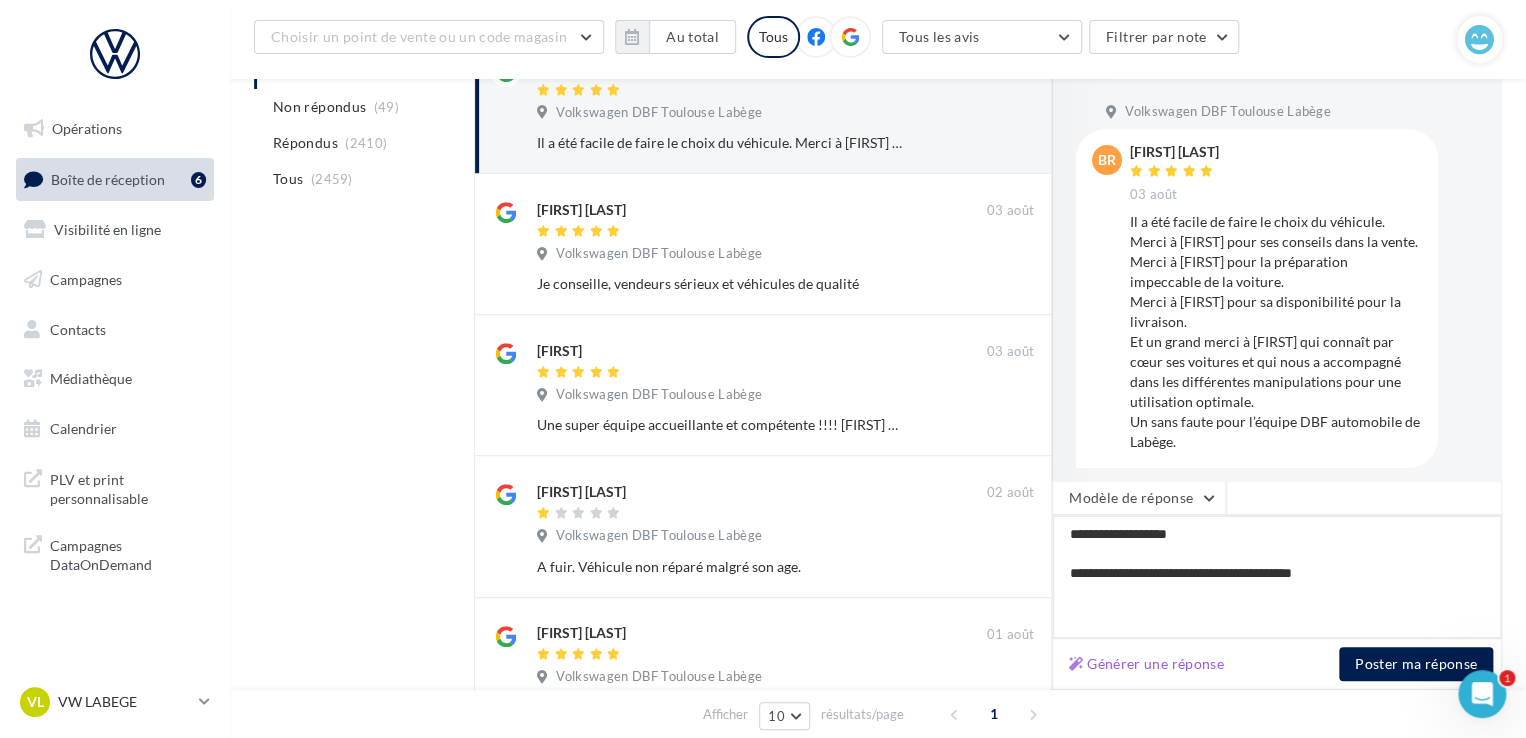 type on "**********" 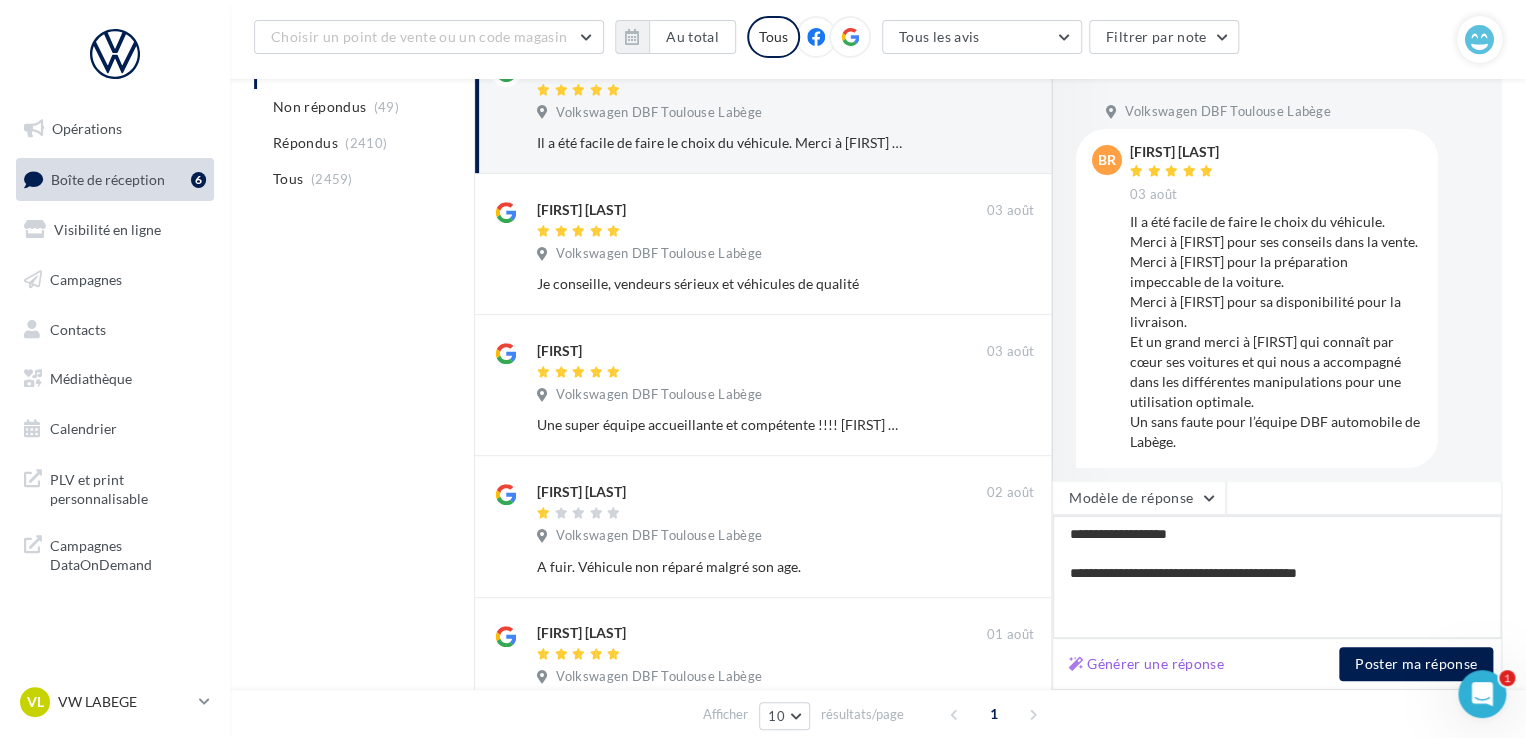 type on "**********" 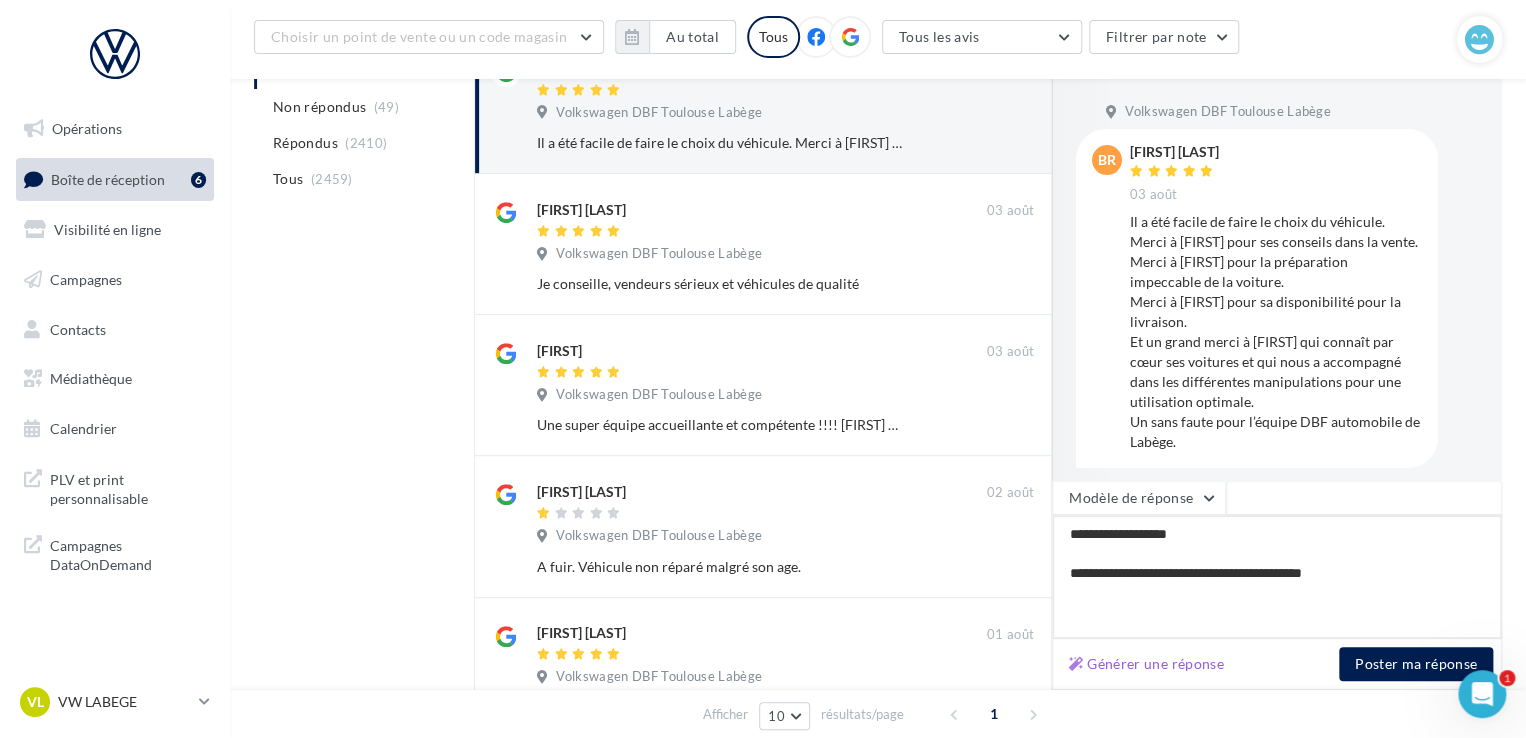 type on "**********" 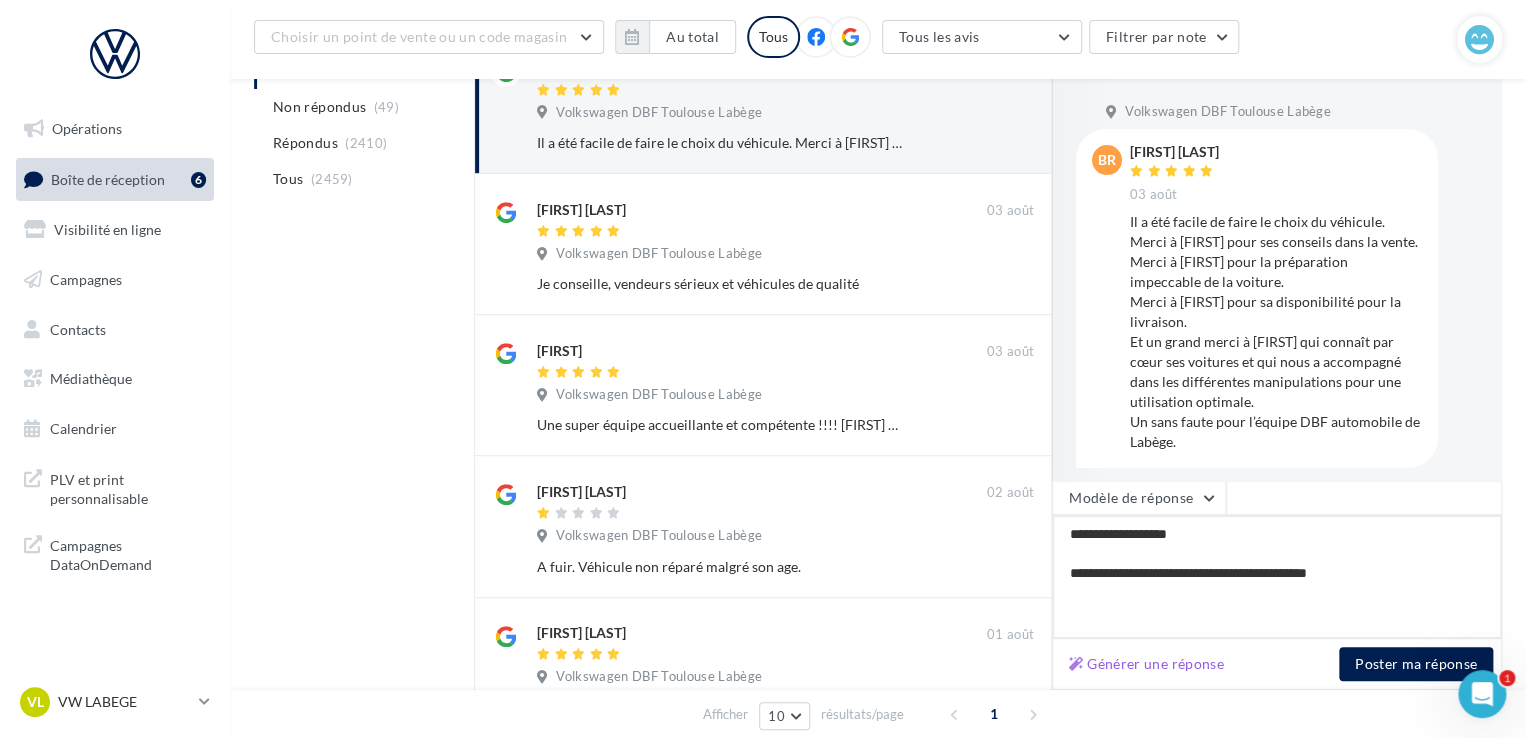type on "**********" 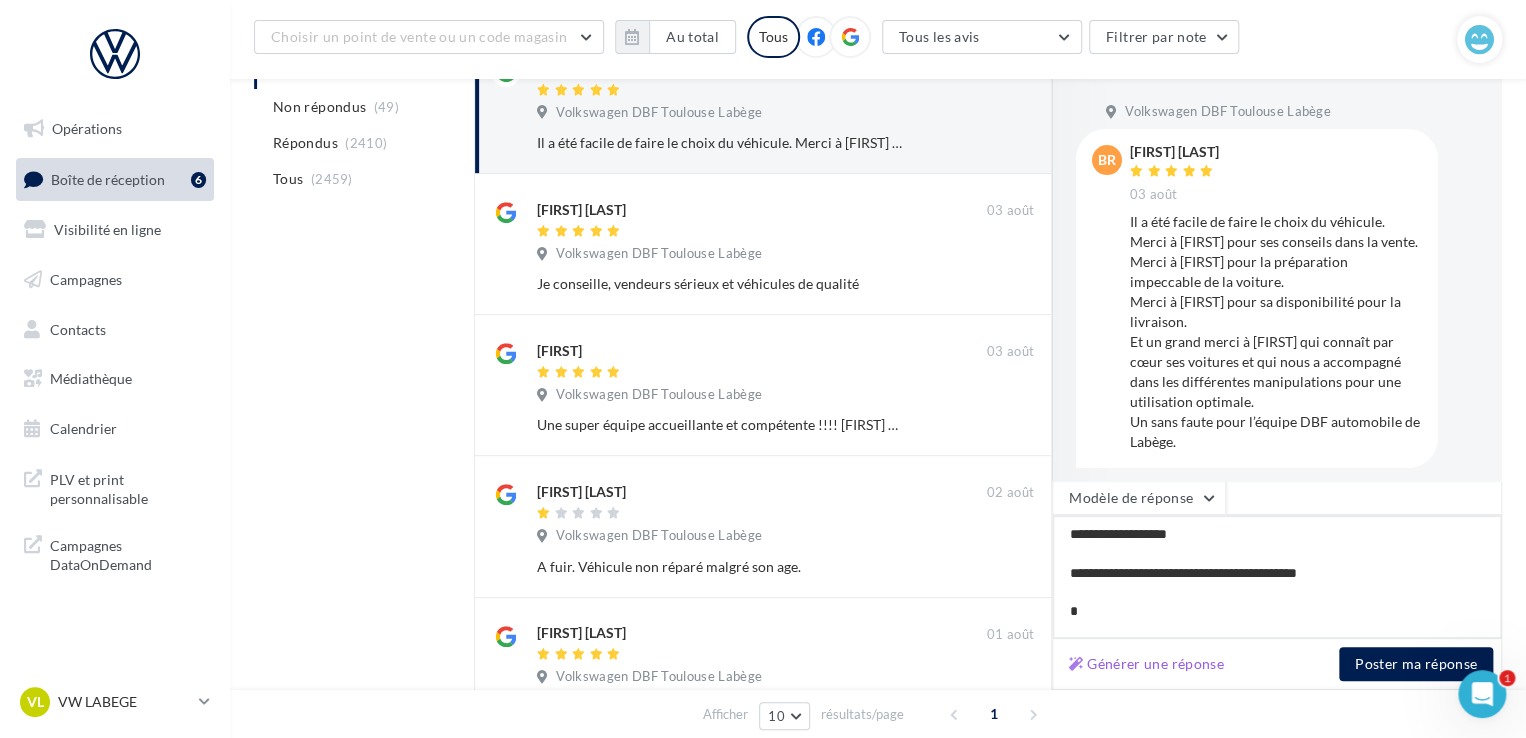 type on "**********" 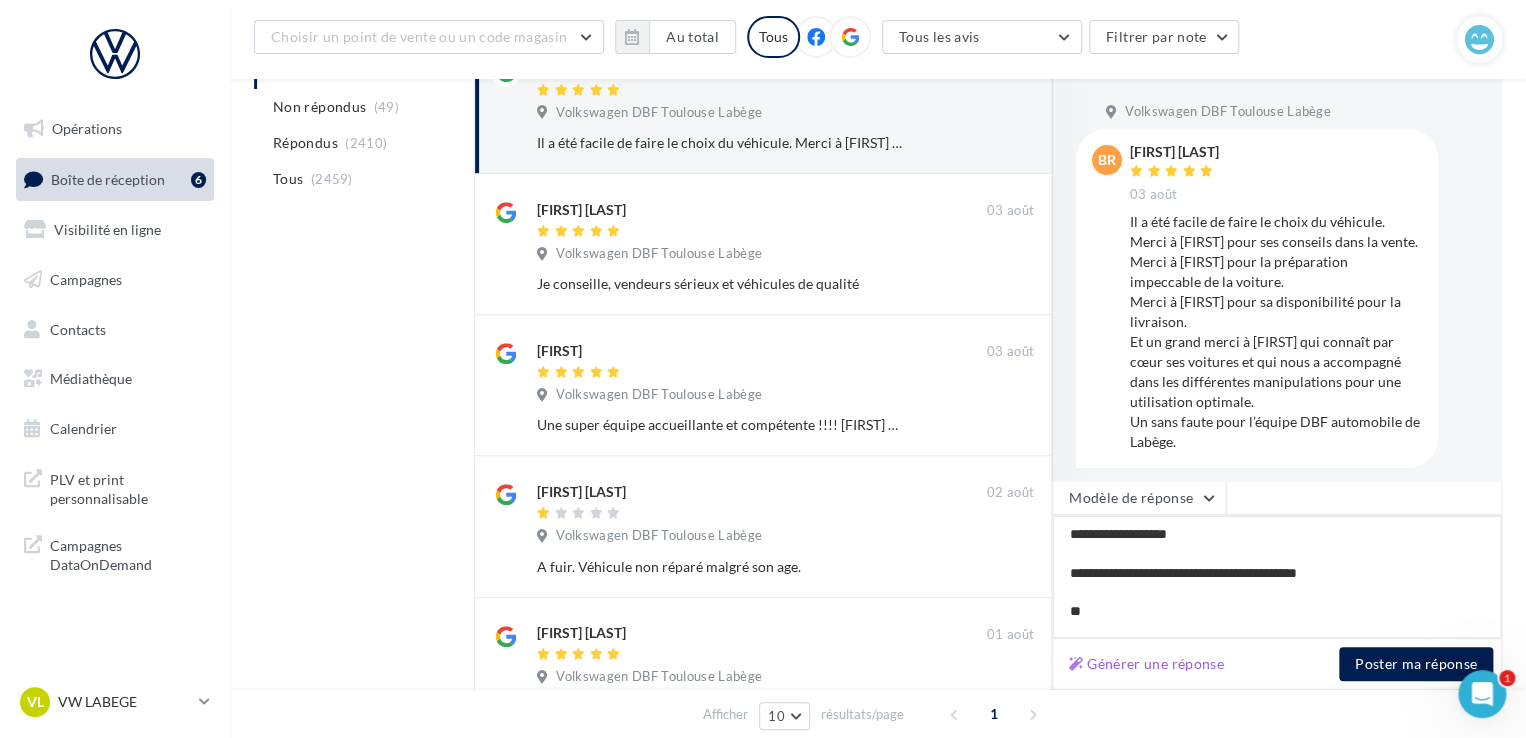 type on "**********" 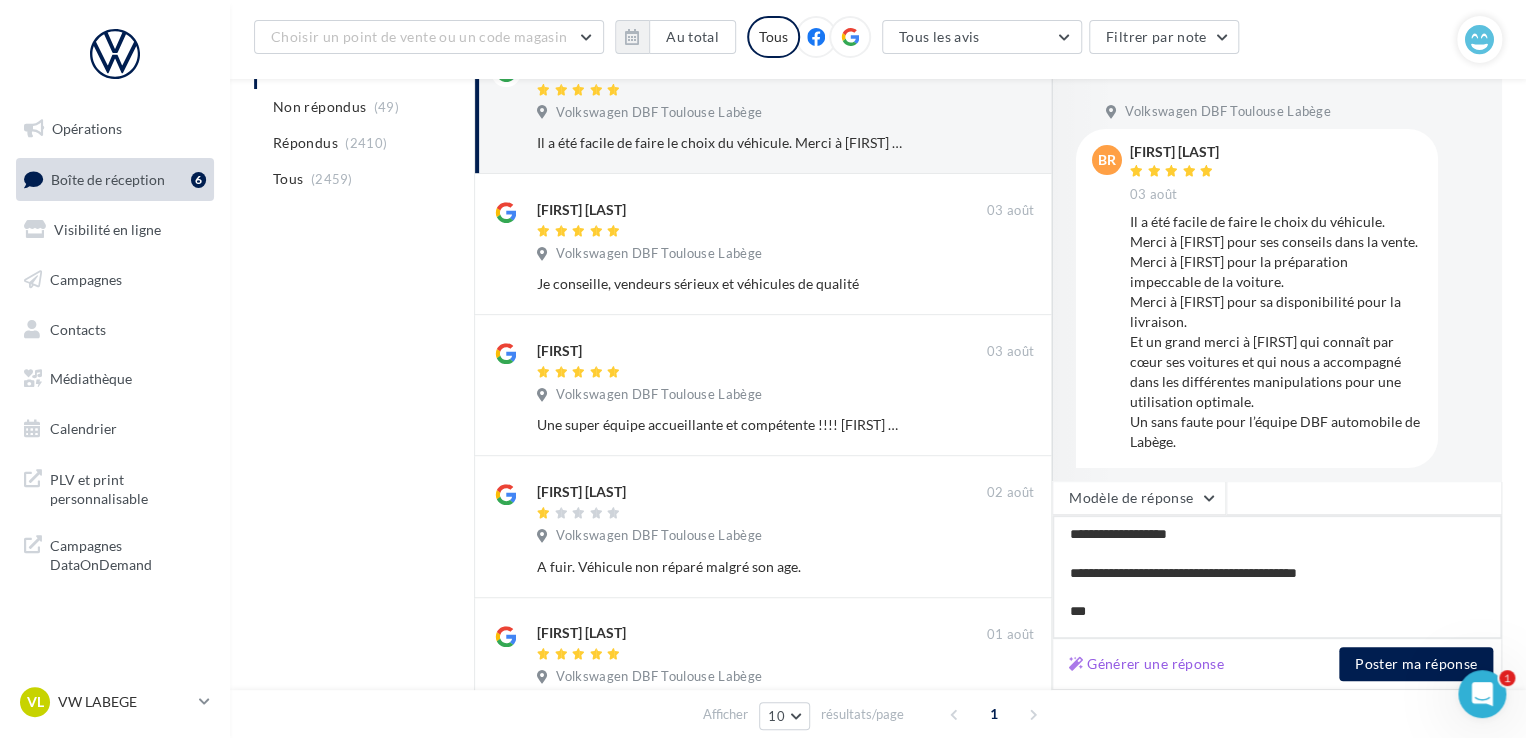 type on "**********" 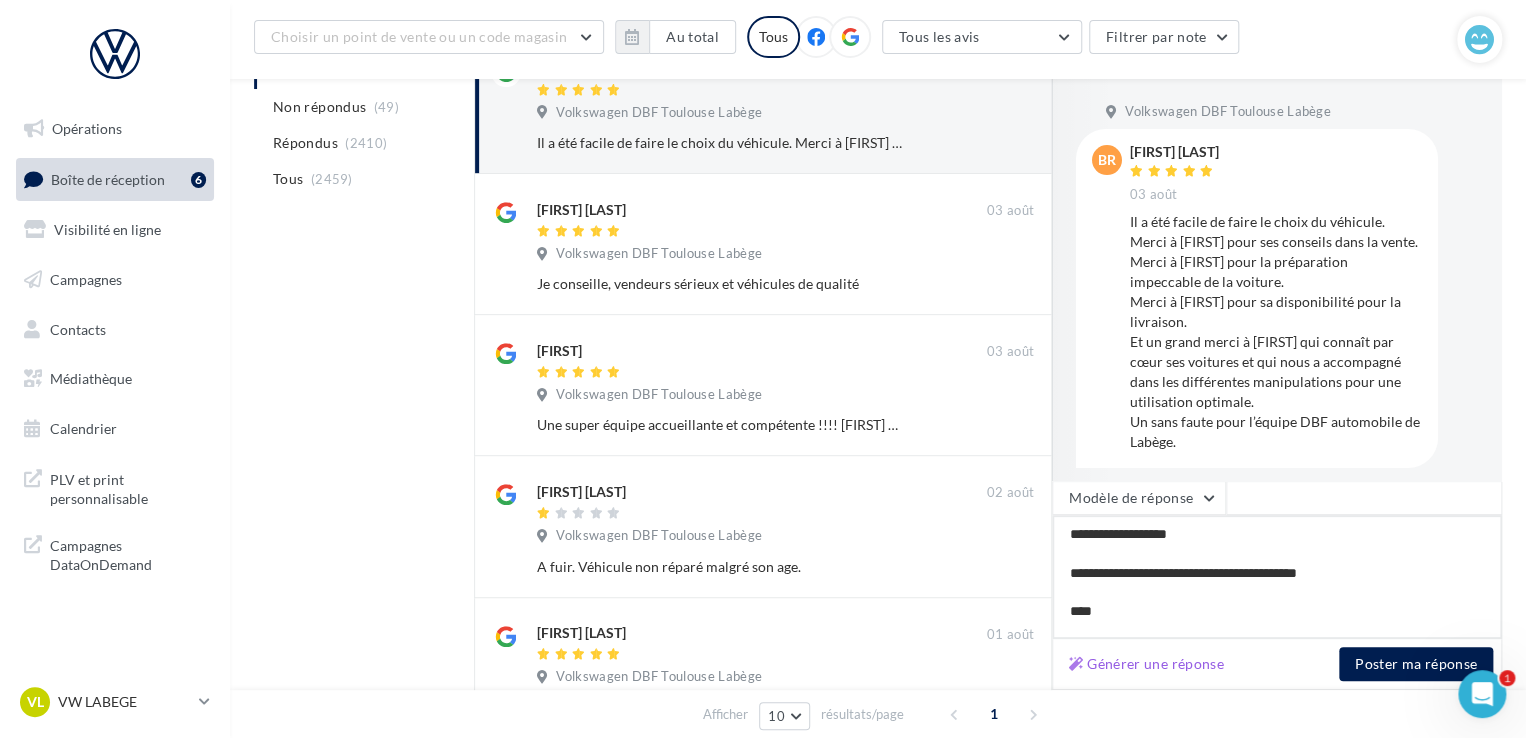 type on "**********" 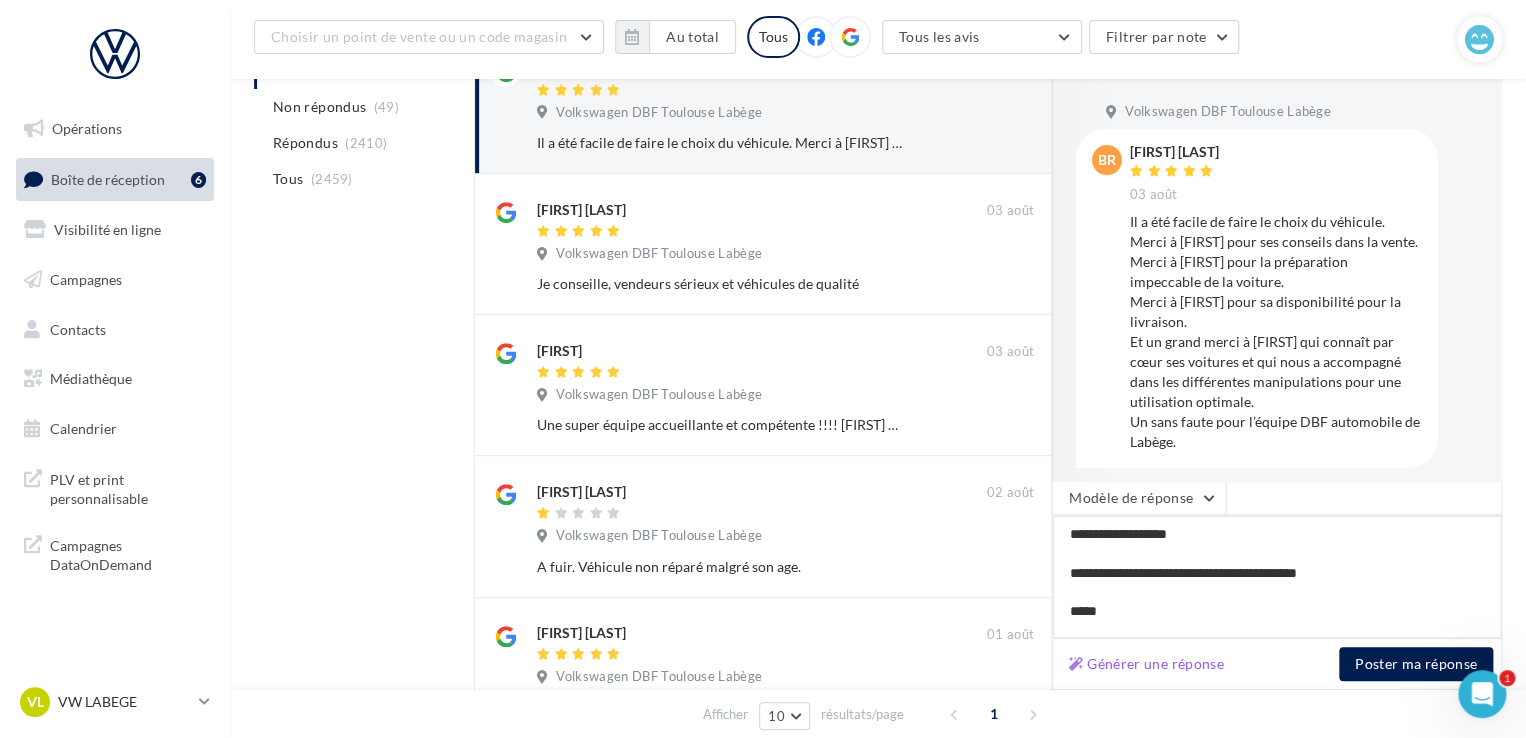 type on "**********" 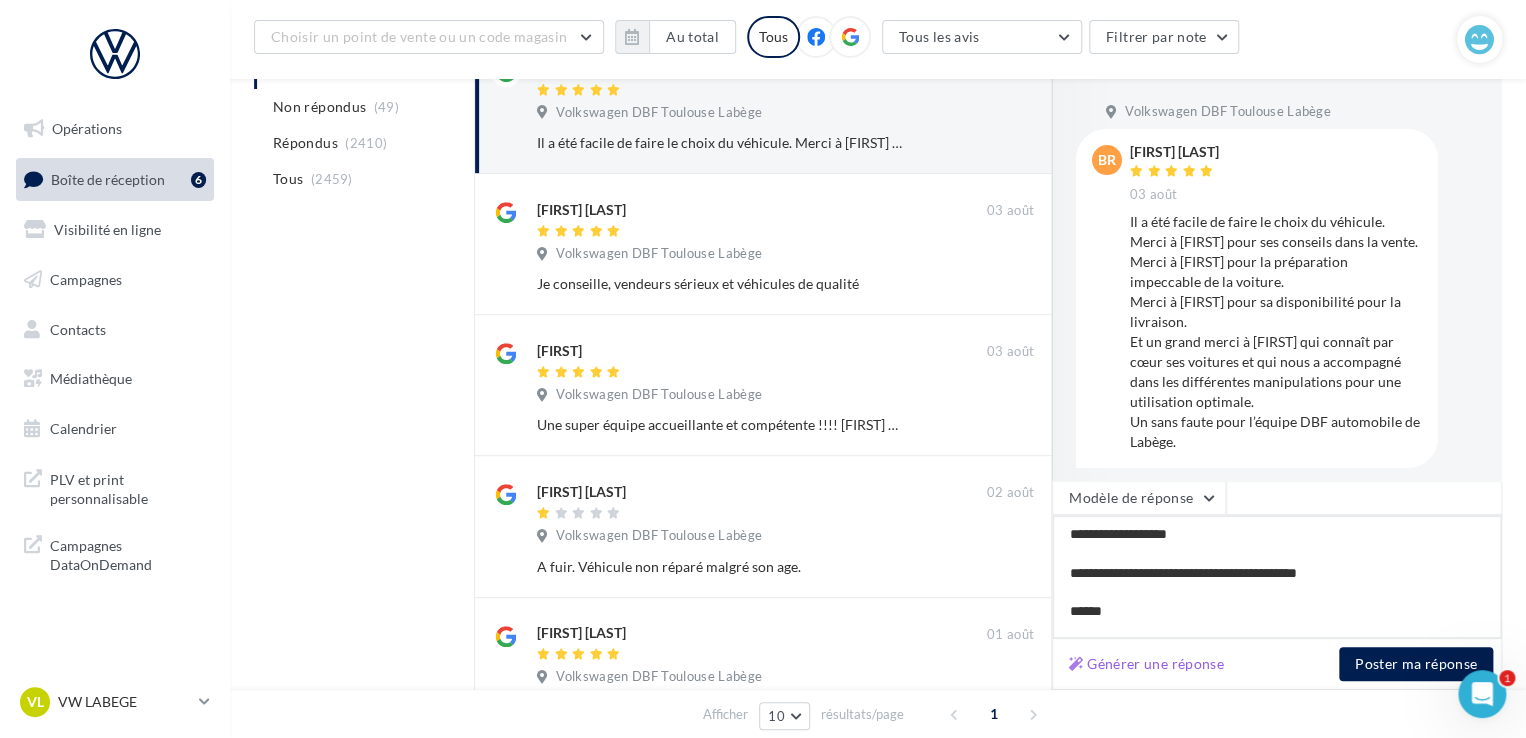 type on "**********" 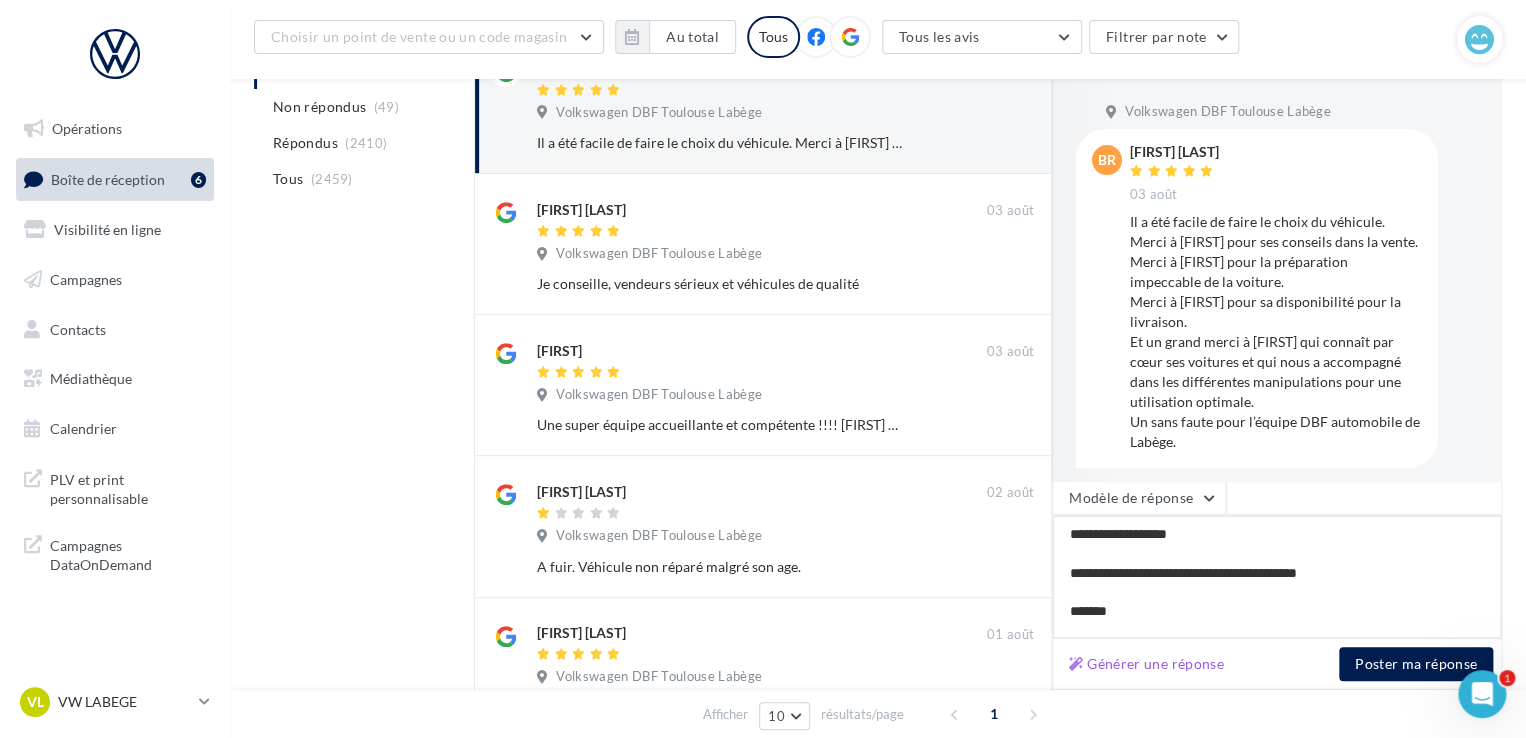 type on "**********" 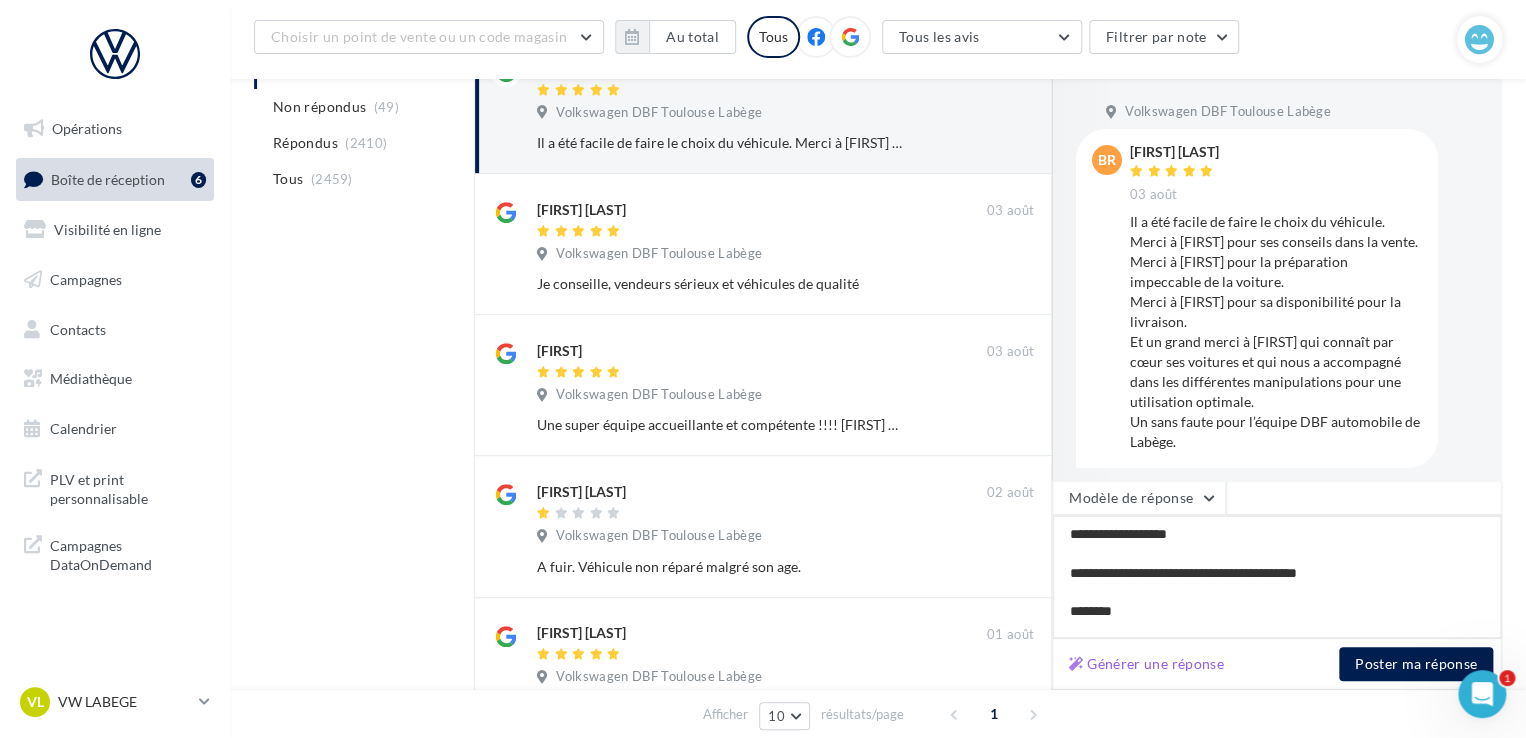type on "**********" 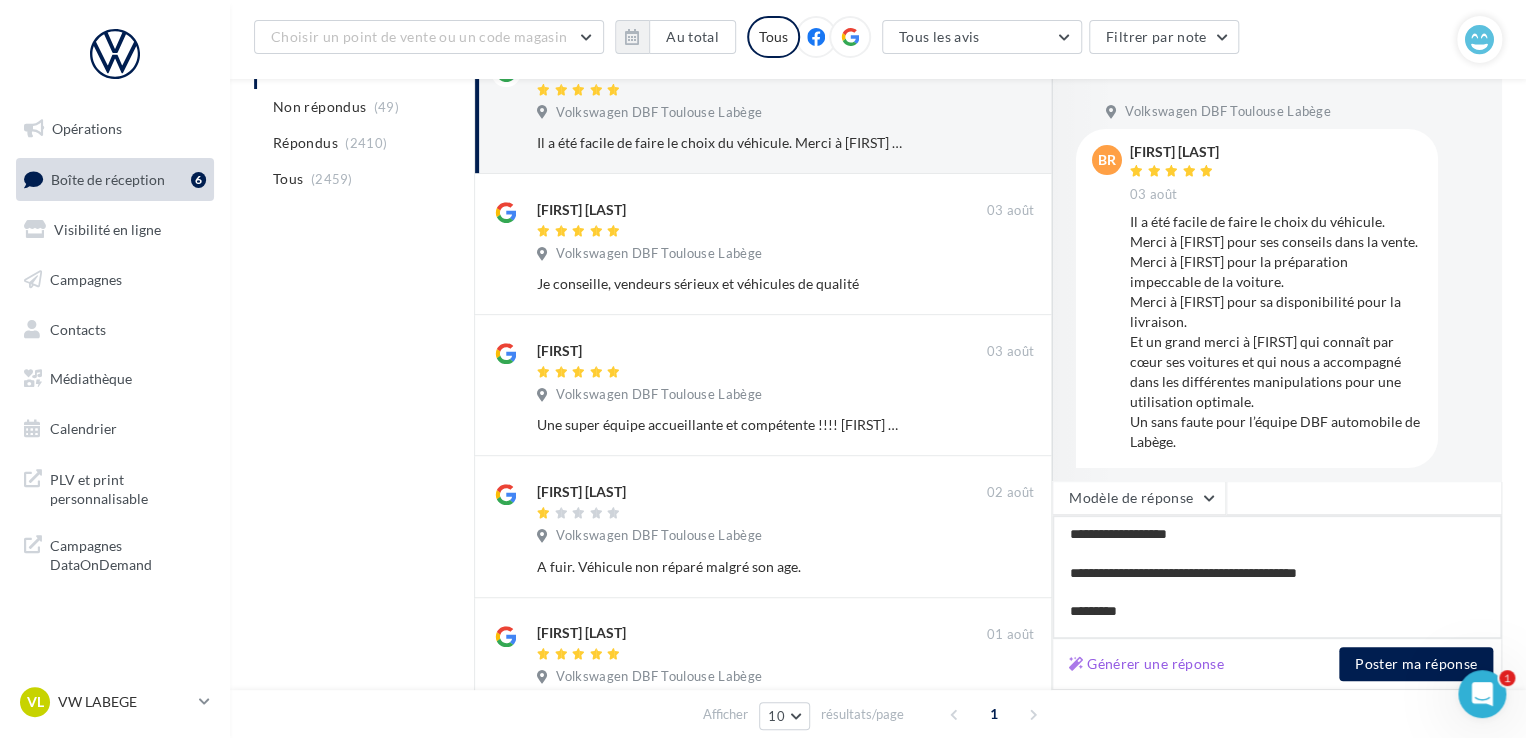 type on "**********" 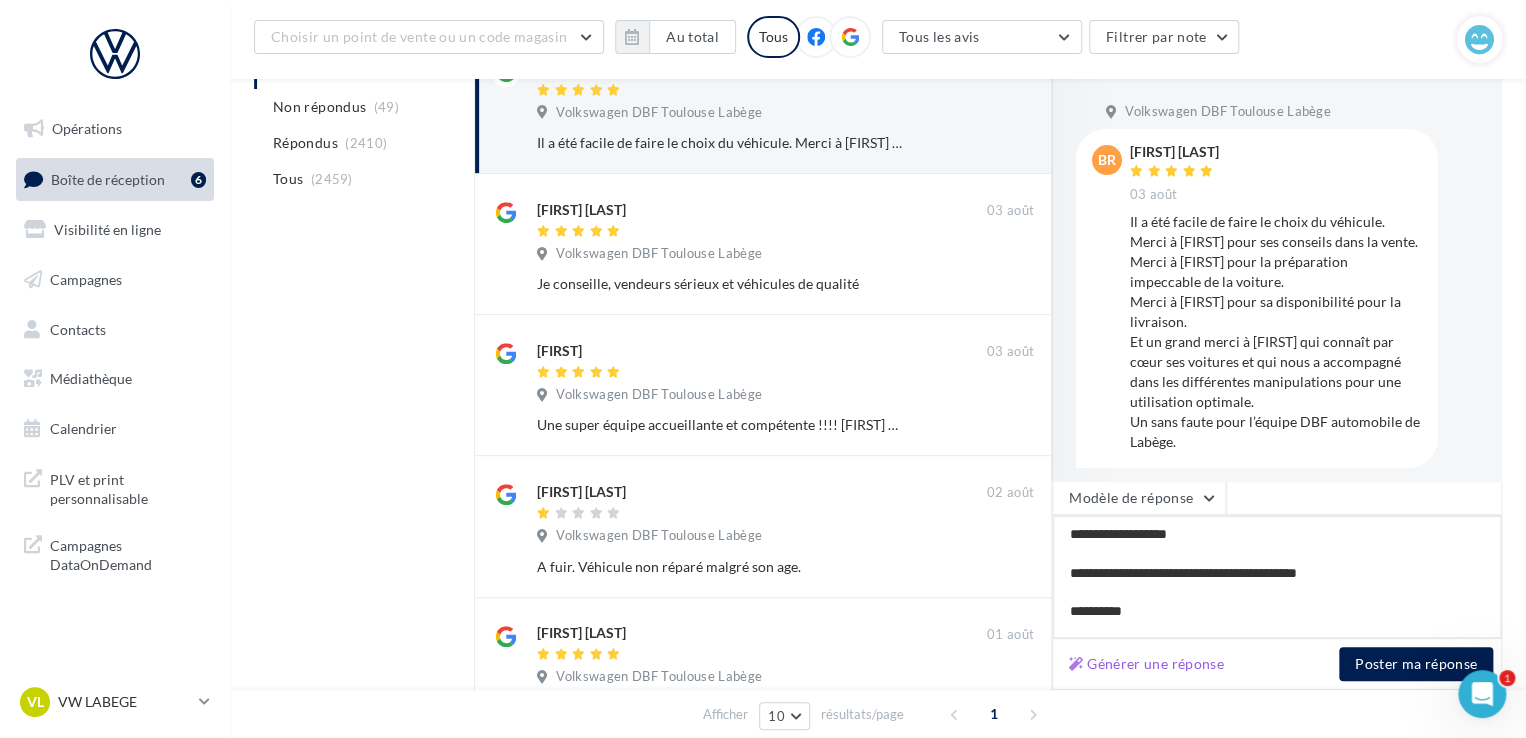 type on "**********" 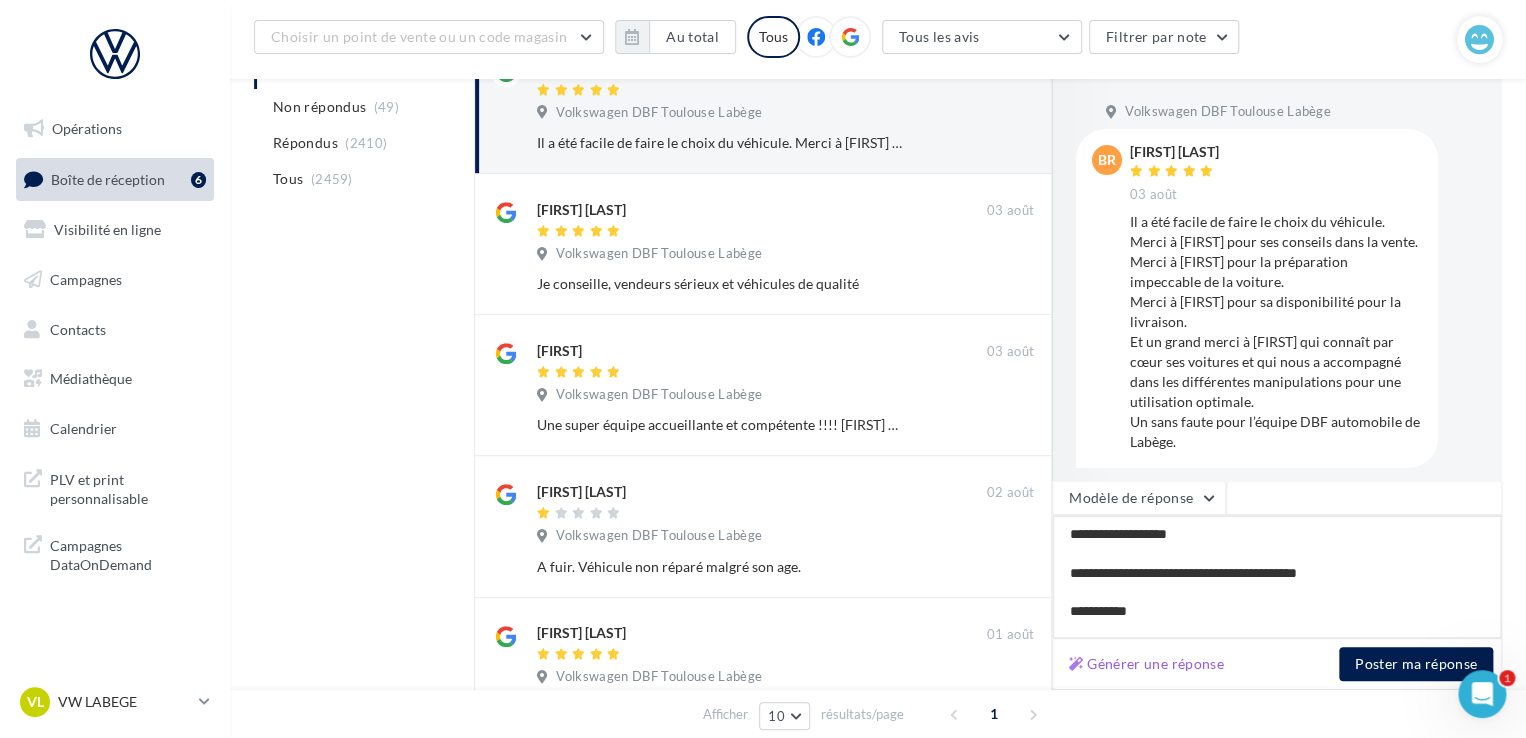 type on "**********" 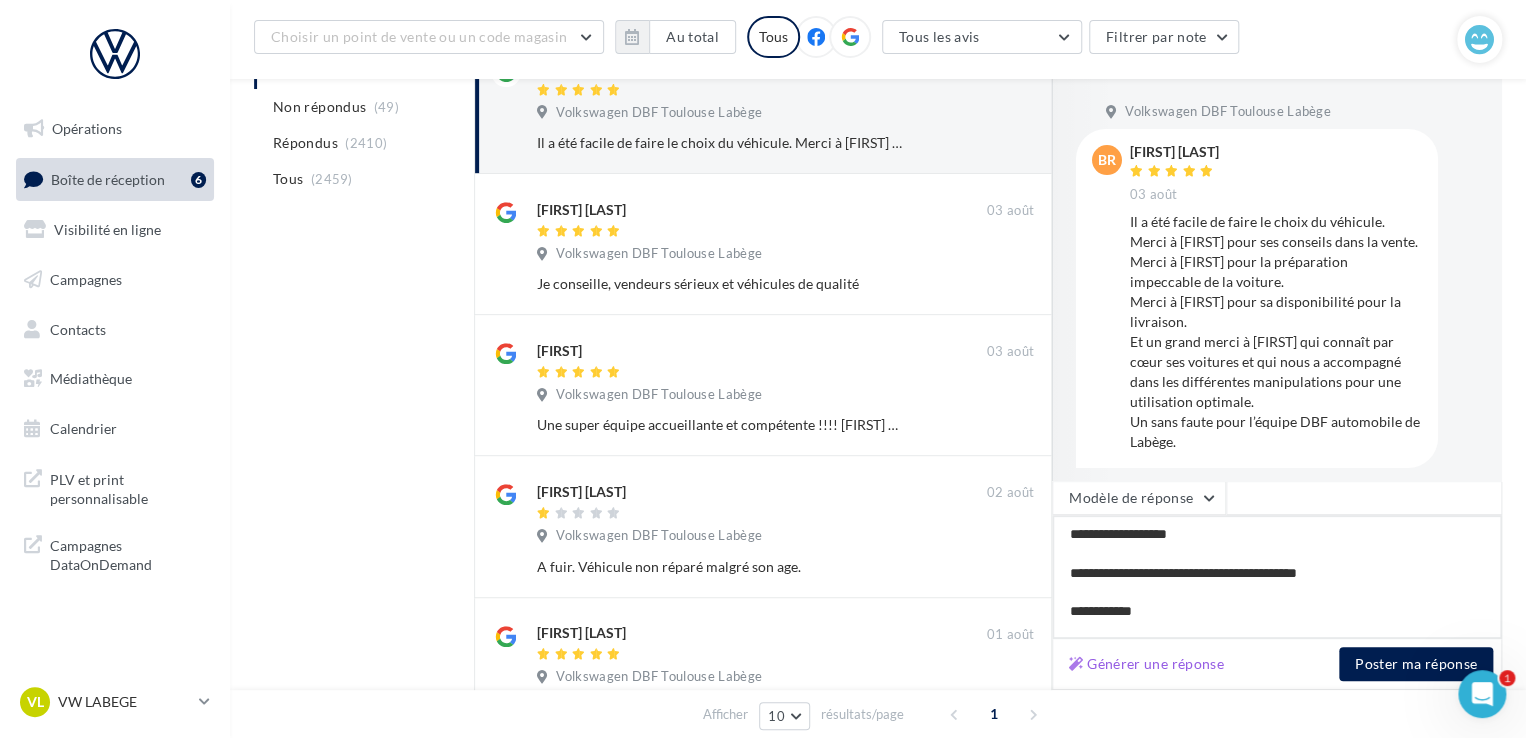 scroll, scrollTop: 20, scrollLeft: 0, axis: vertical 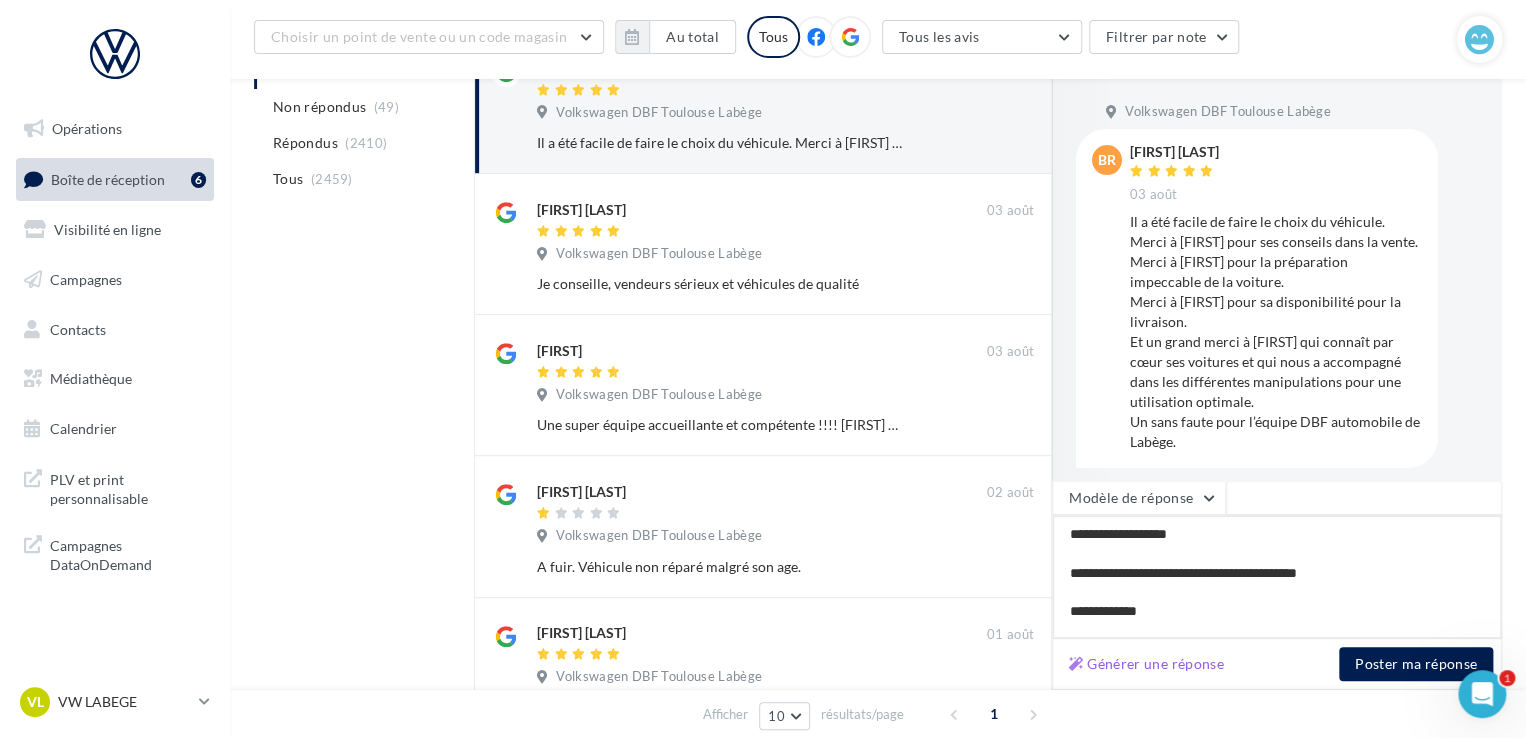 type on "**********" 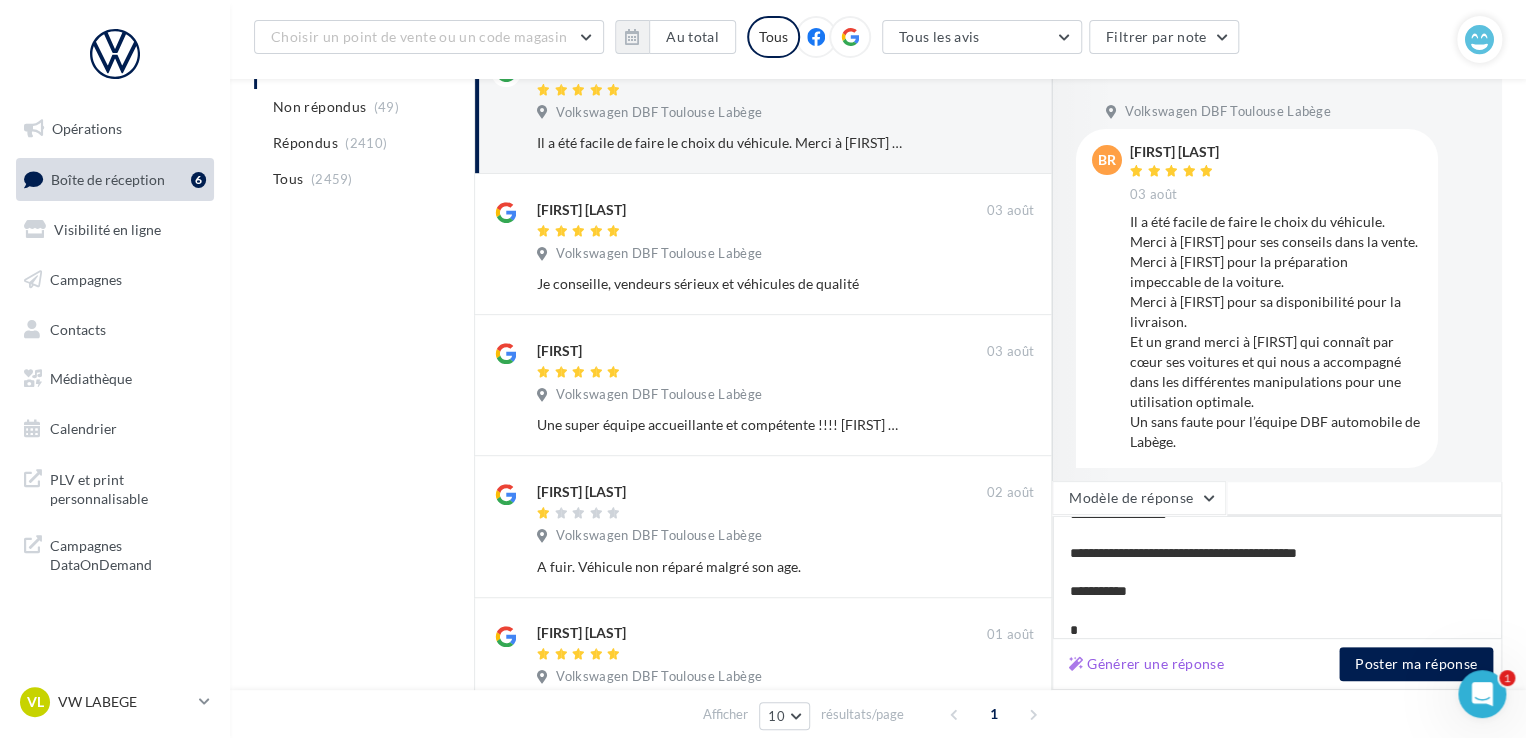 type on "**********" 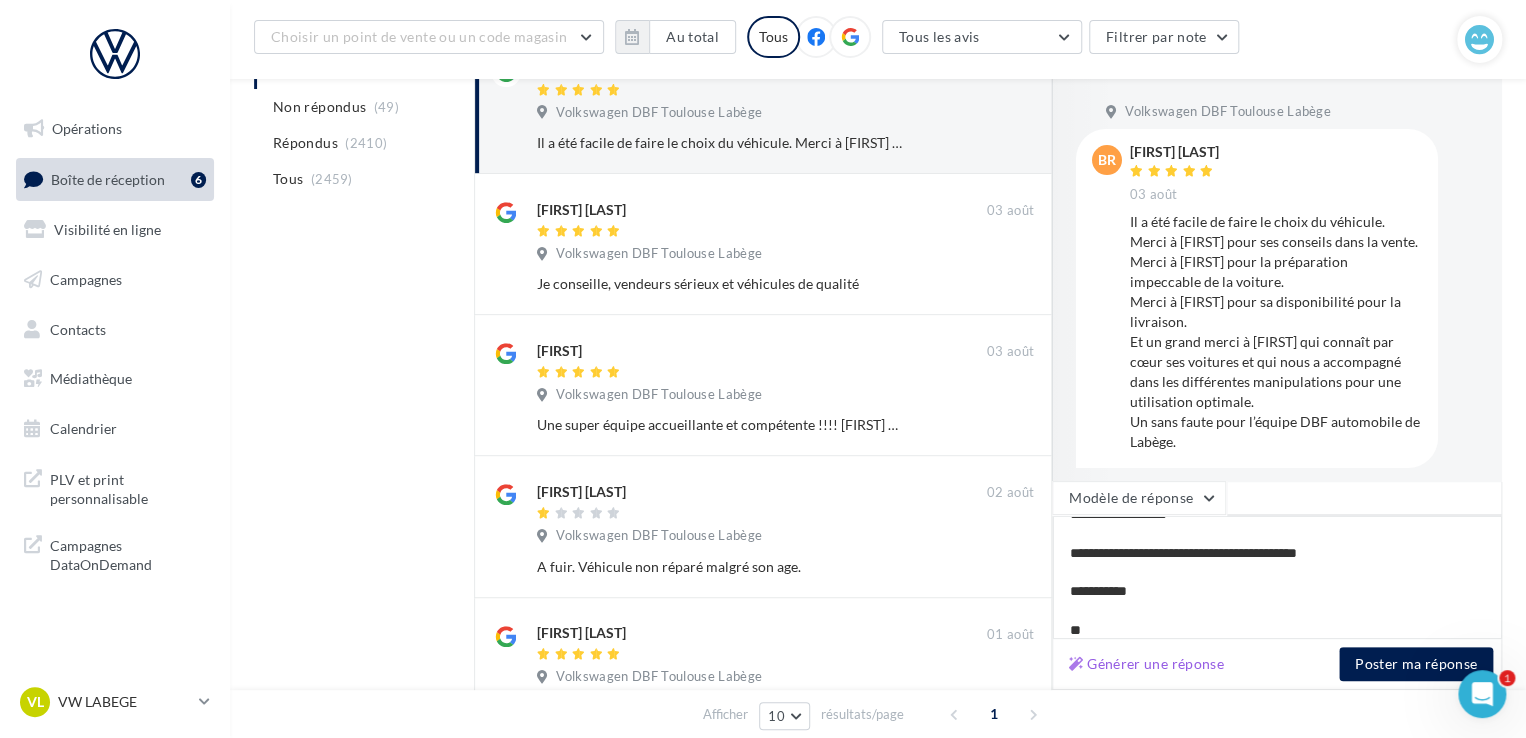 type on "**********" 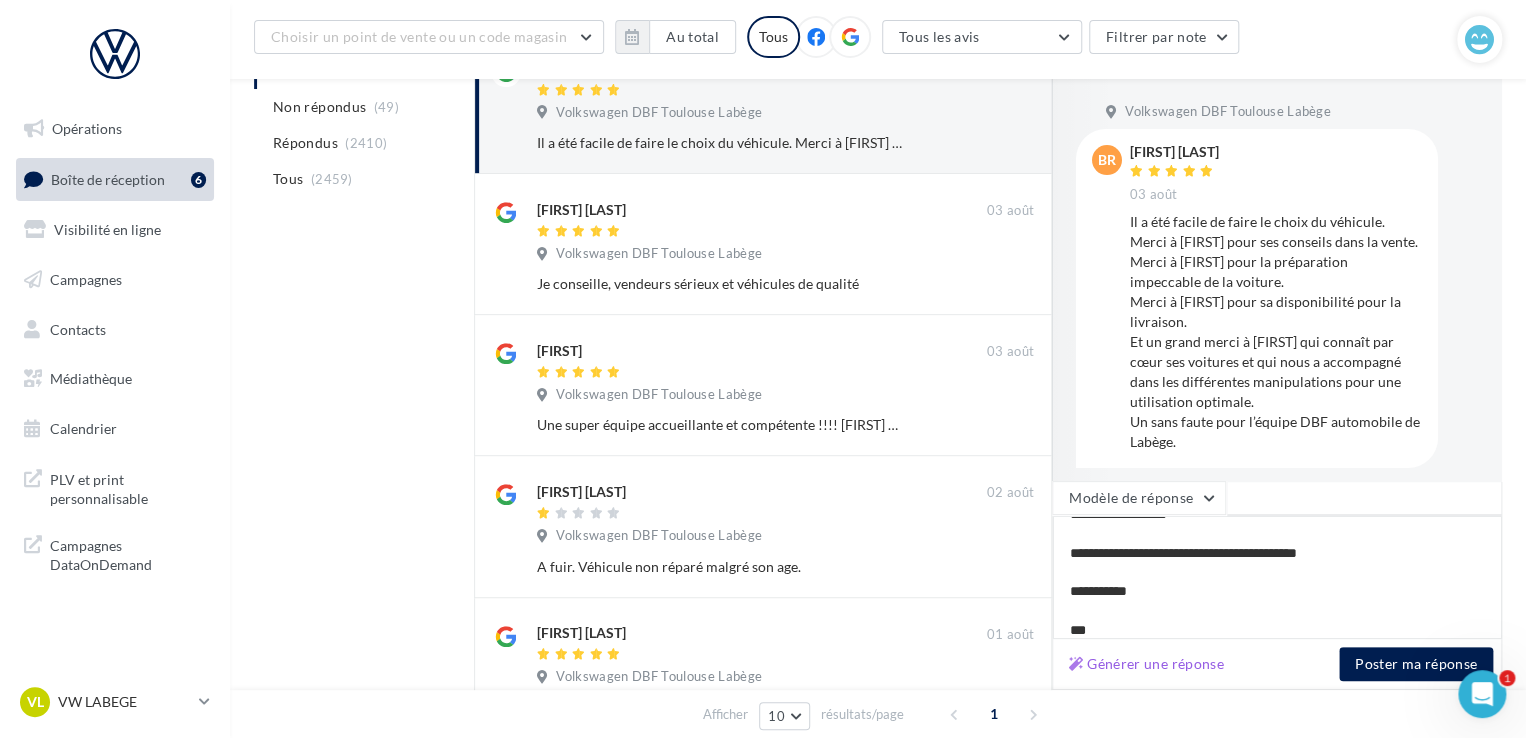 type on "**********" 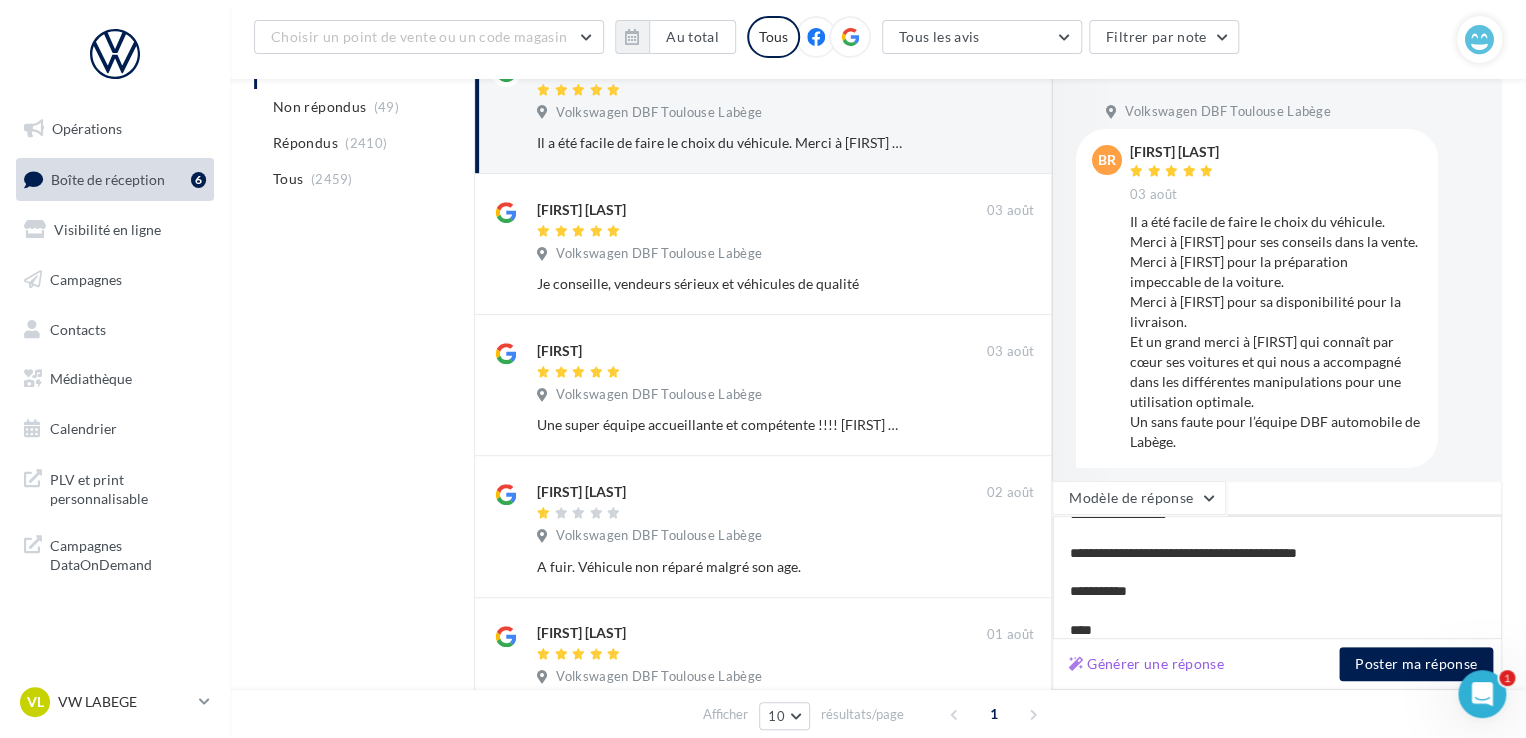 type on "**********" 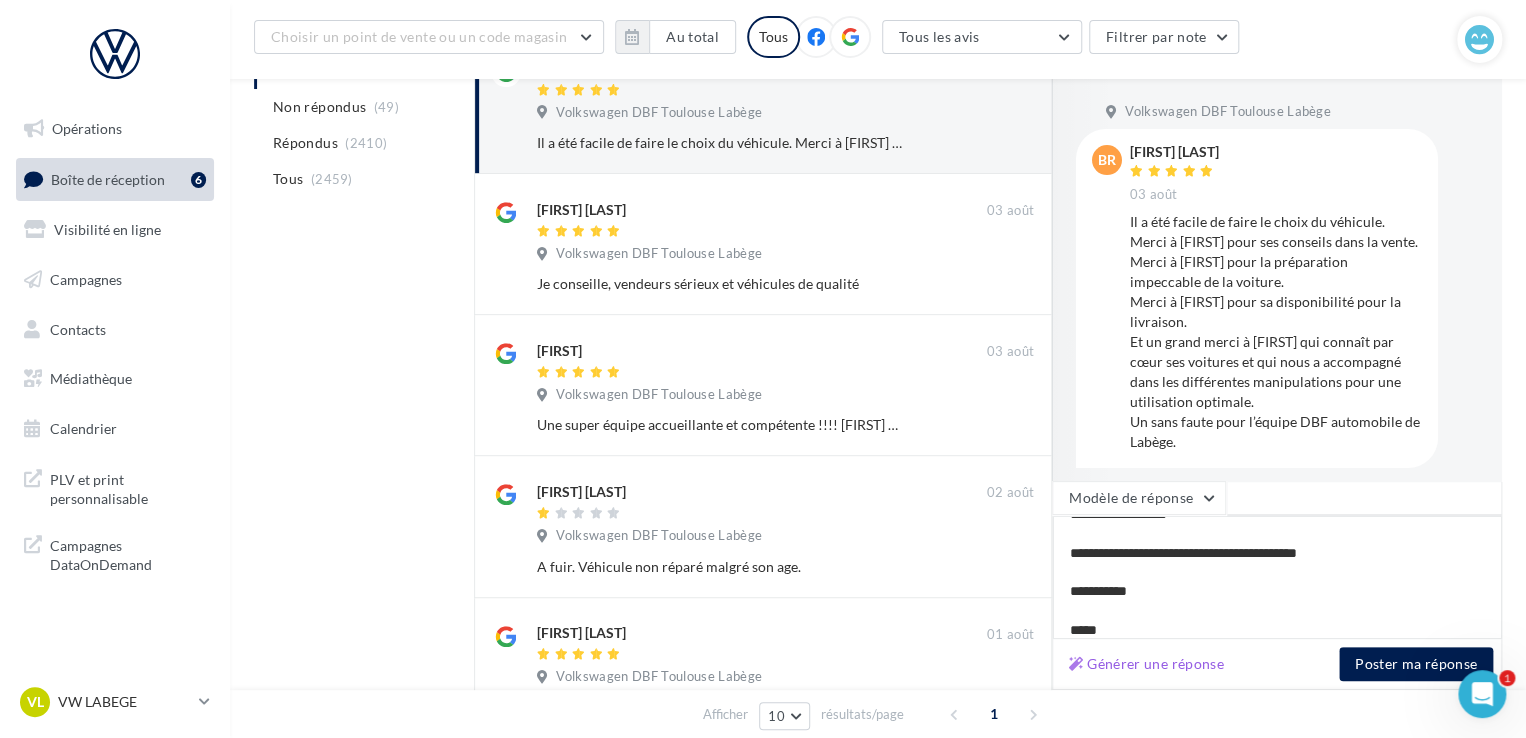 type on "**********" 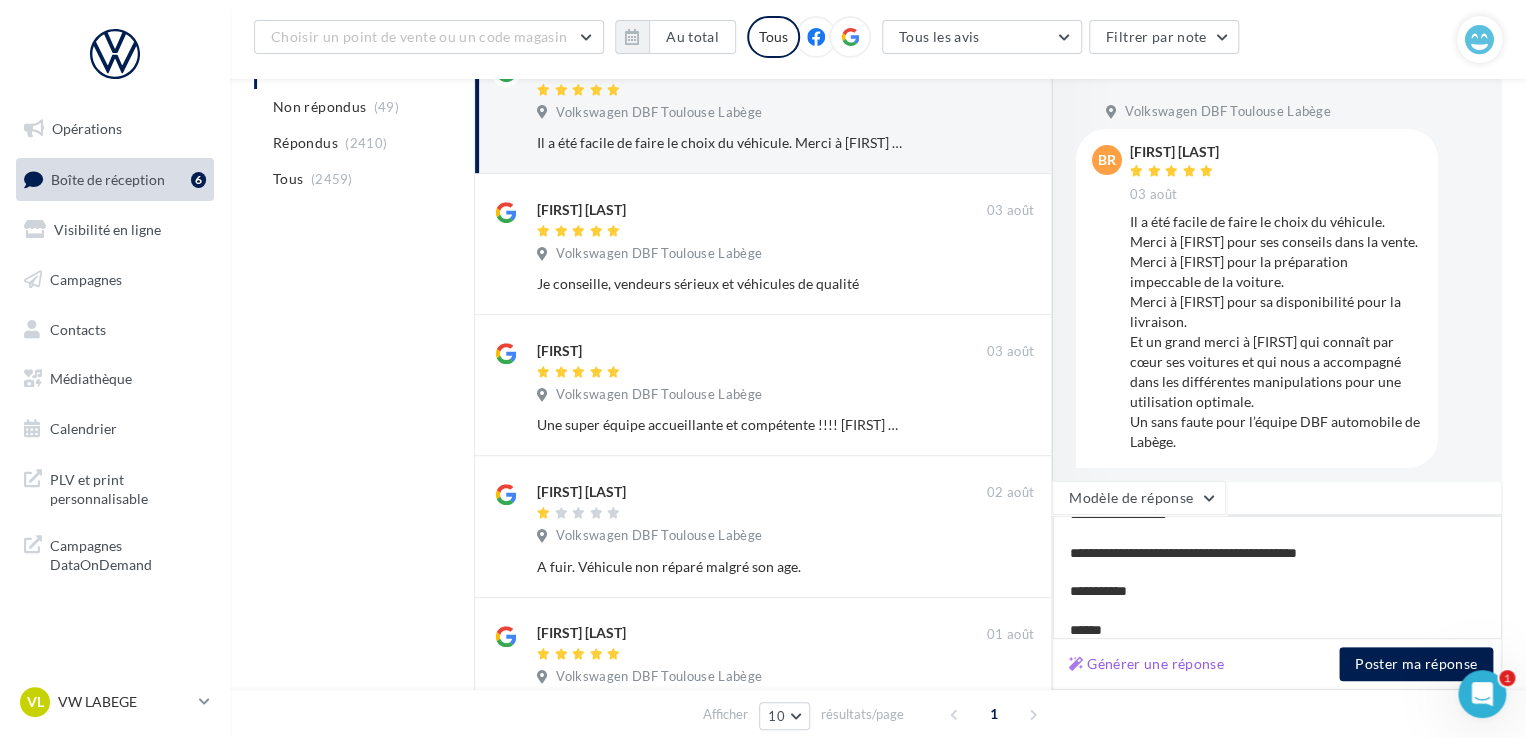 type on "**********" 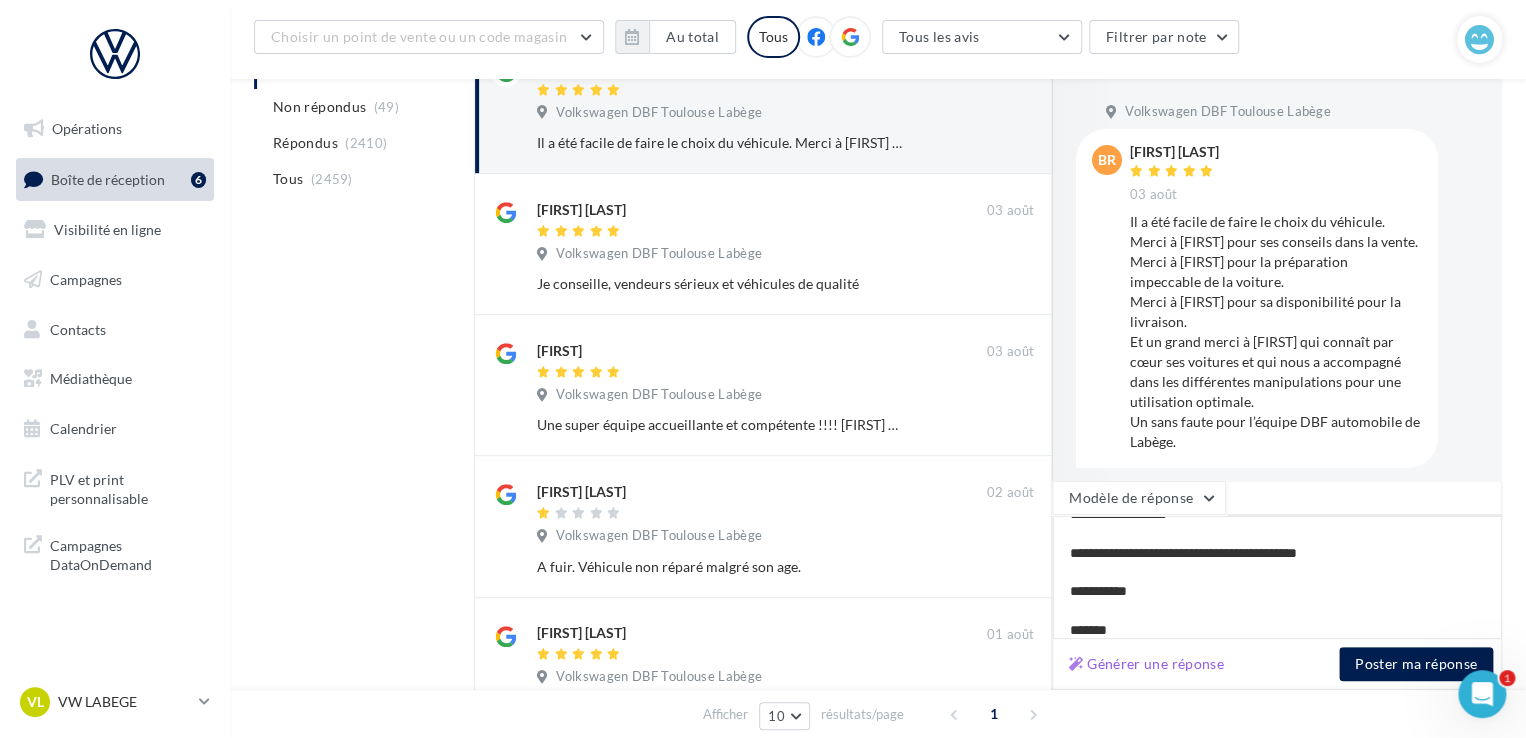 type on "**********" 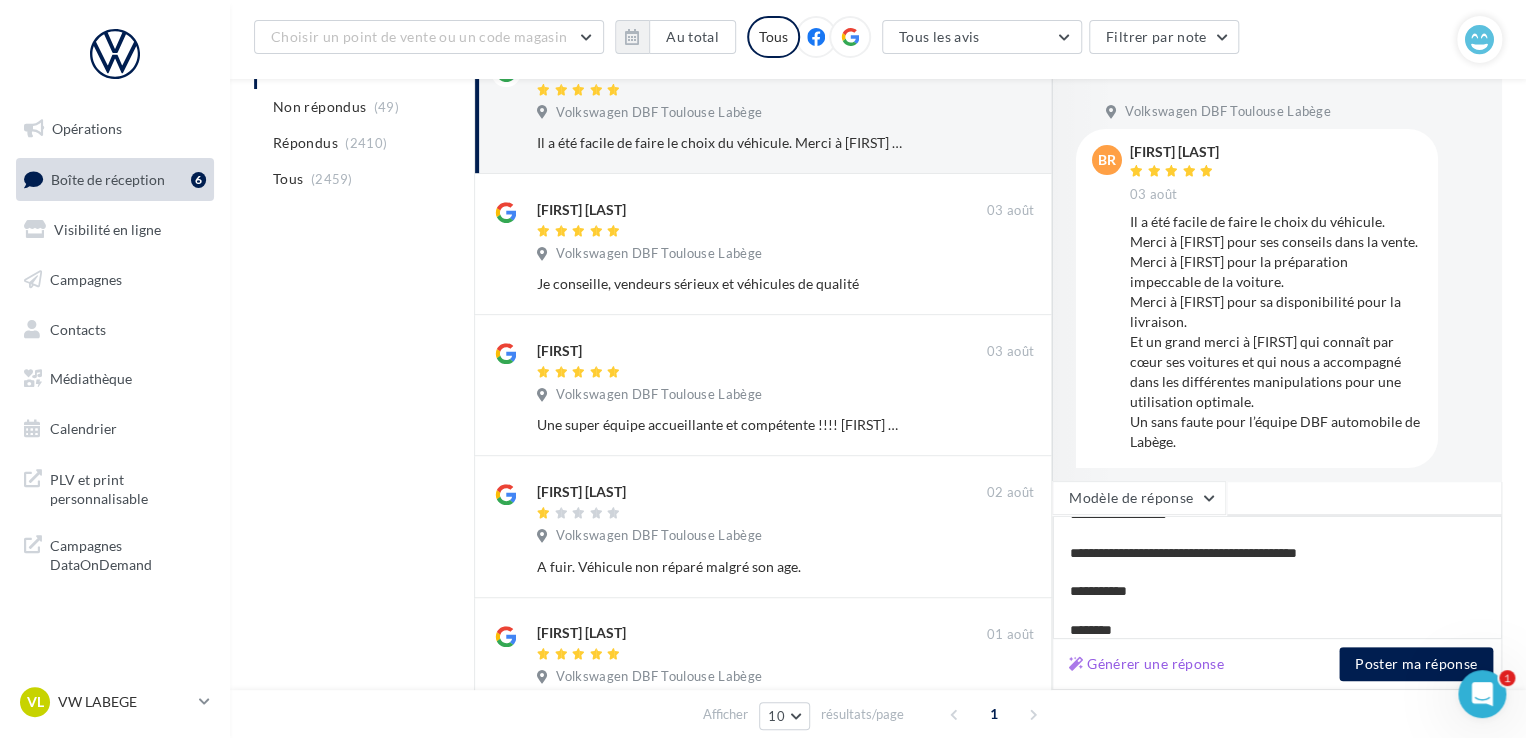type on "**********" 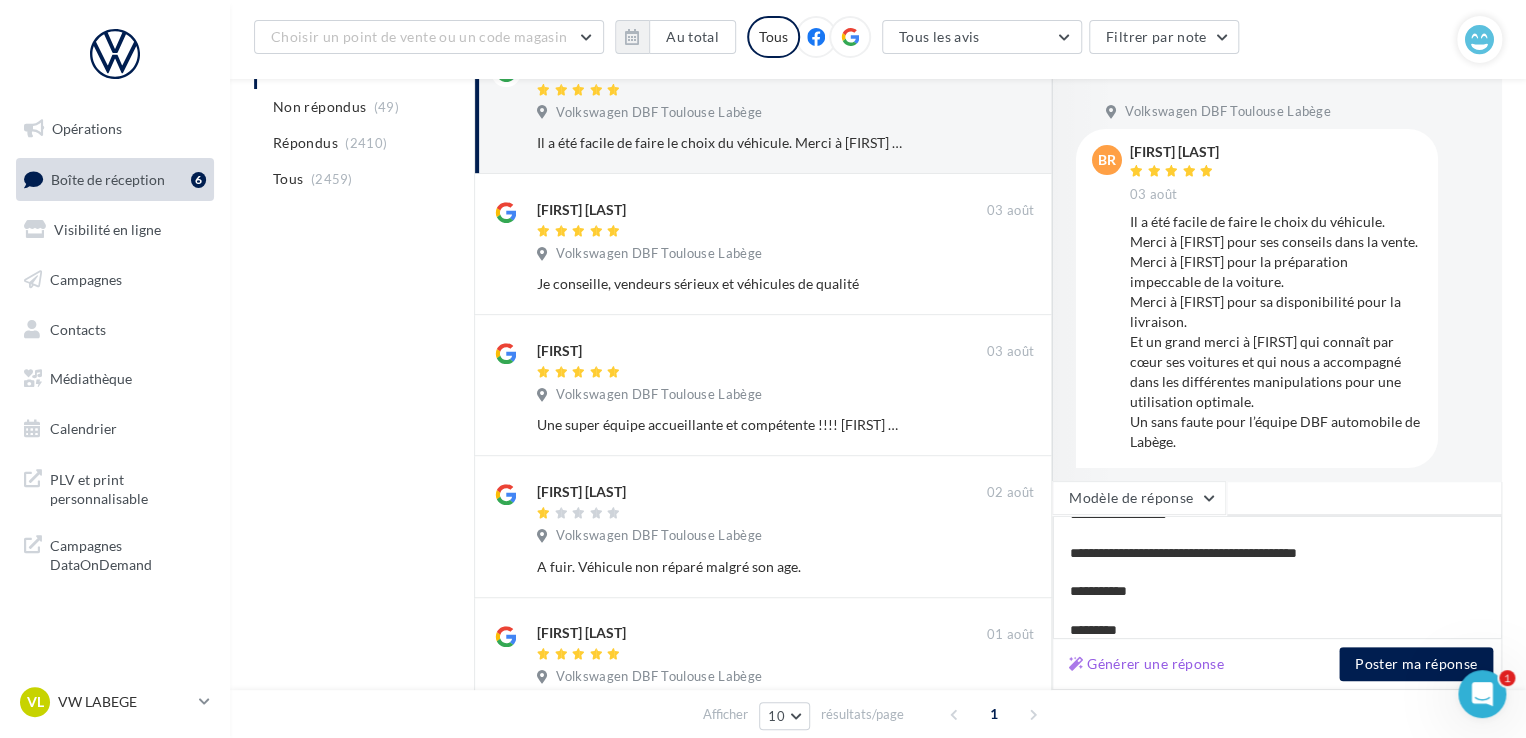 type on "**********" 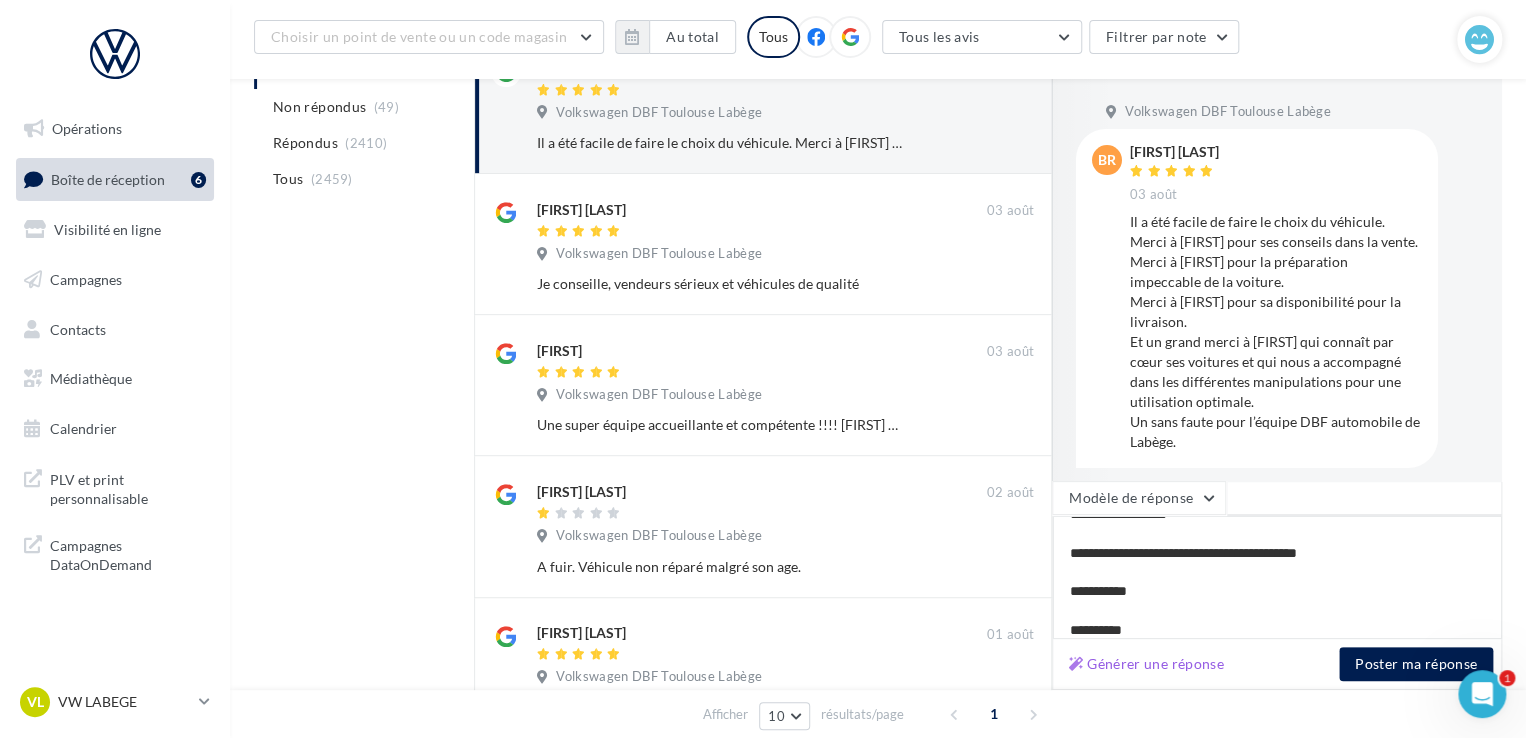 type on "**********" 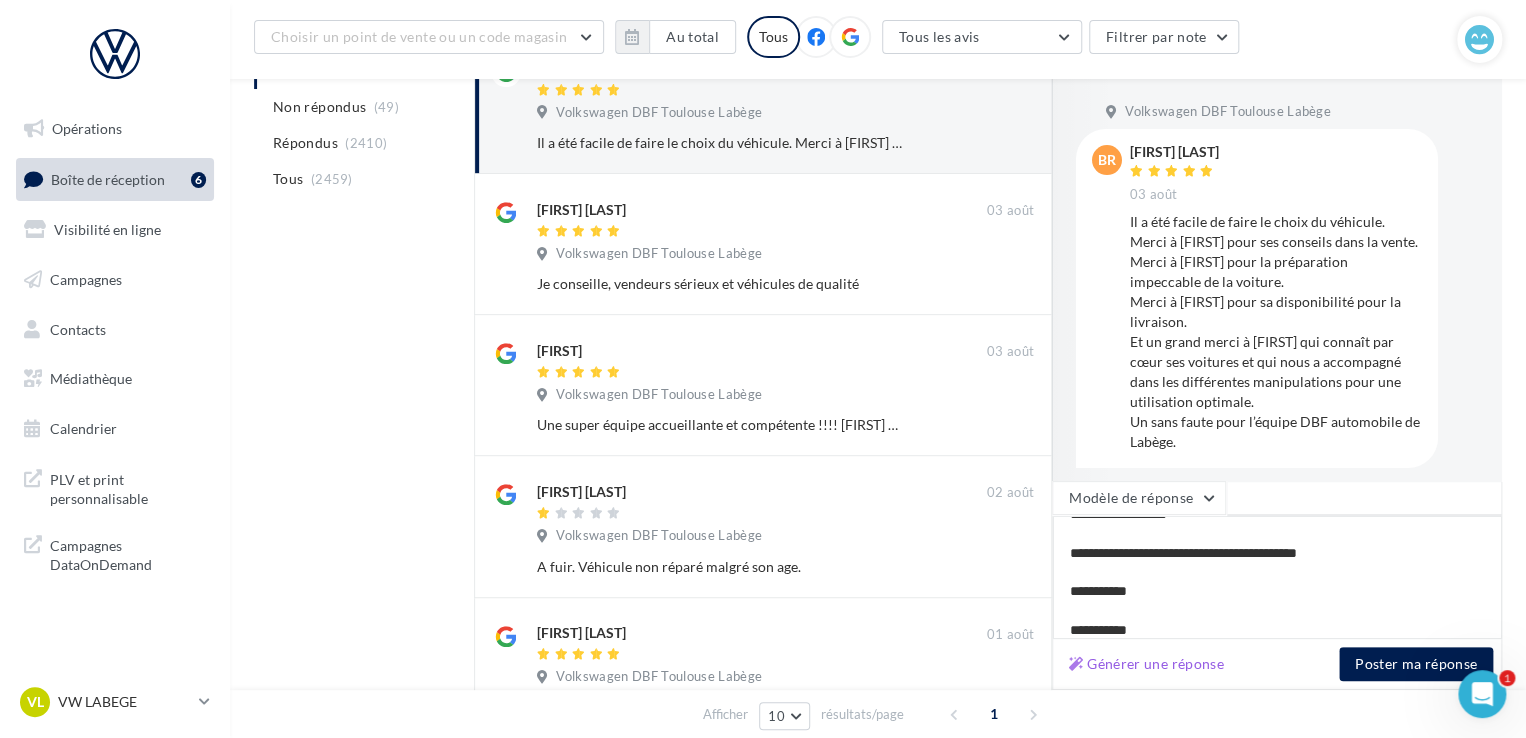 type on "**********" 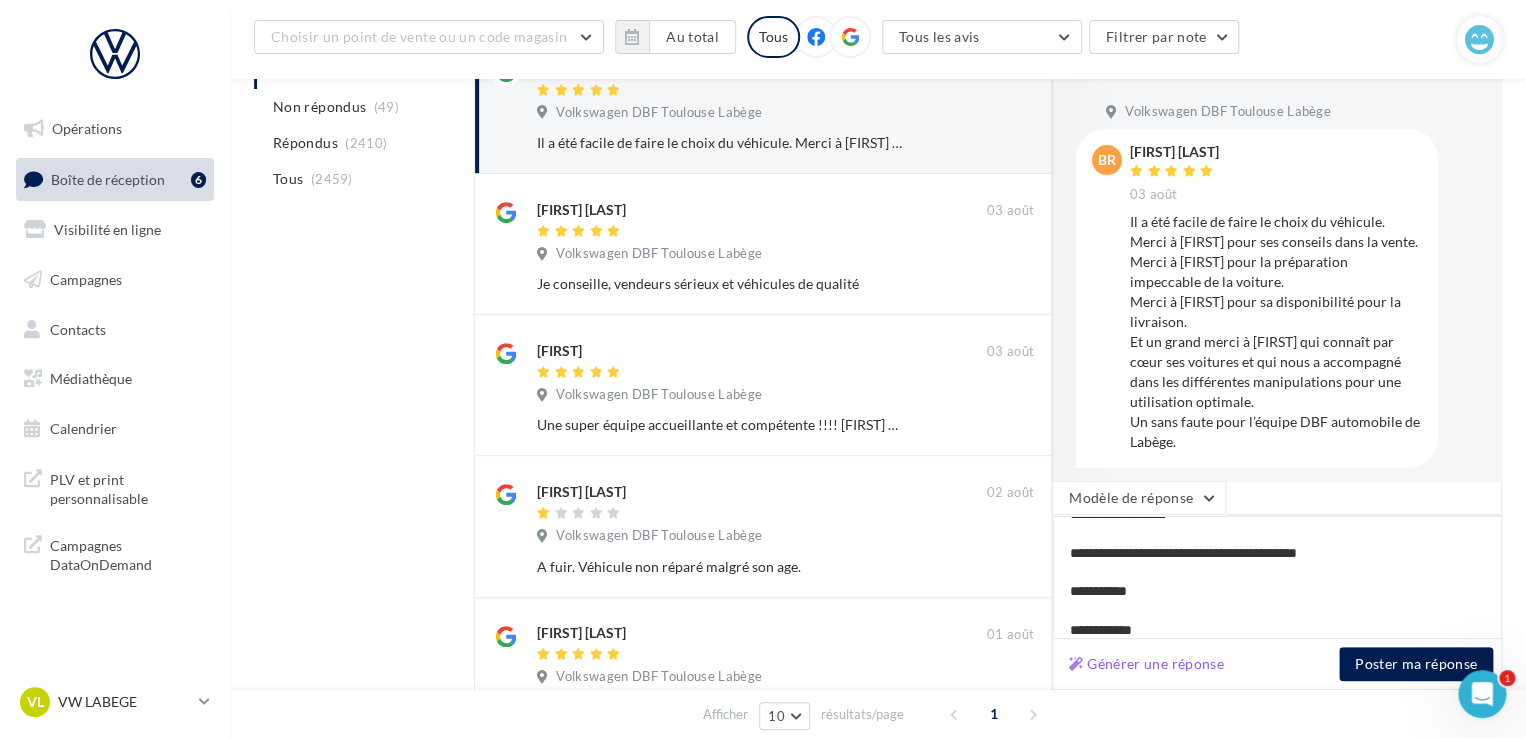 type on "**********" 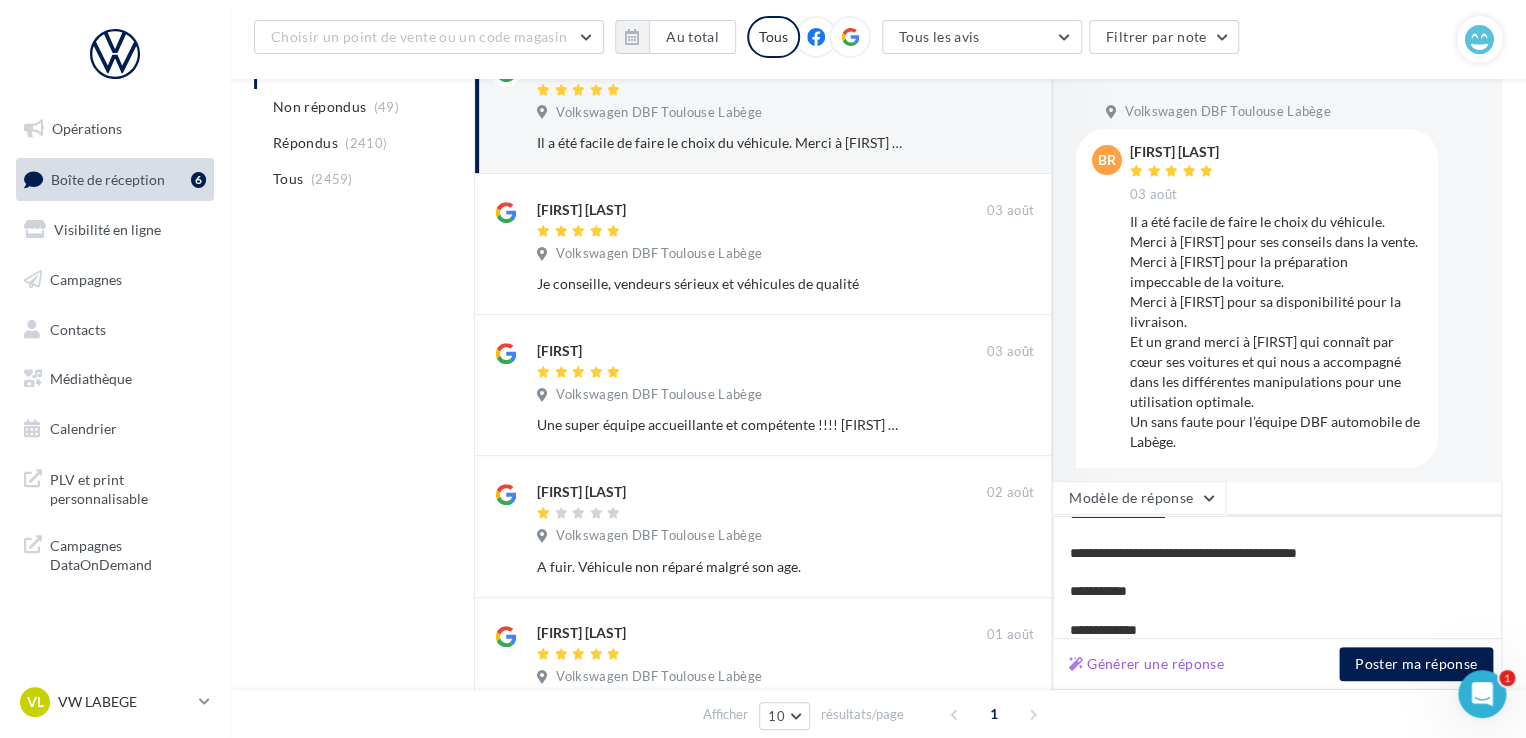 type on "**********" 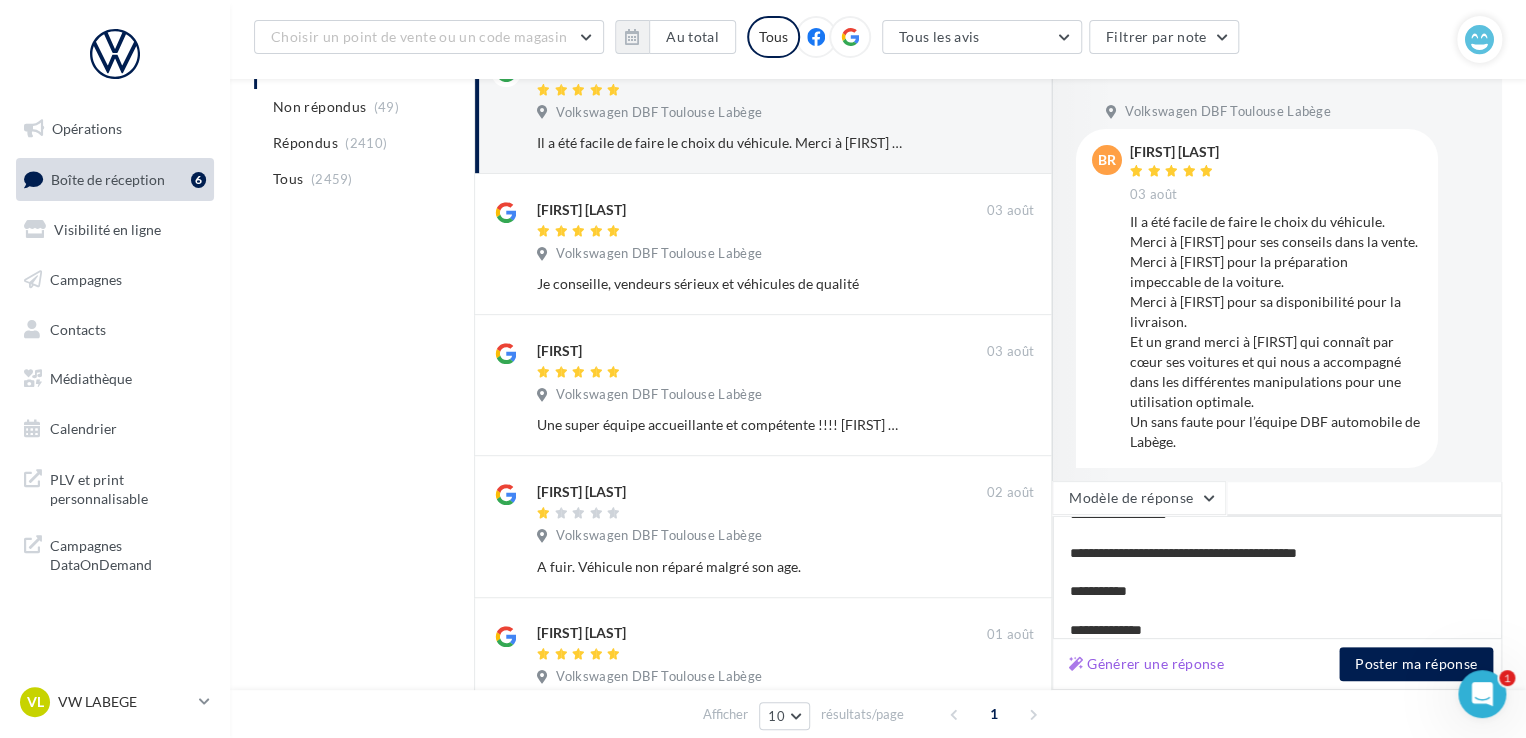 type on "**********" 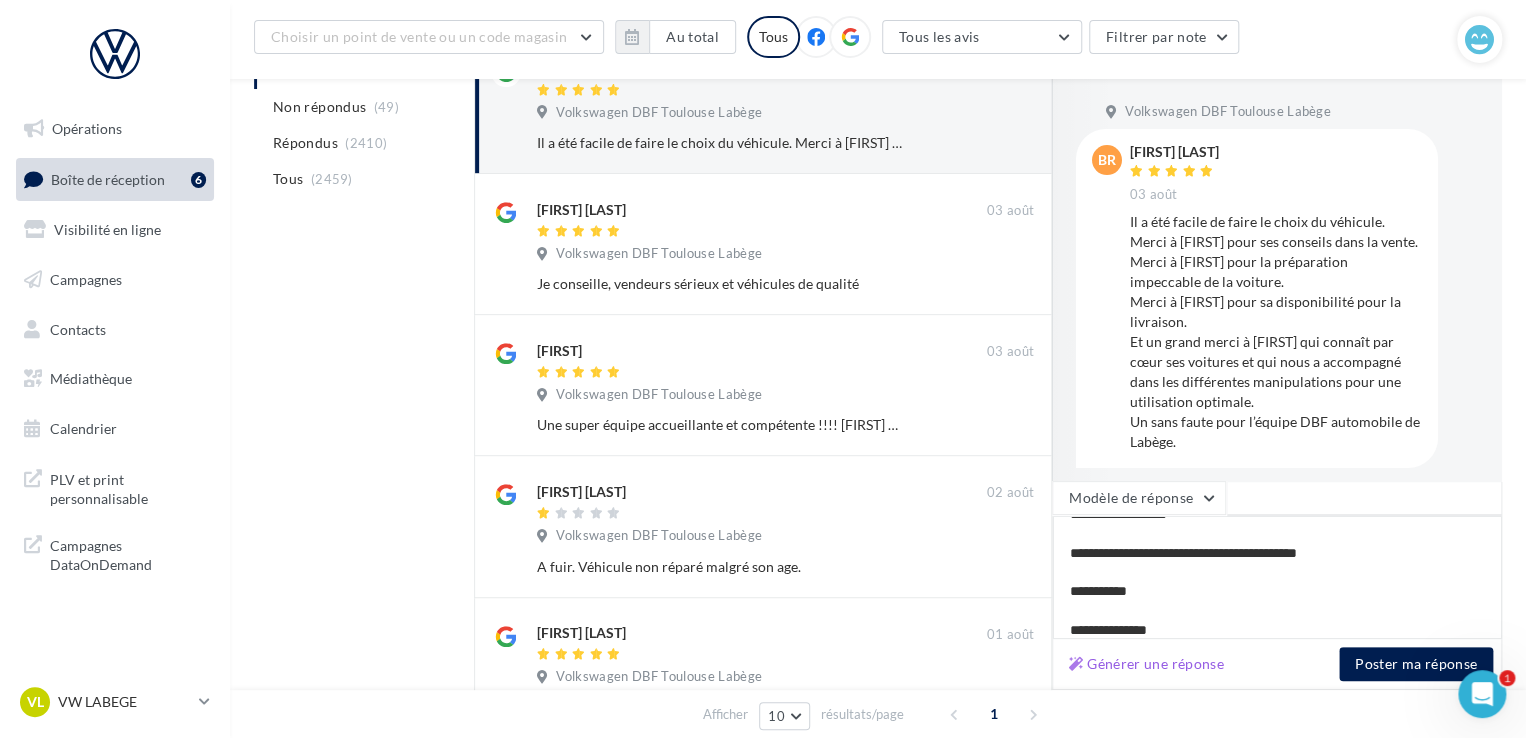 type on "**********" 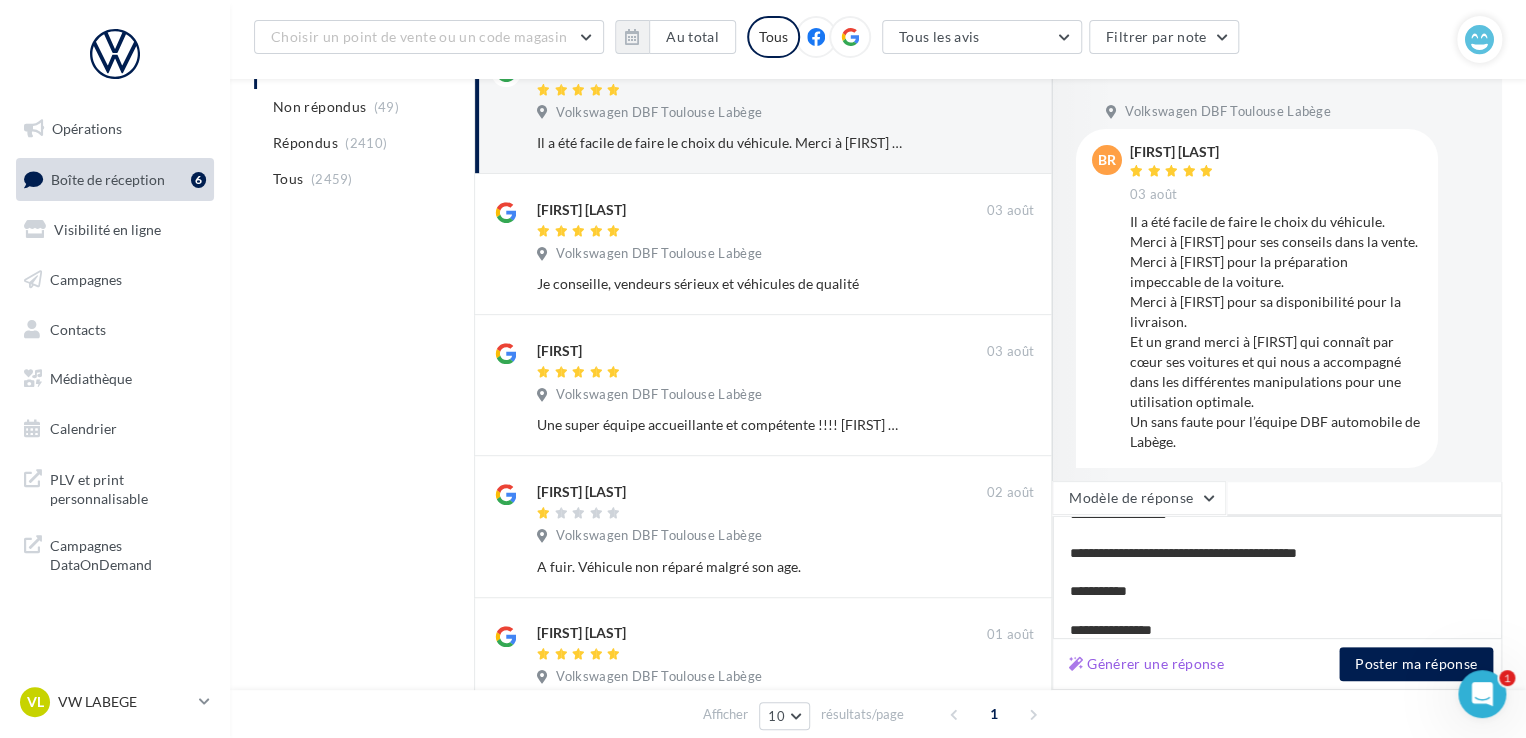 type on "**********" 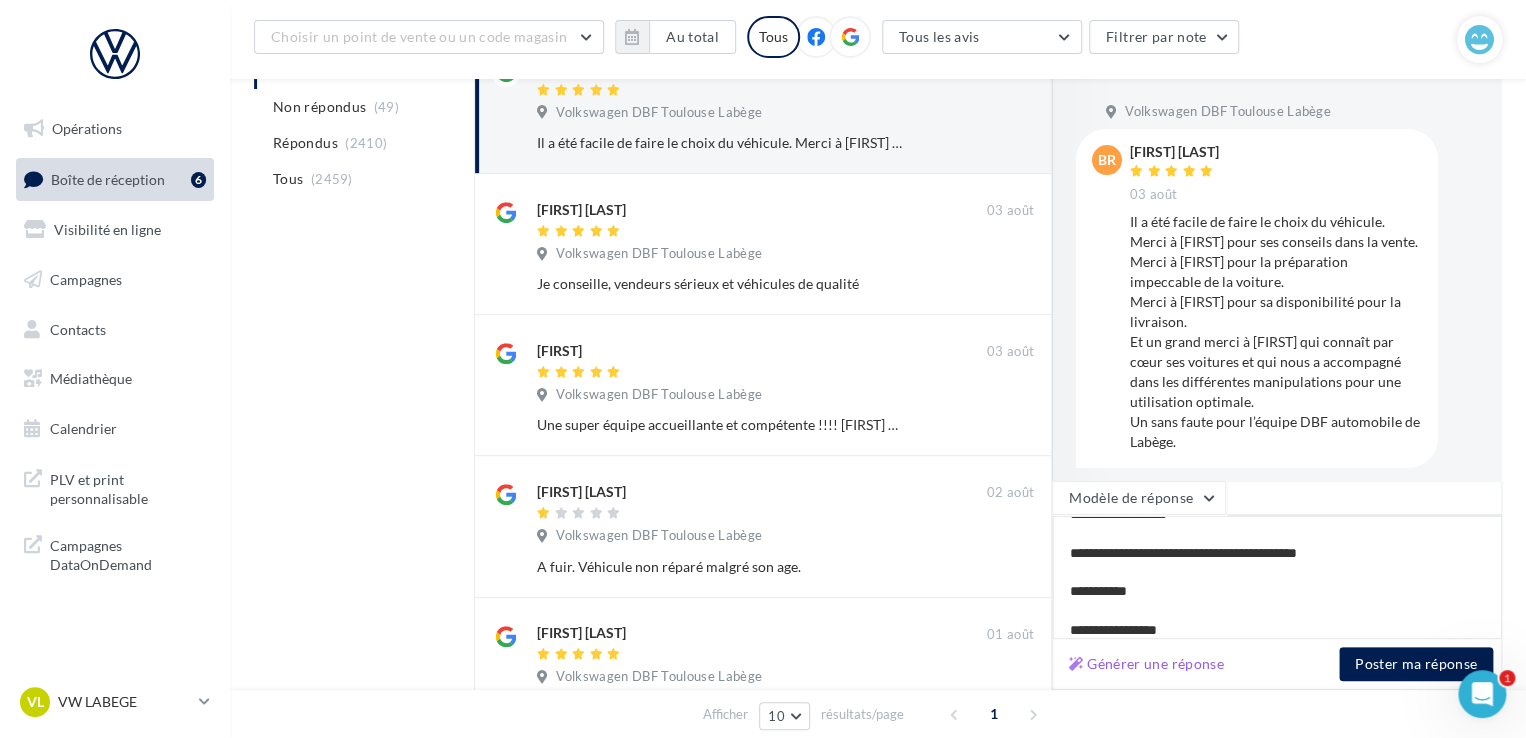 type on "**********" 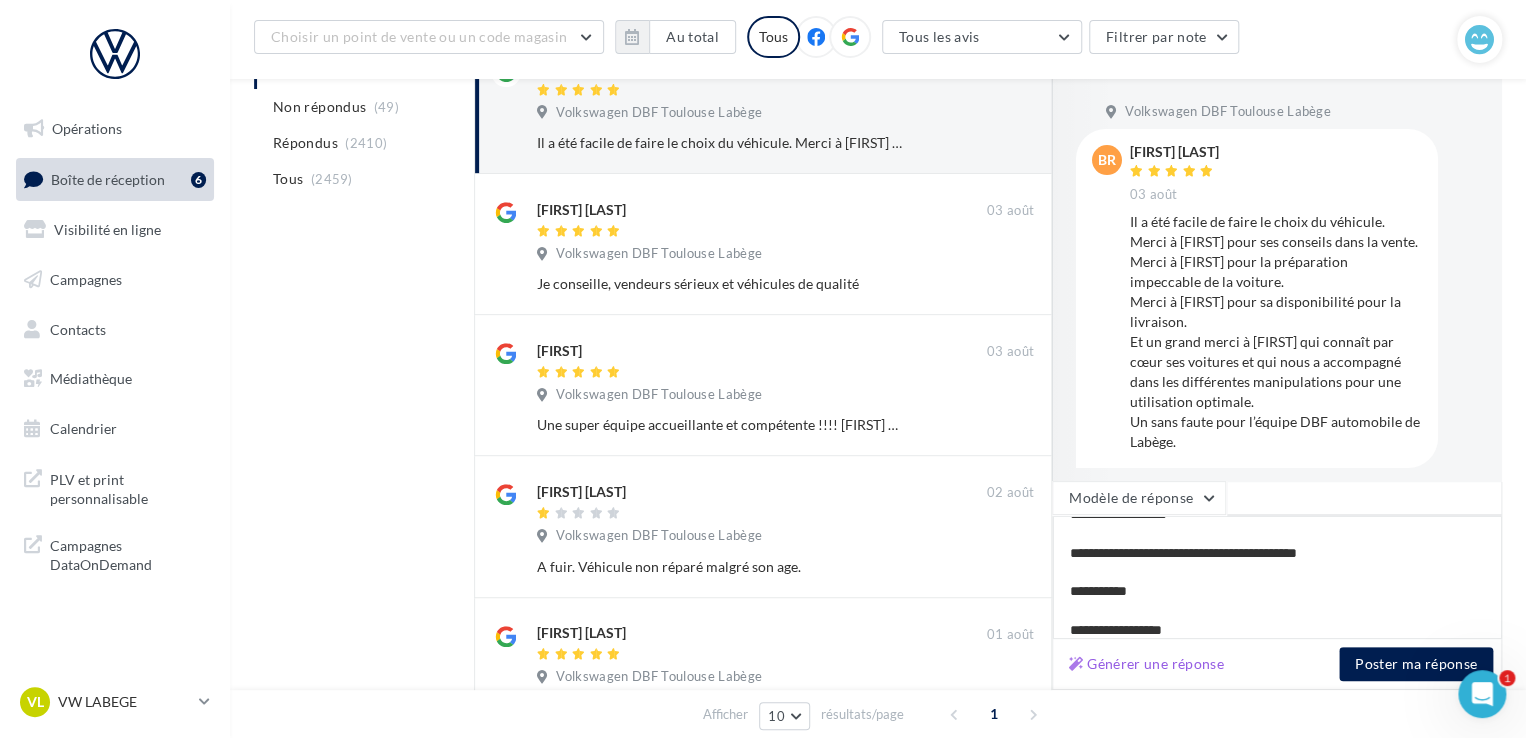 type on "**********" 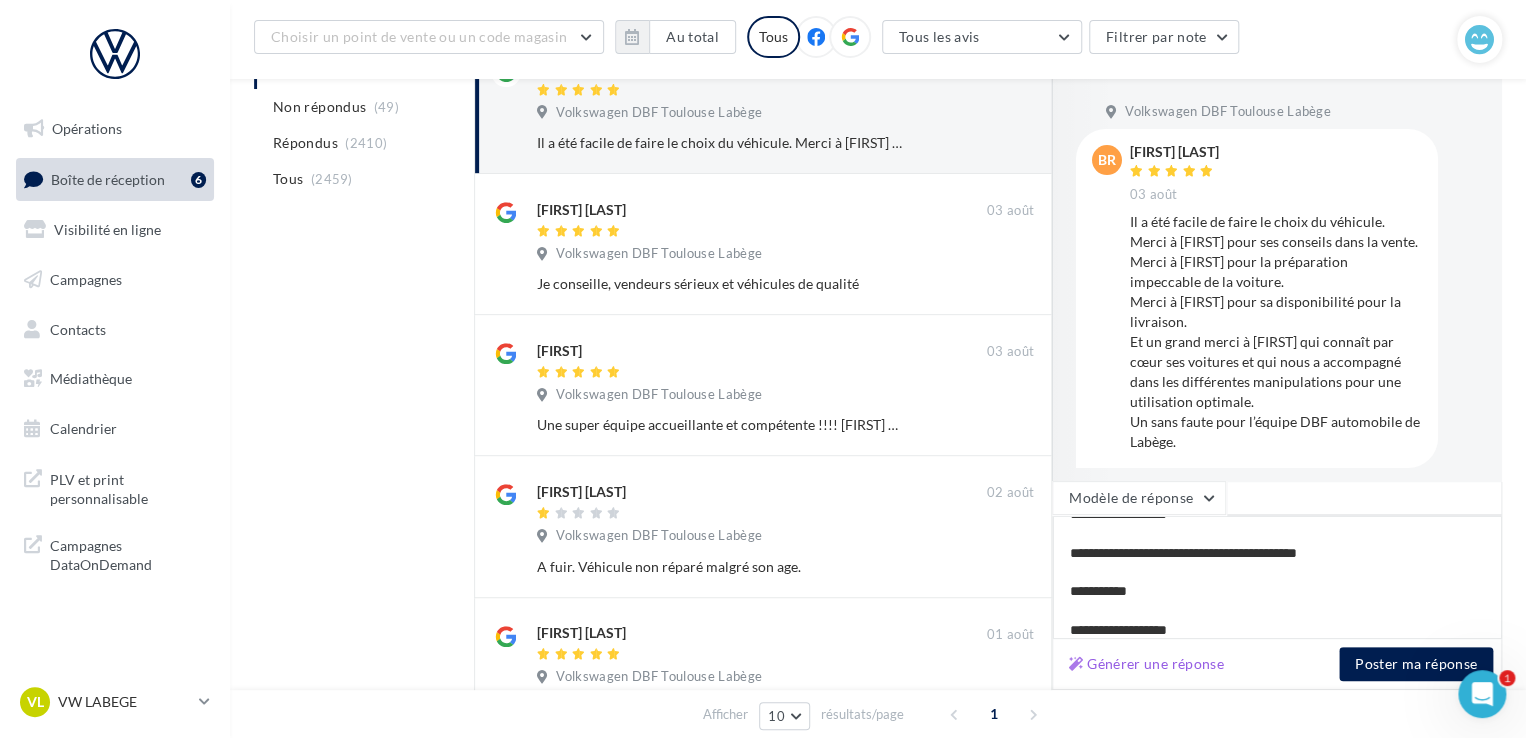 type on "**********" 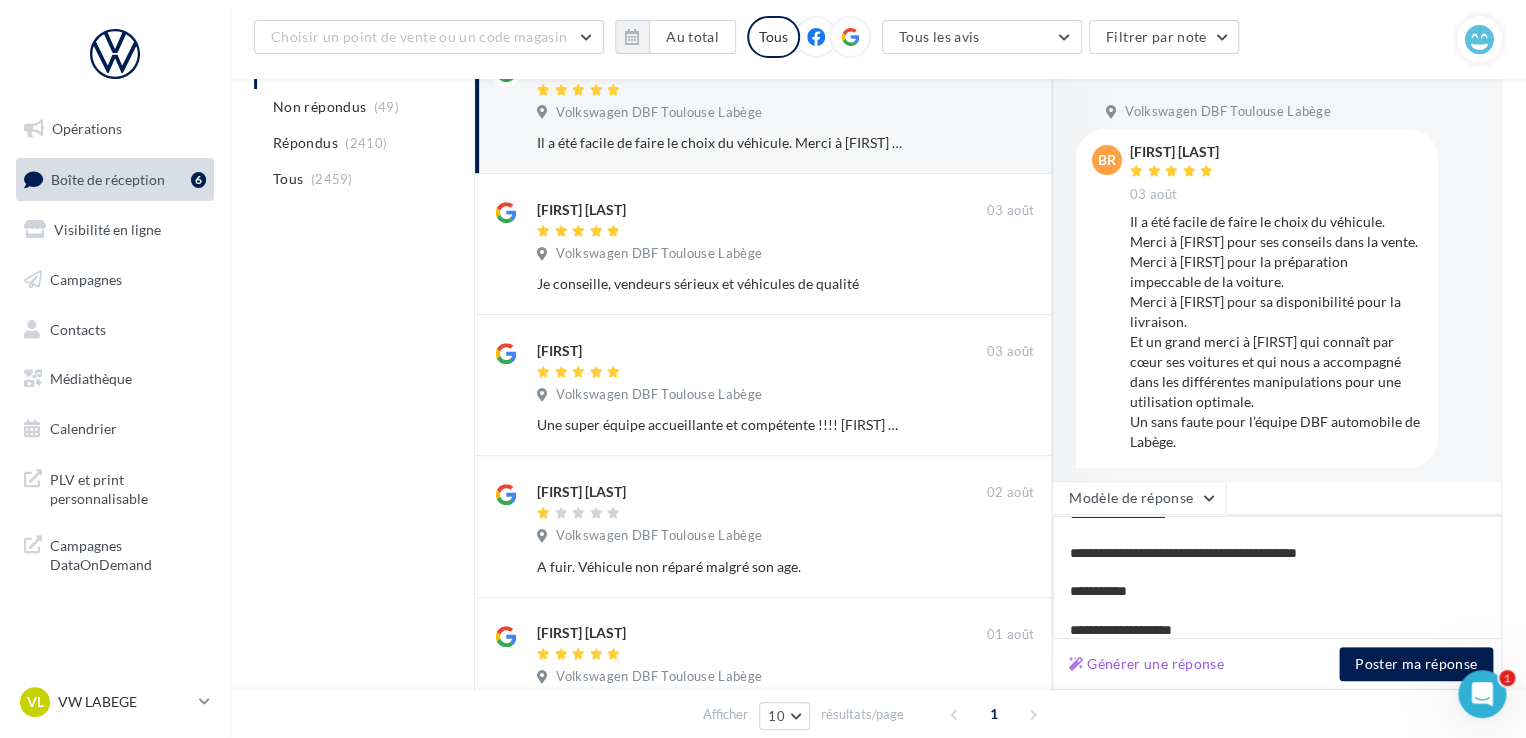 type 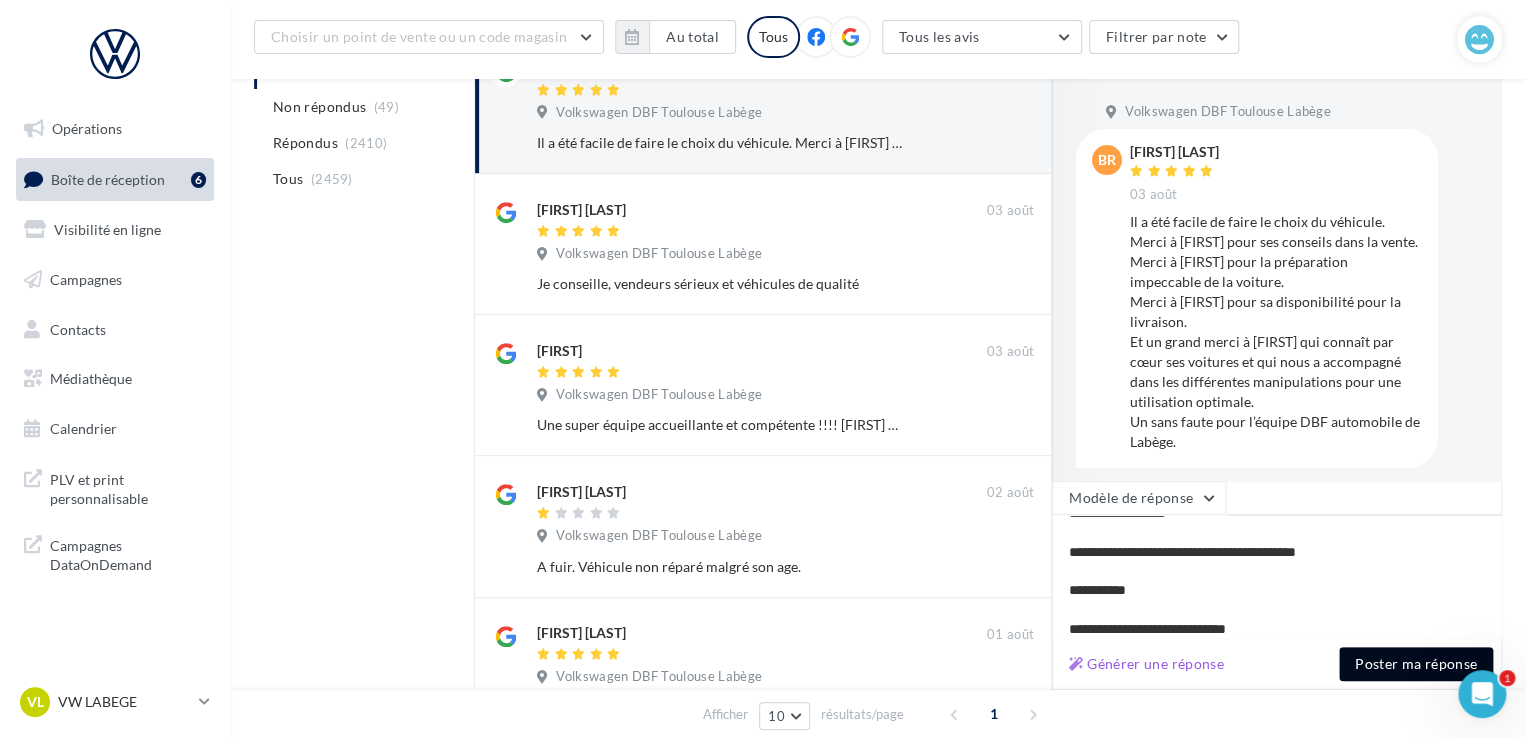 click on "Poster ma réponse" at bounding box center (1416, 664) 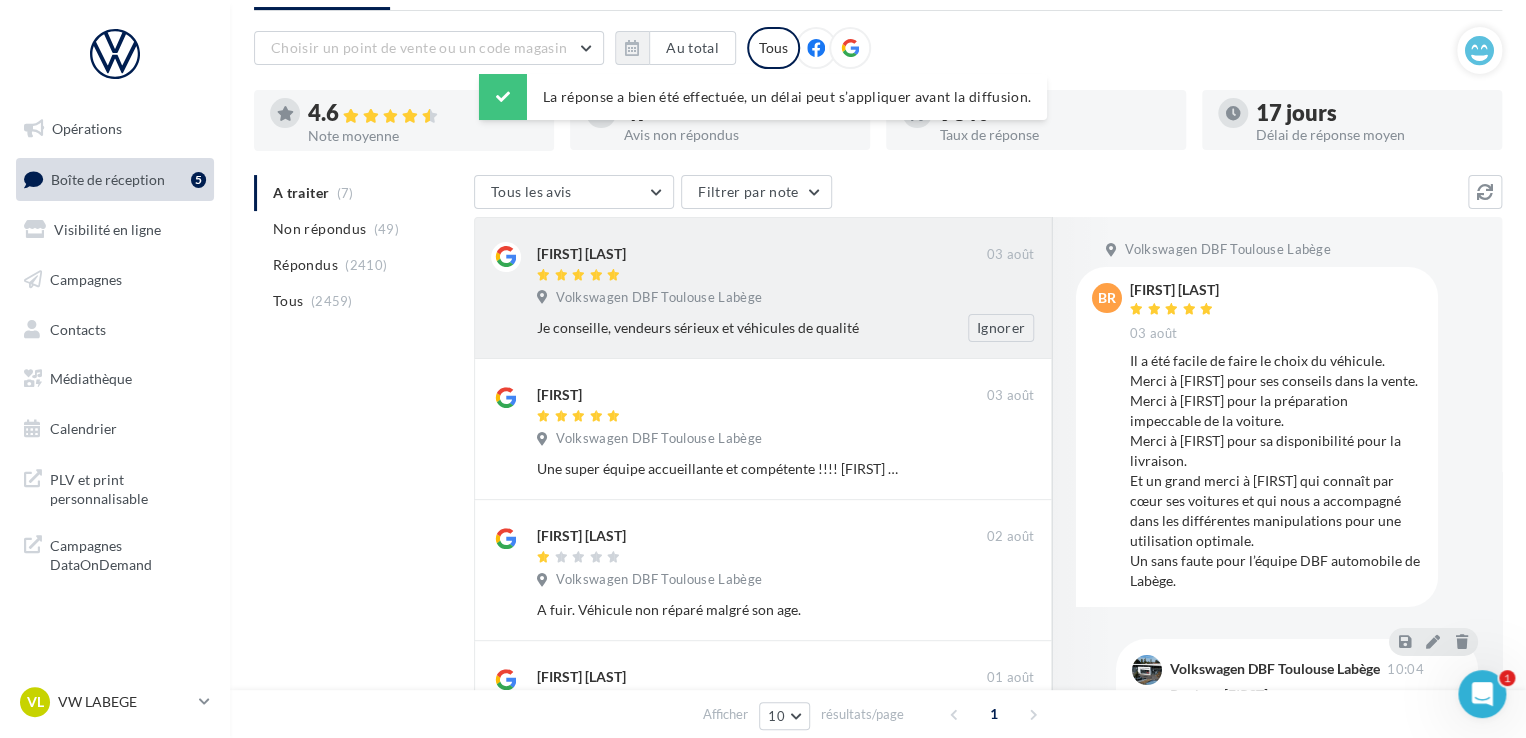 click on "[FIRST] [LAST]
[DATE]
Volkswagen DBF Toulouse Labège
Je conseille, vendeurs sérieux et véhicules de qualité
Ignorer" at bounding box center (785, 292) 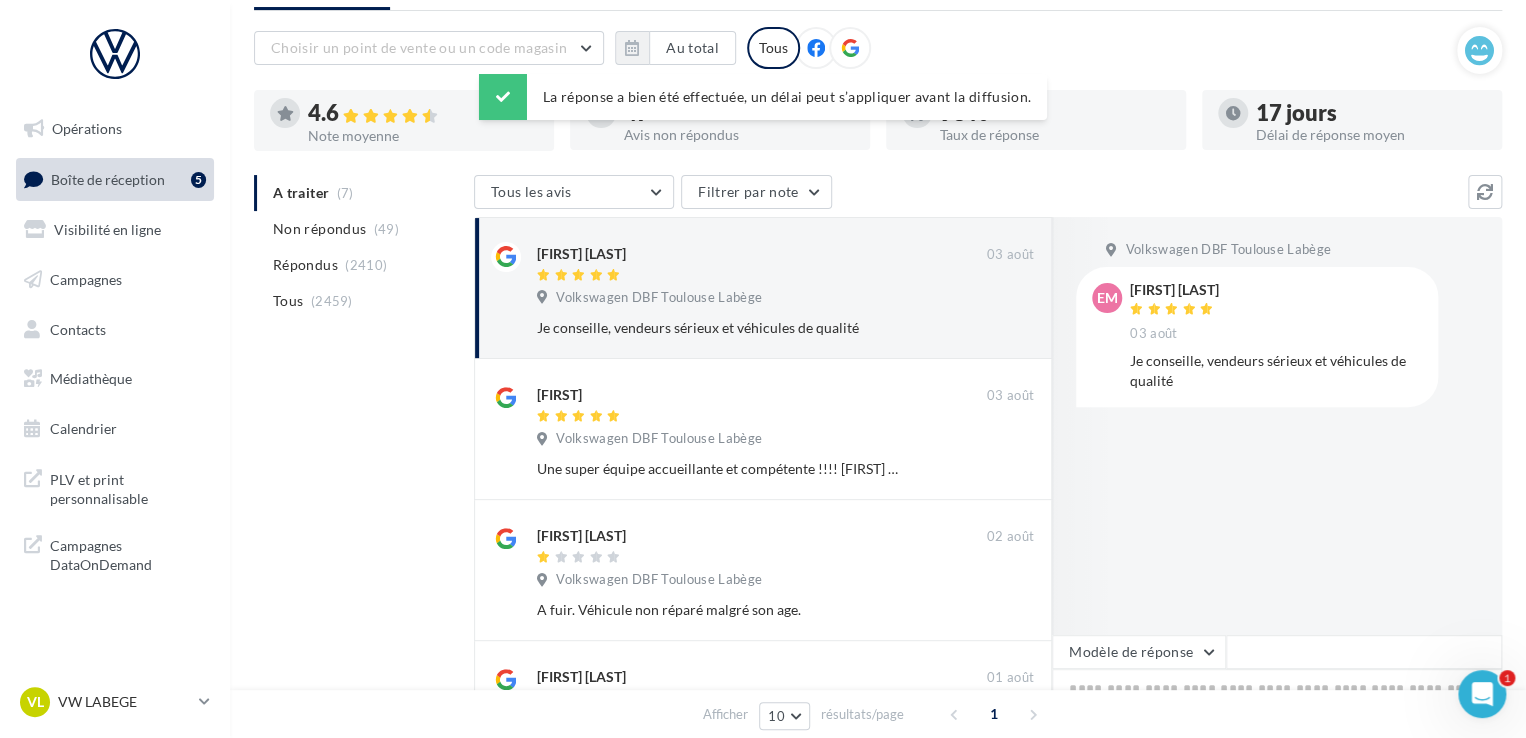 scroll, scrollTop: 199, scrollLeft: 0, axis: vertical 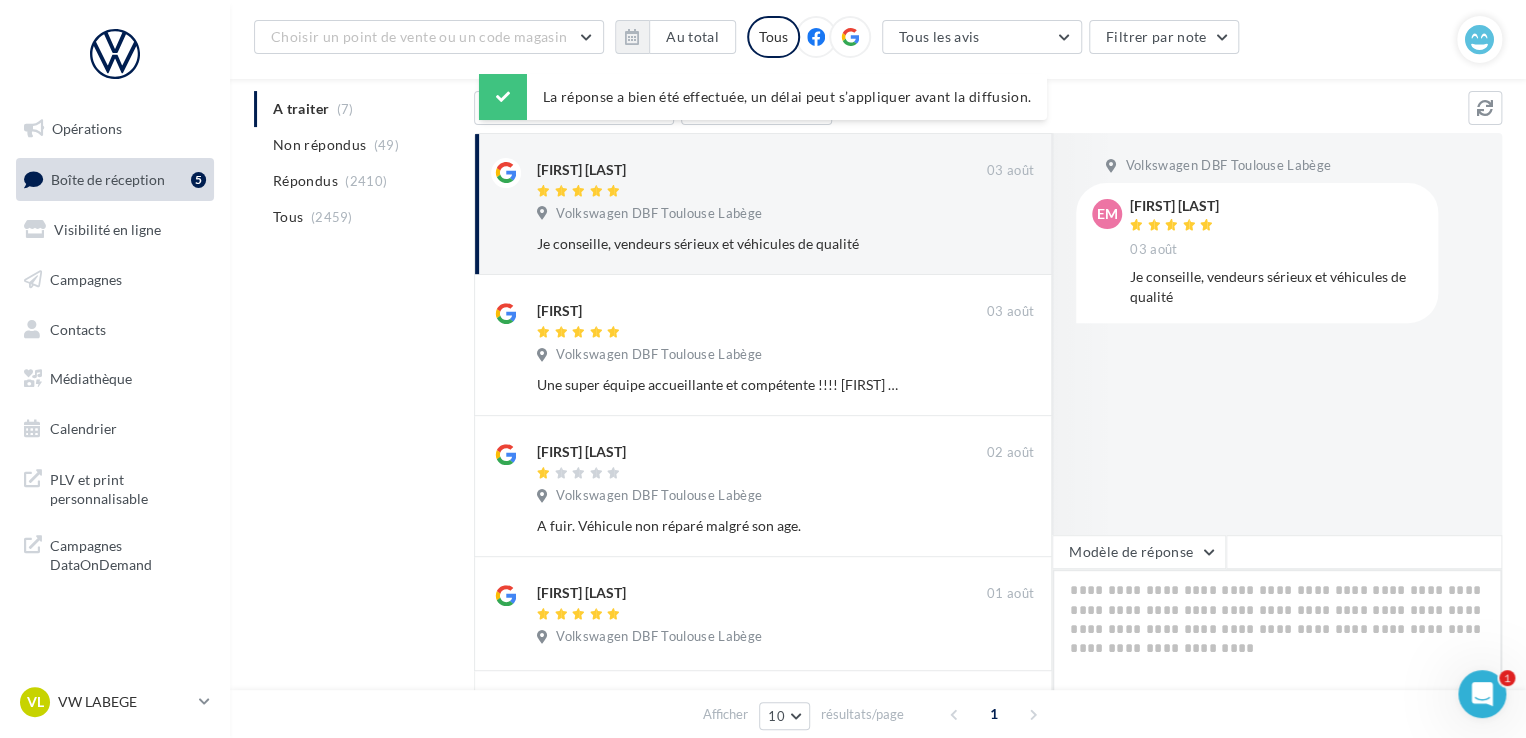 click at bounding box center (1277, 631) 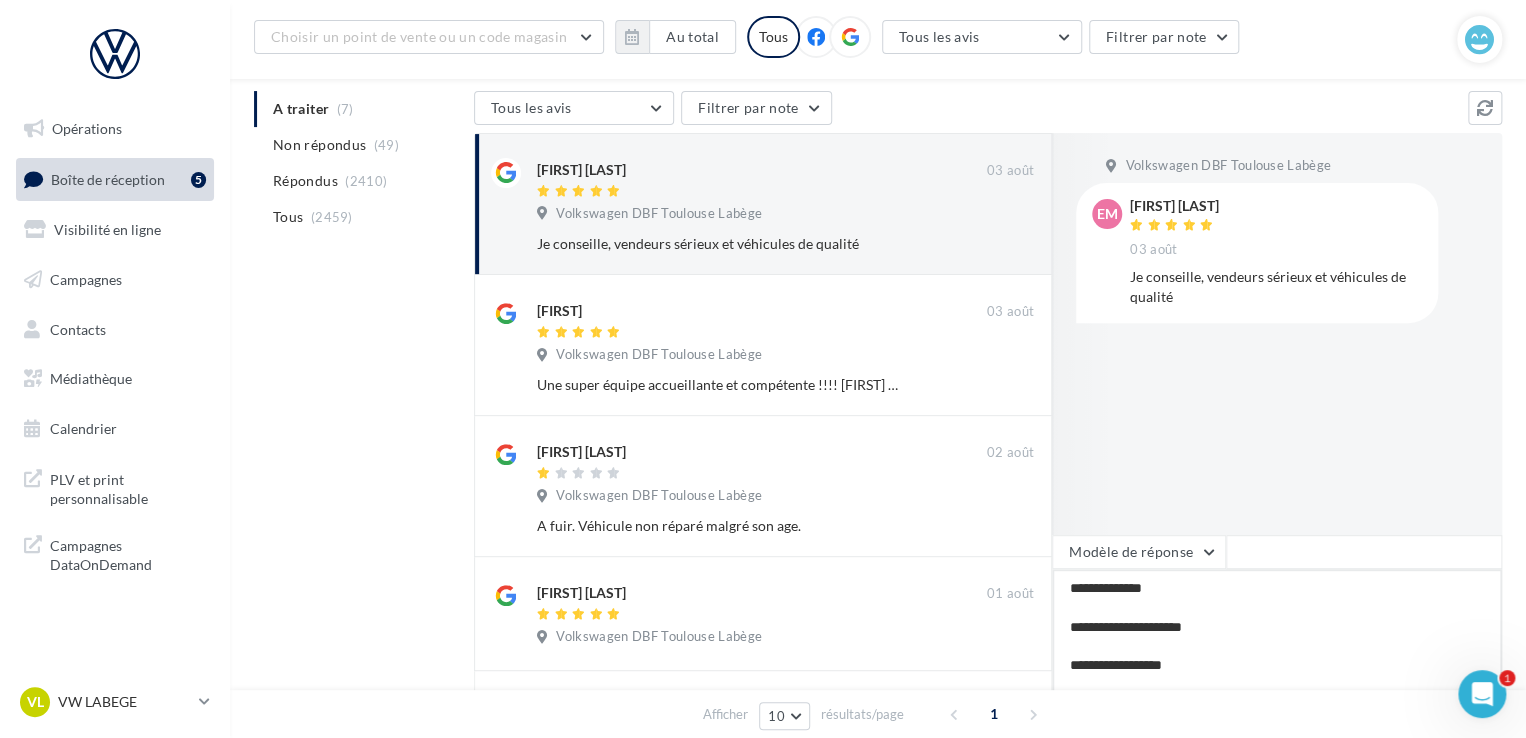 scroll, scrollTop: 20, scrollLeft: 0, axis: vertical 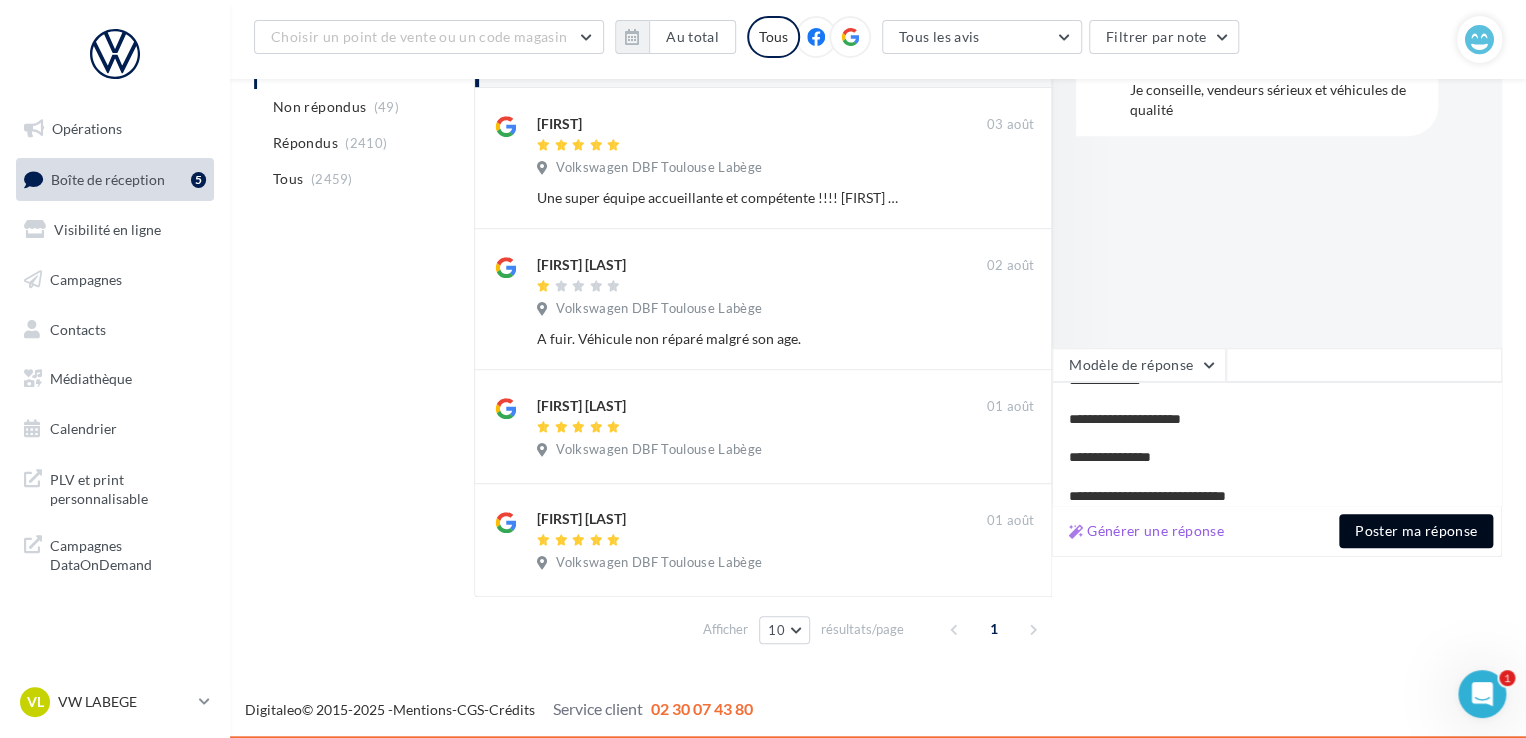 click on "Poster ma réponse" at bounding box center (1416, 531) 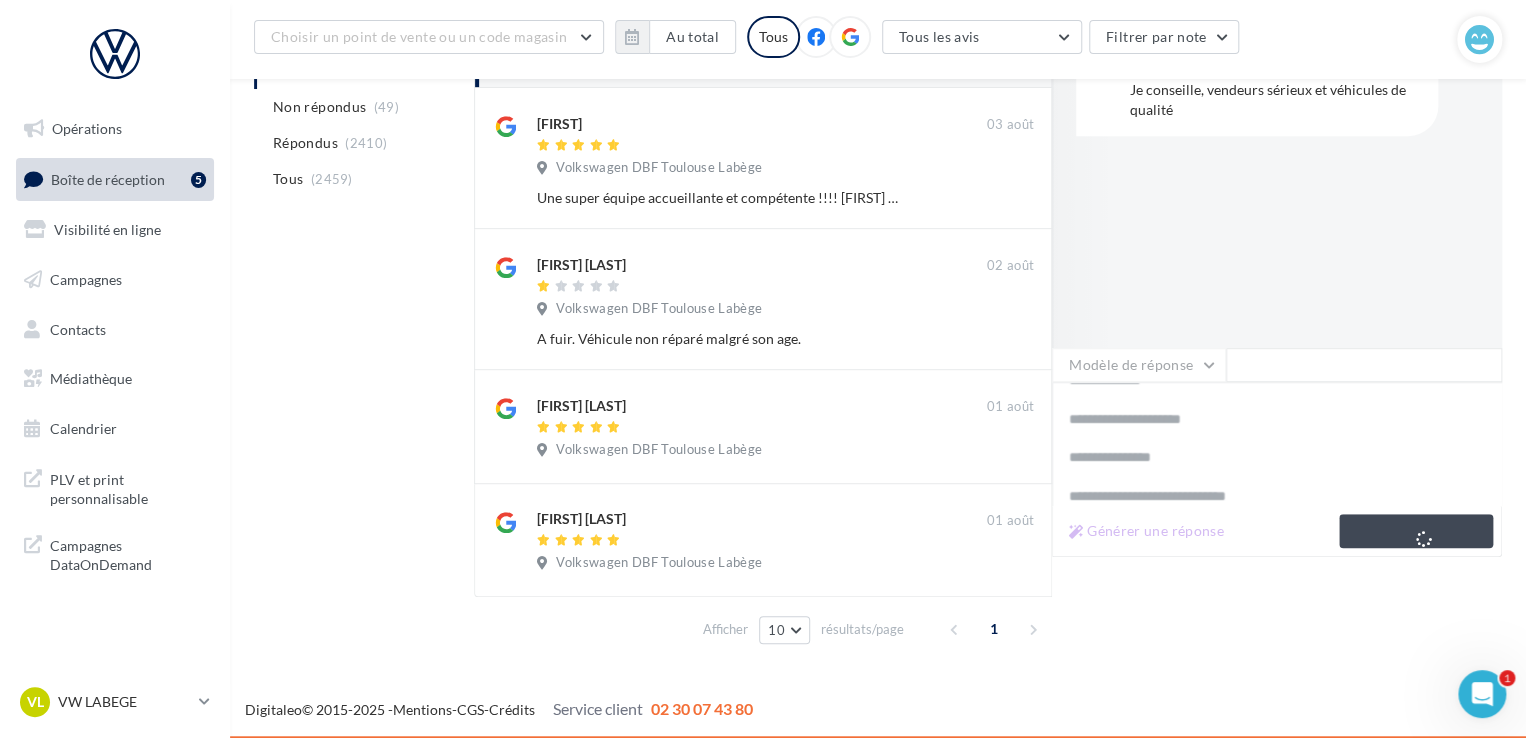 scroll, scrollTop: 20, scrollLeft: 0, axis: vertical 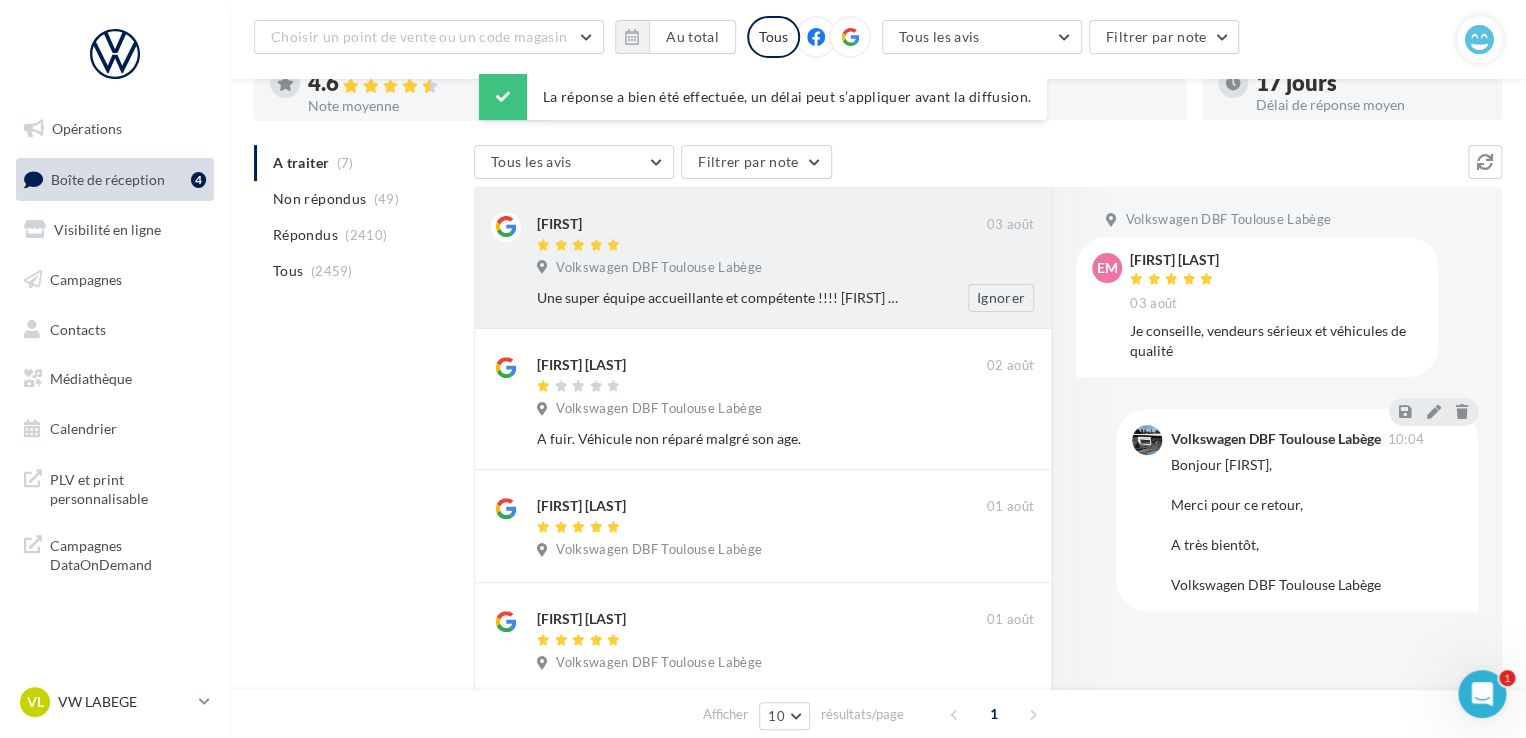 click on "Volkswagen DBF Toulouse Labège" at bounding box center (659, 268) 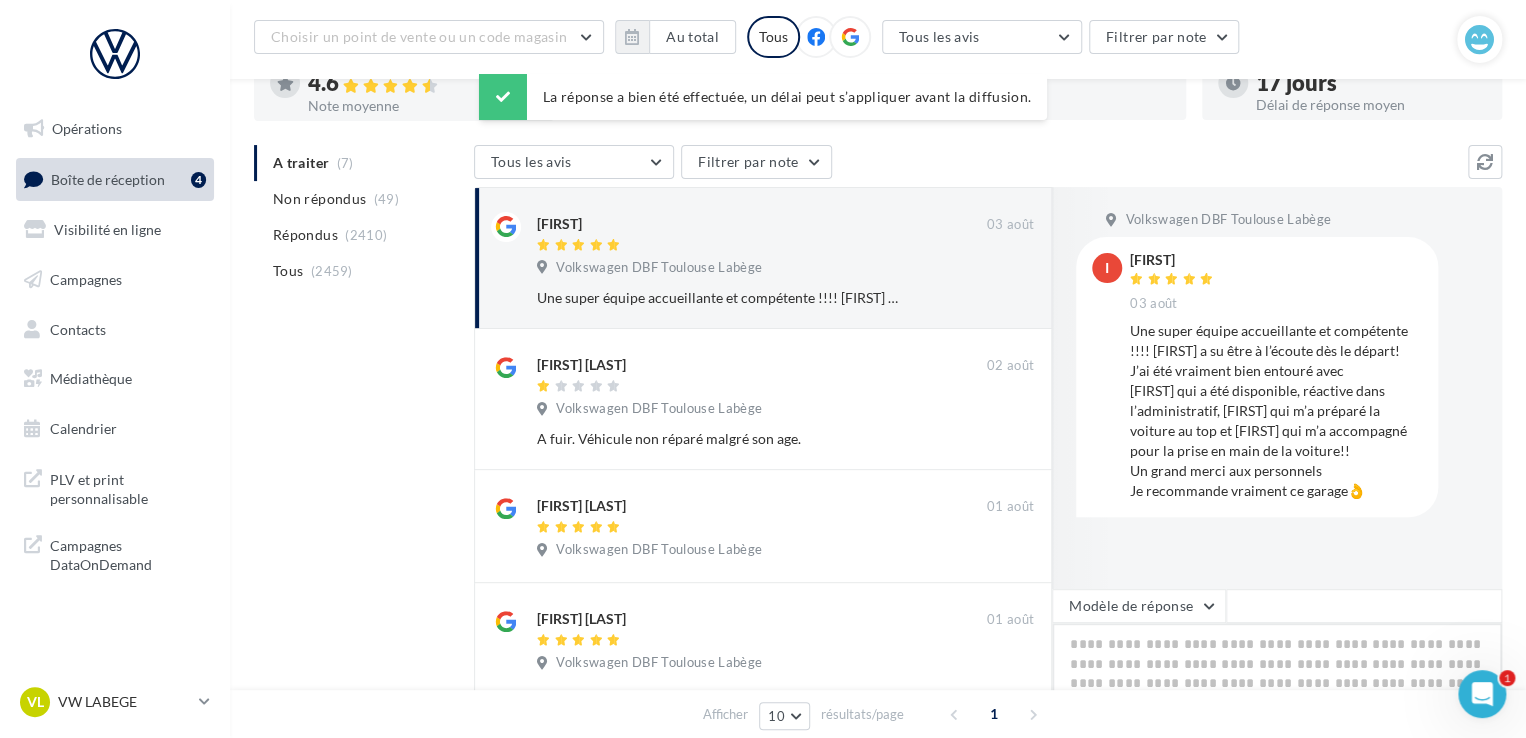 click at bounding box center [1277, 685] 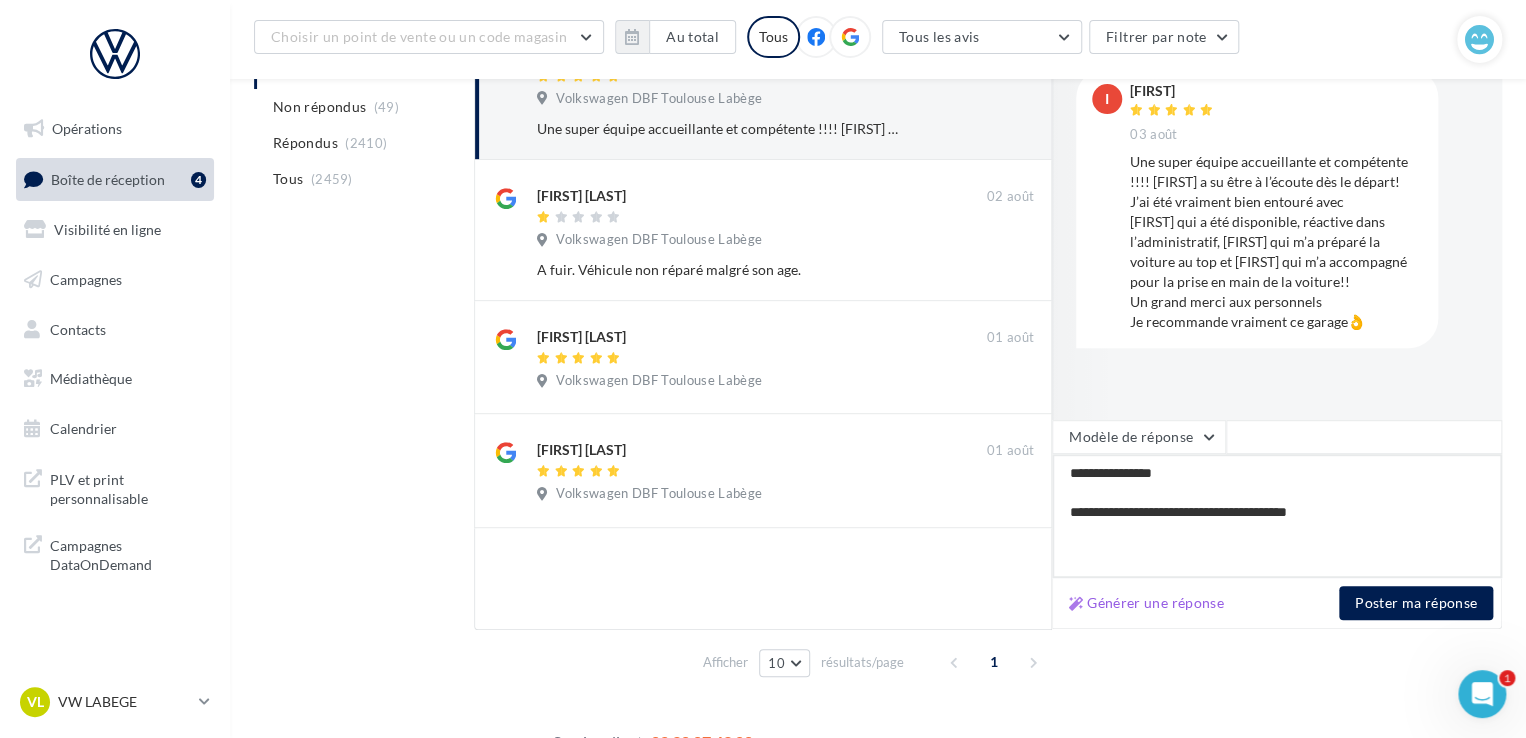 scroll, scrollTop: 345, scrollLeft: 0, axis: vertical 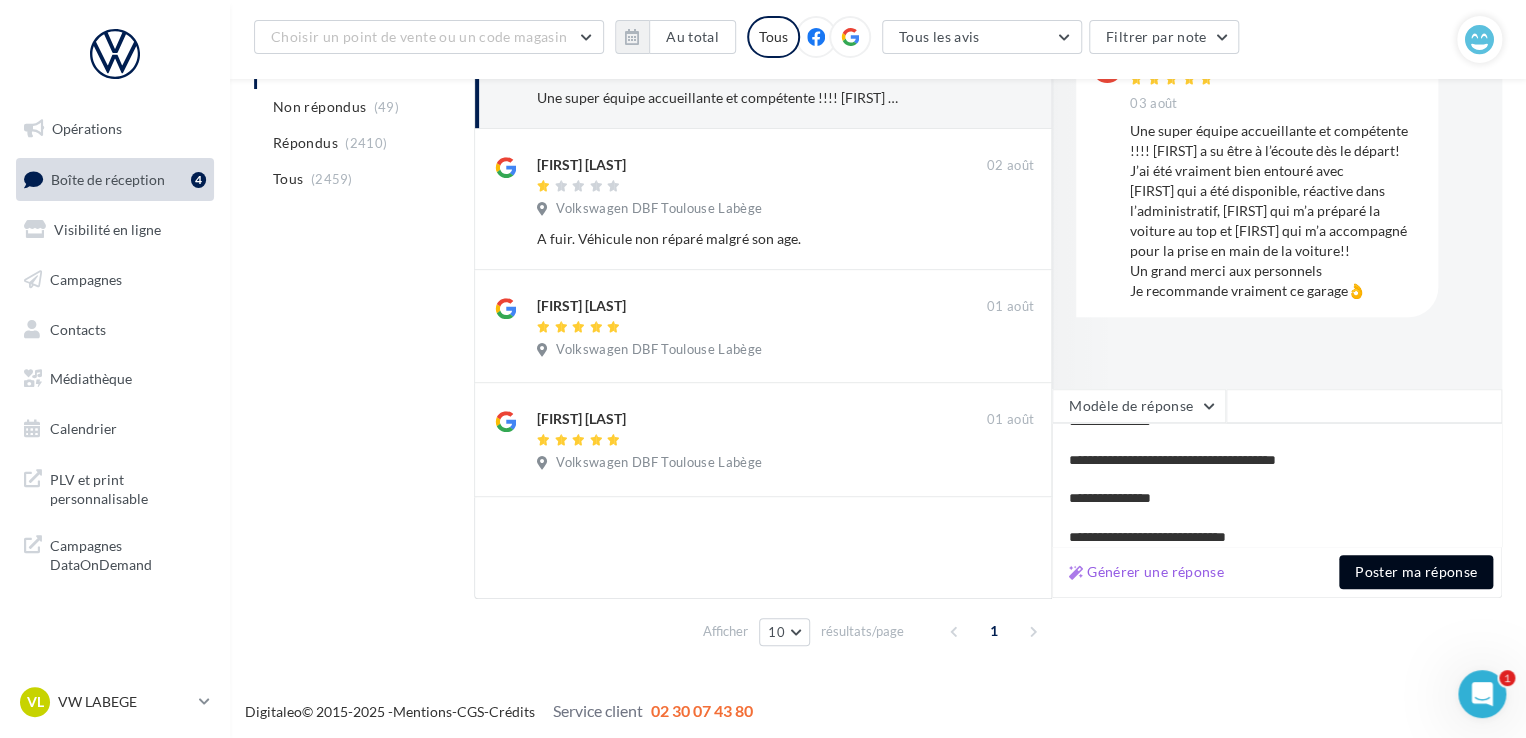 click on "Poster ma réponse" at bounding box center (1416, 572) 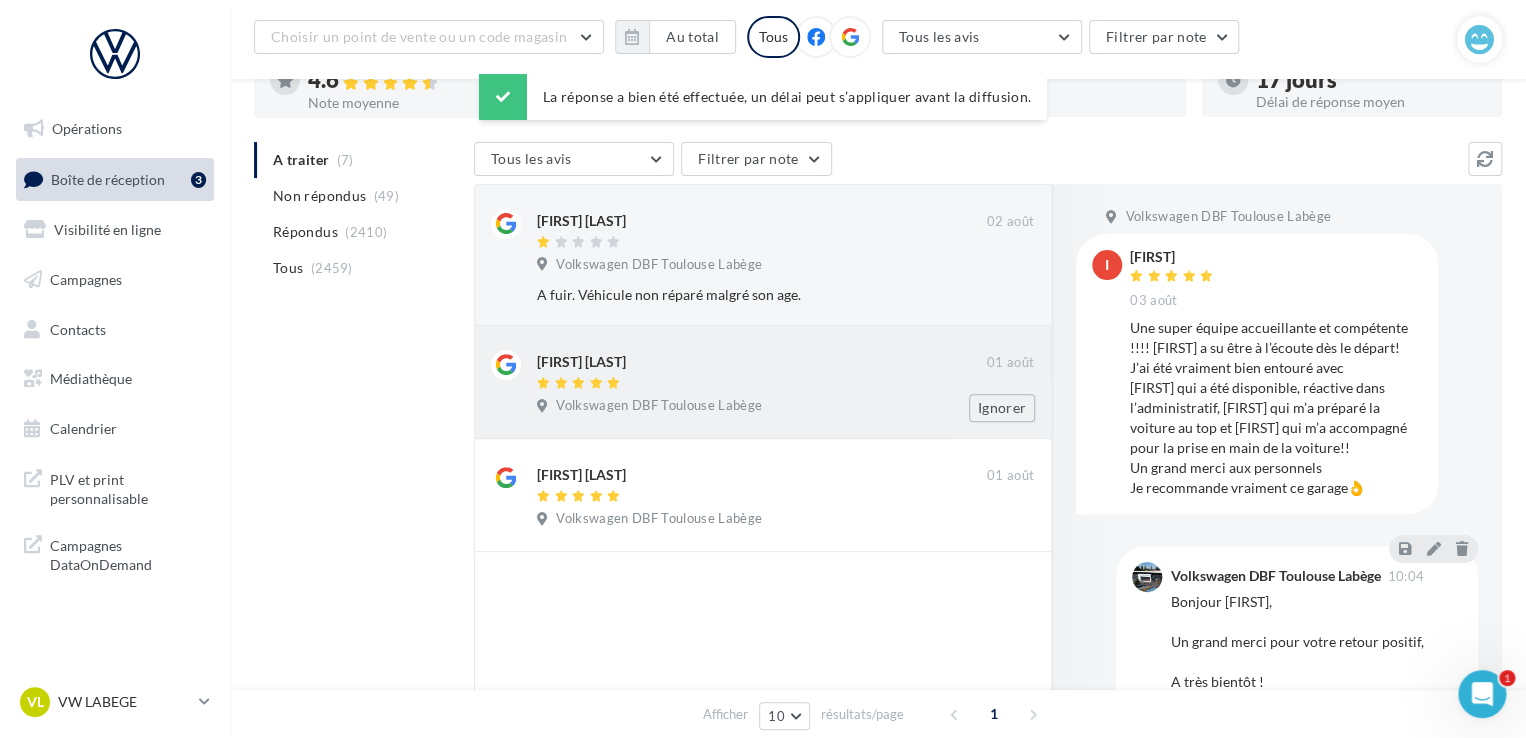 scroll, scrollTop: 145, scrollLeft: 0, axis: vertical 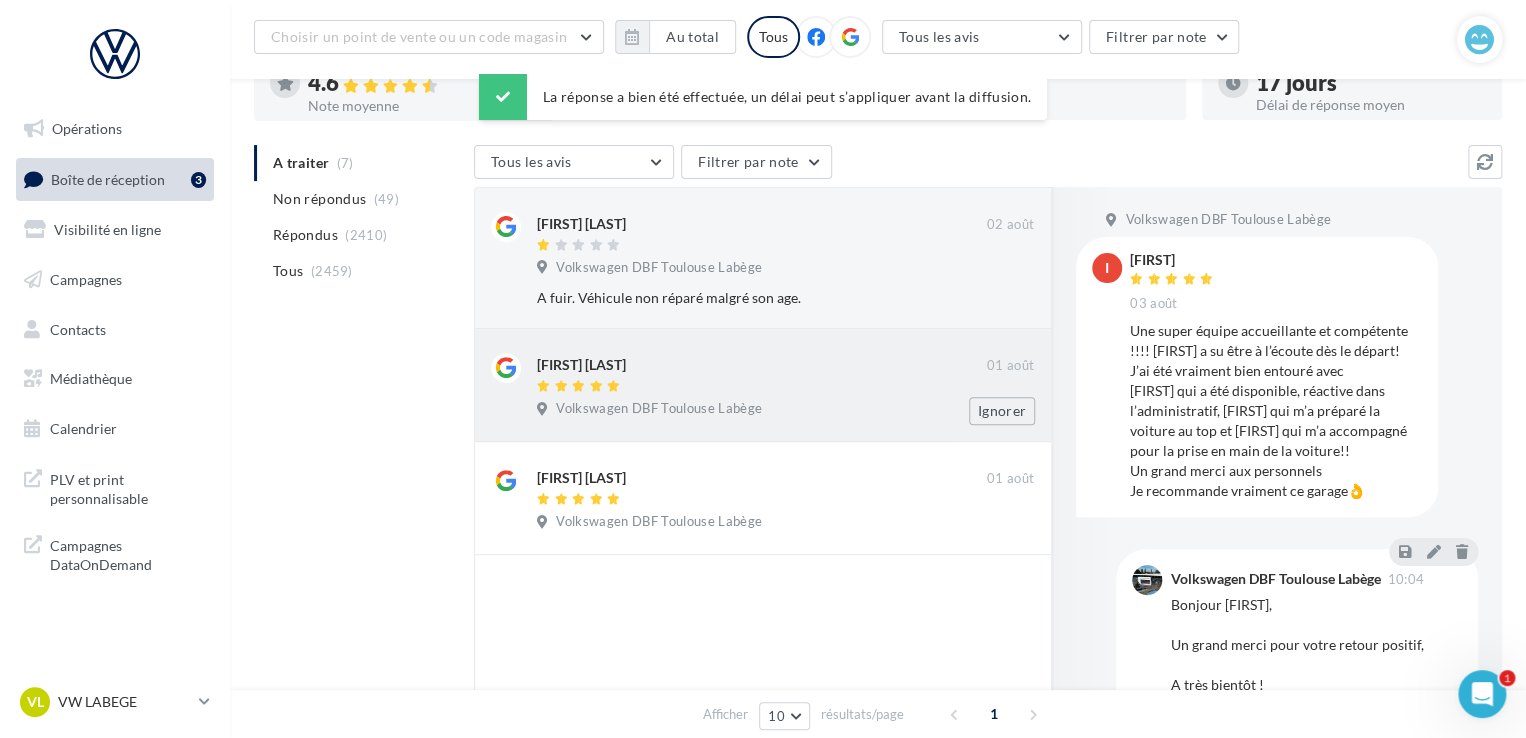 click on "Volkswagen DBF Toulouse Labège" at bounding box center [785, 411] 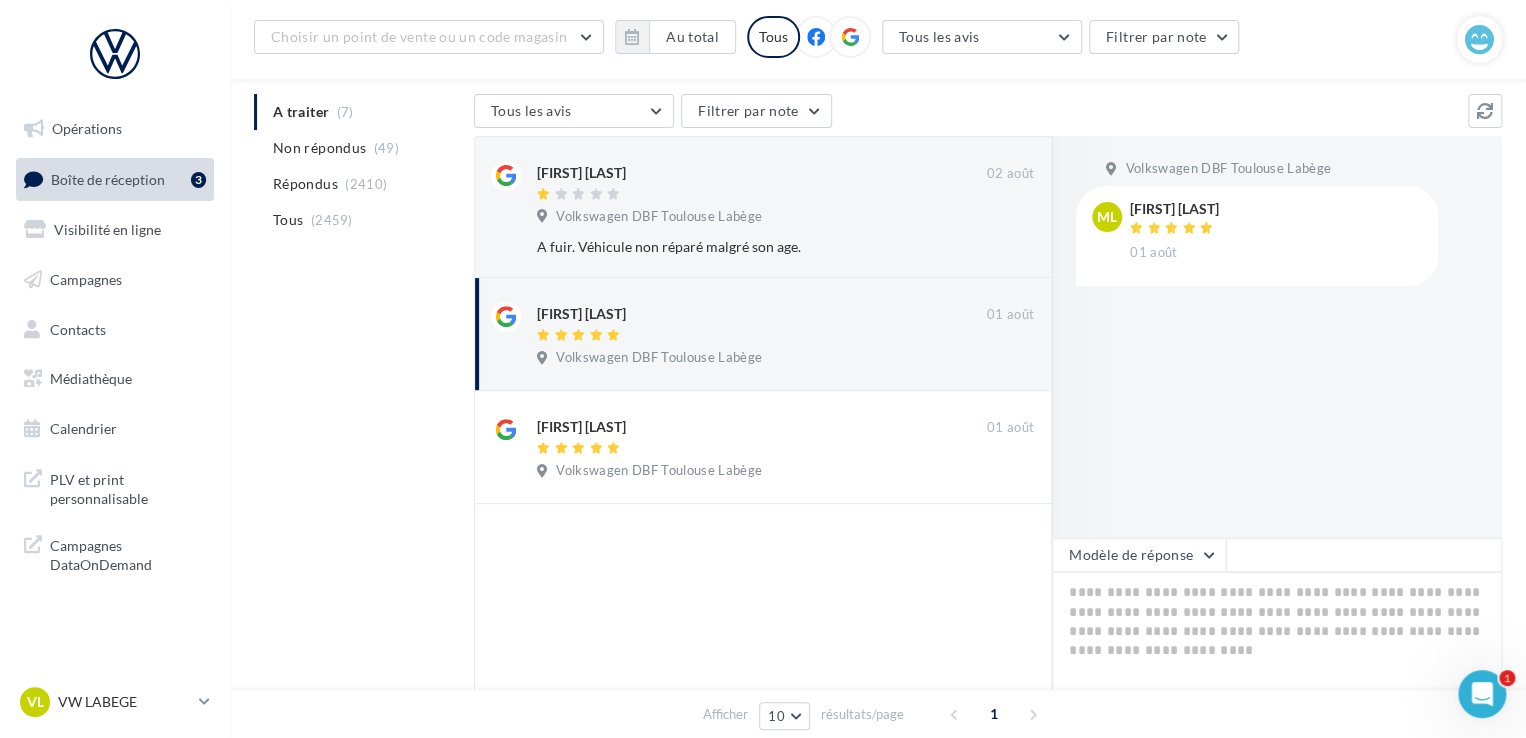 scroll, scrollTop: 245, scrollLeft: 0, axis: vertical 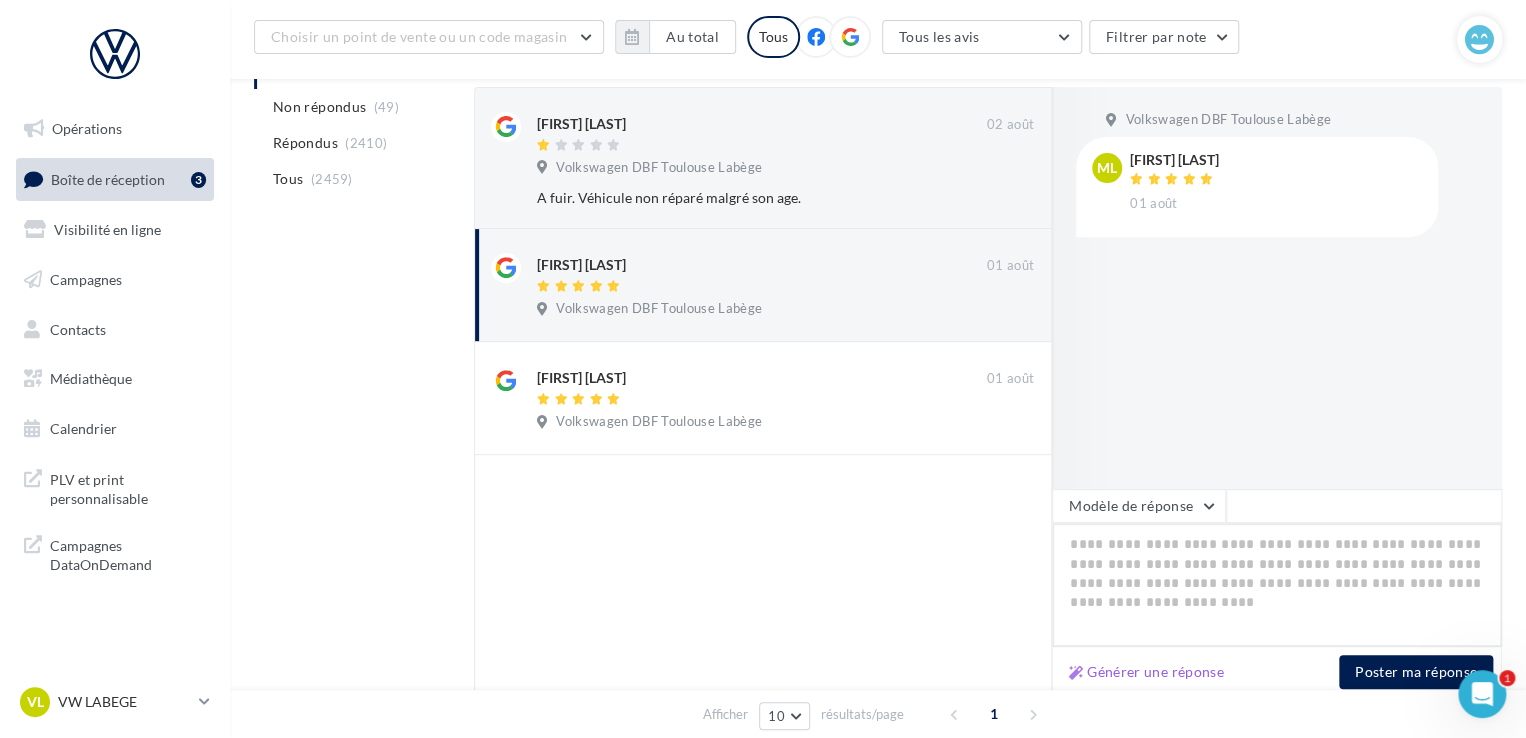 click at bounding box center [1277, 585] 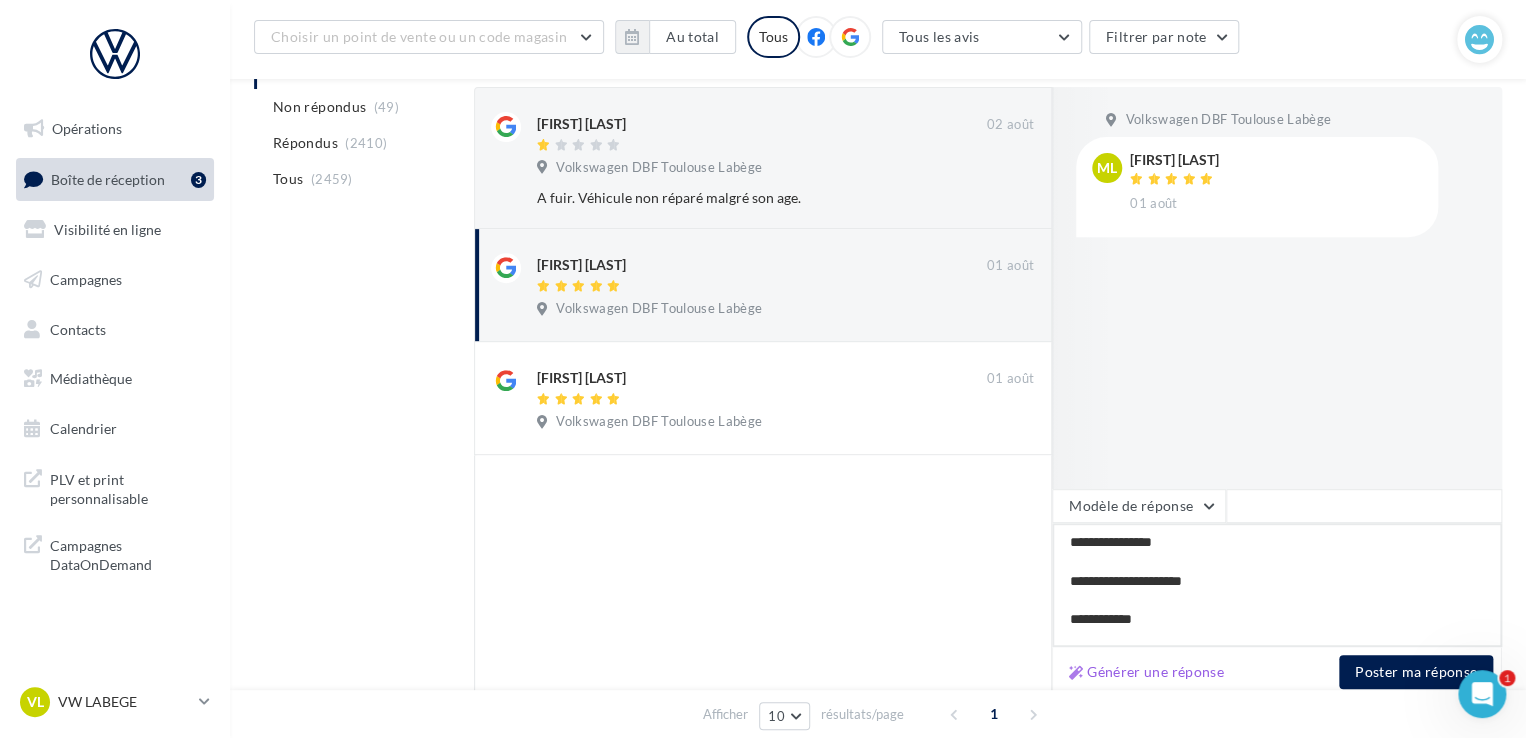scroll, scrollTop: 20, scrollLeft: 0, axis: vertical 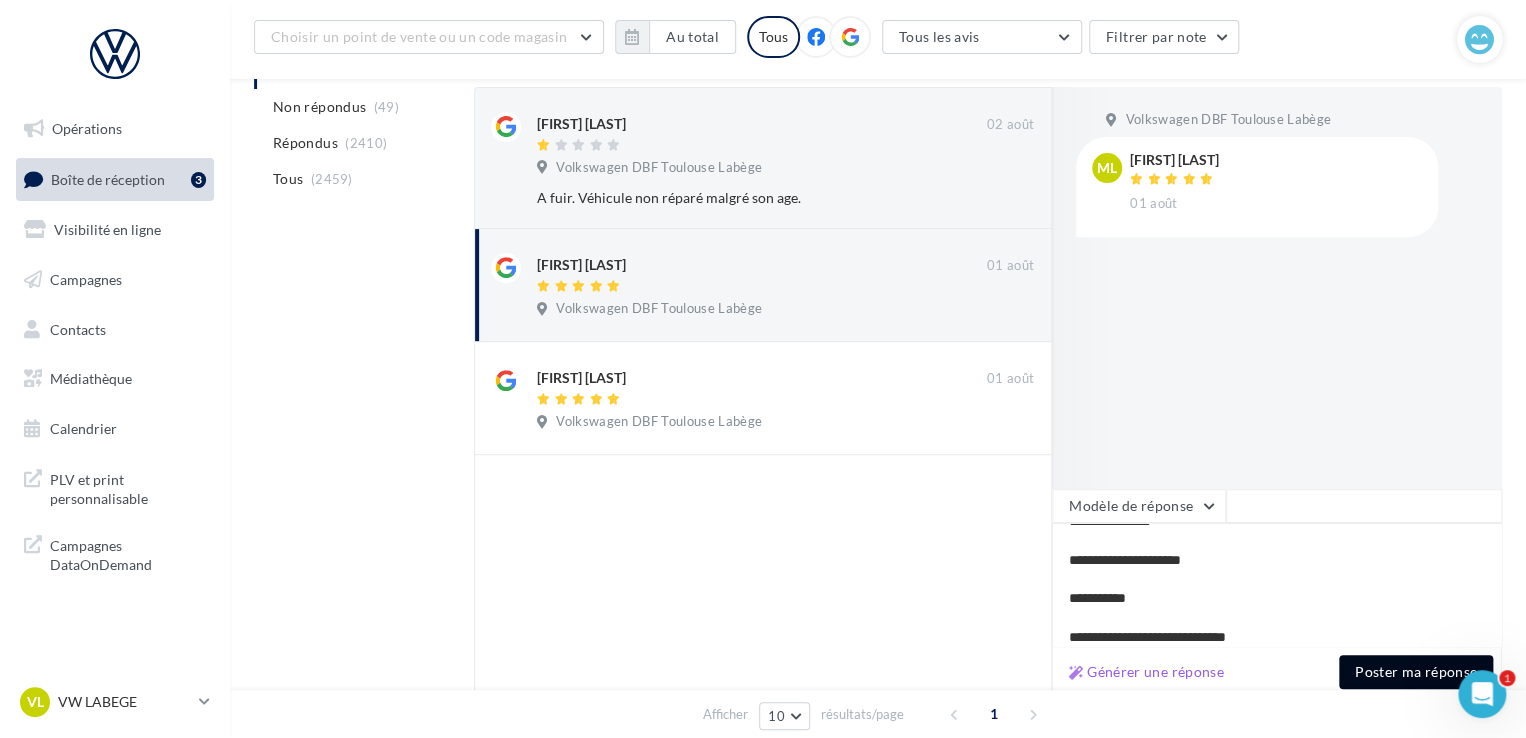 click on "Poster ma réponse" at bounding box center [1416, 672] 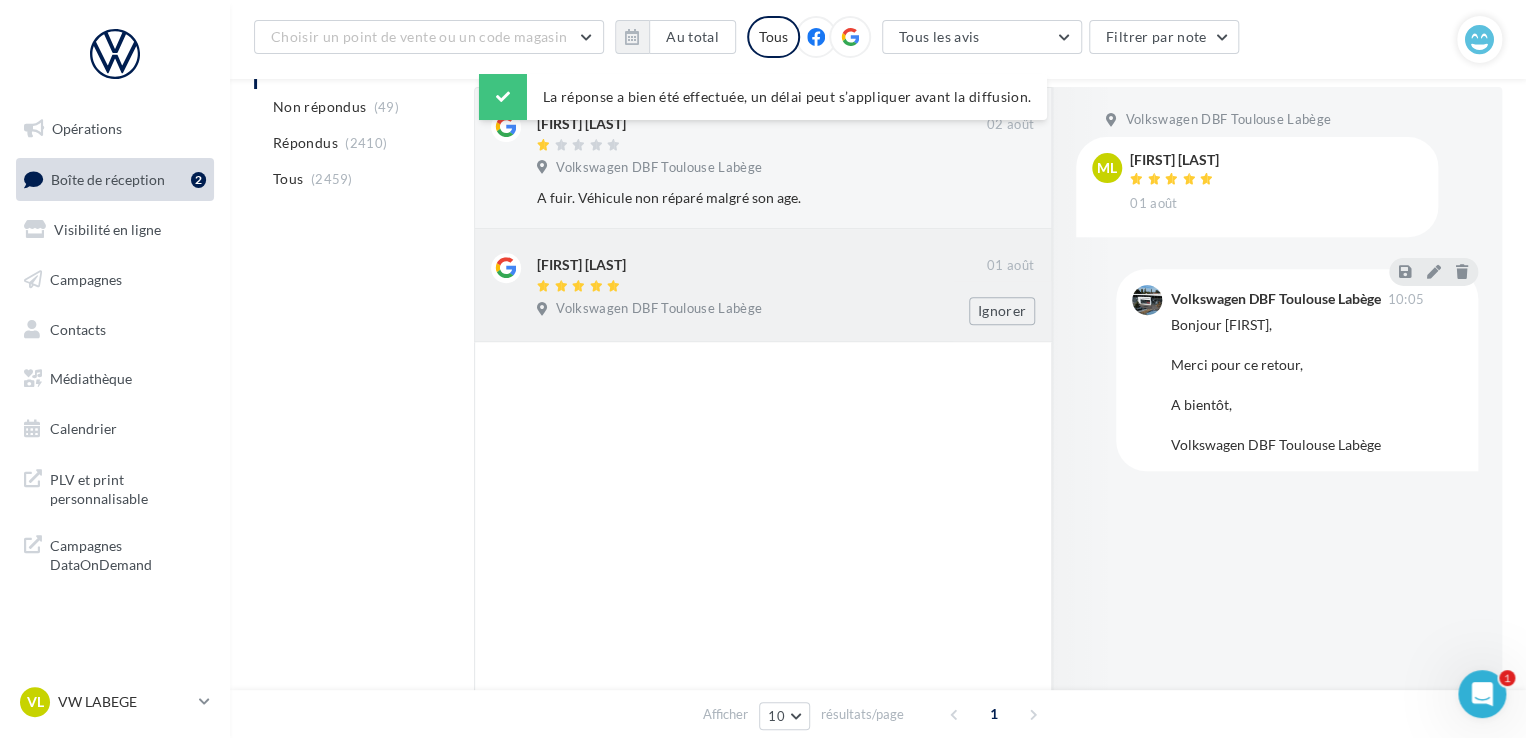 click at bounding box center (762, 287) 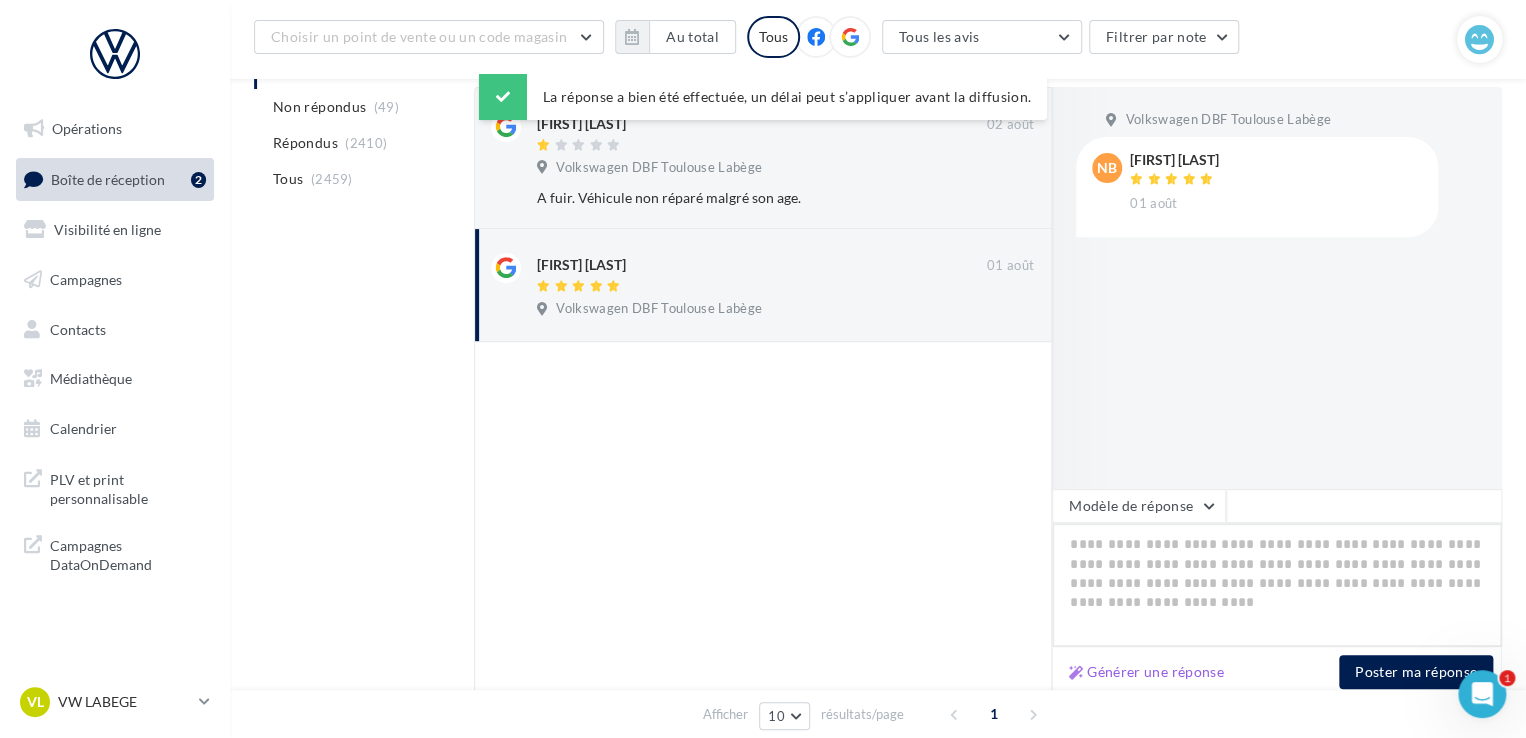 click at bounding box center (1277, 585) 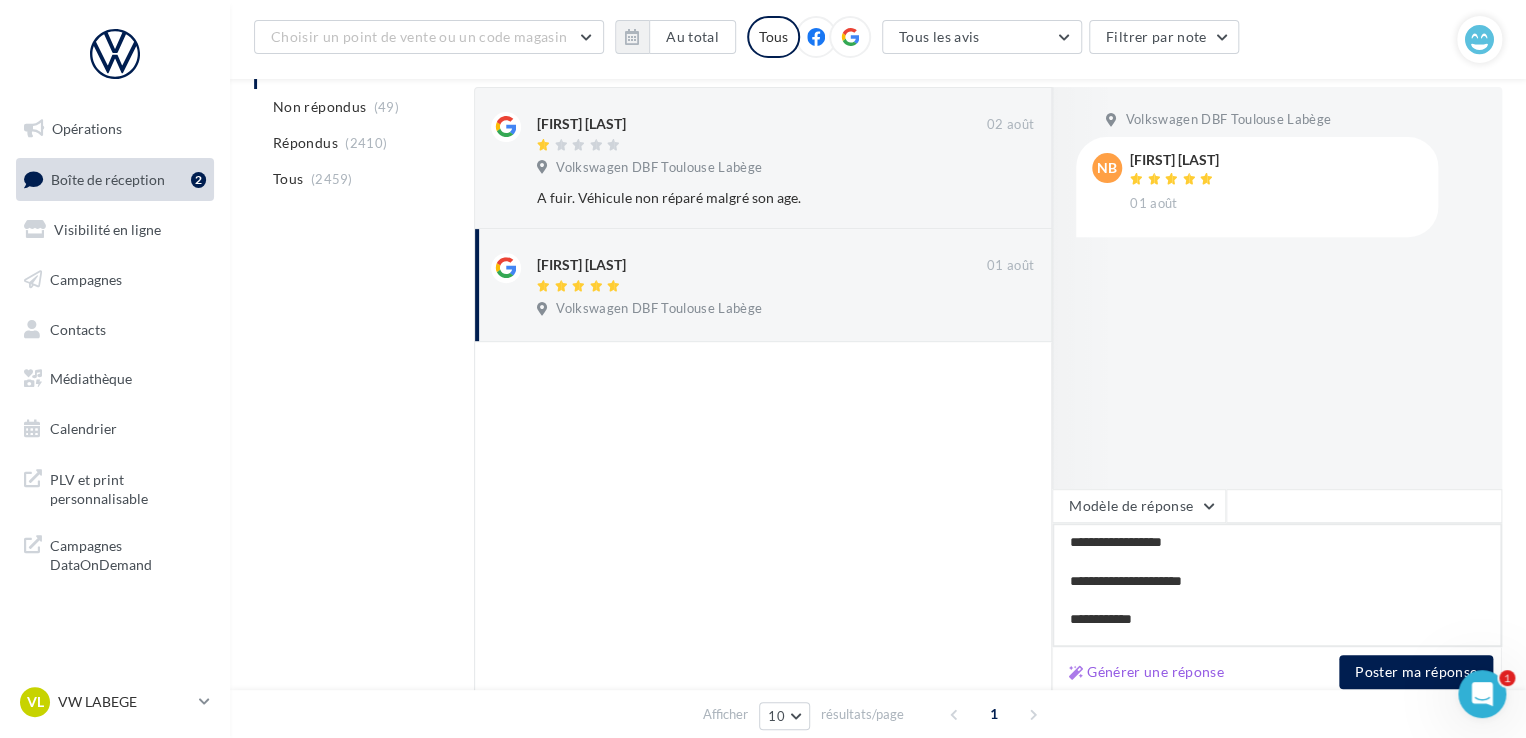 scroll, scrollTop: 20, scrollLeft: 0, axis: vertical 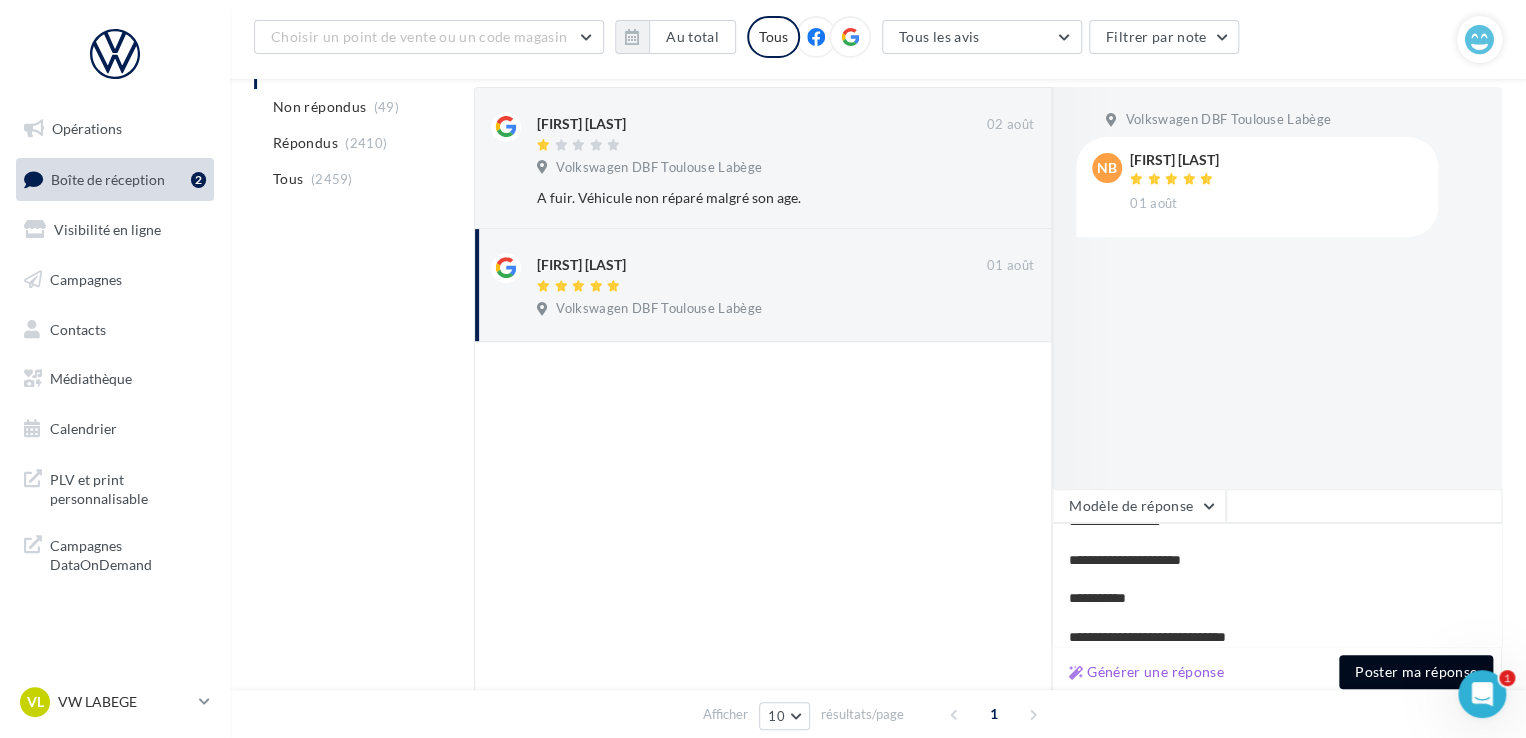 click on "Poster ma réponse" at bounding box center [1416, 672] 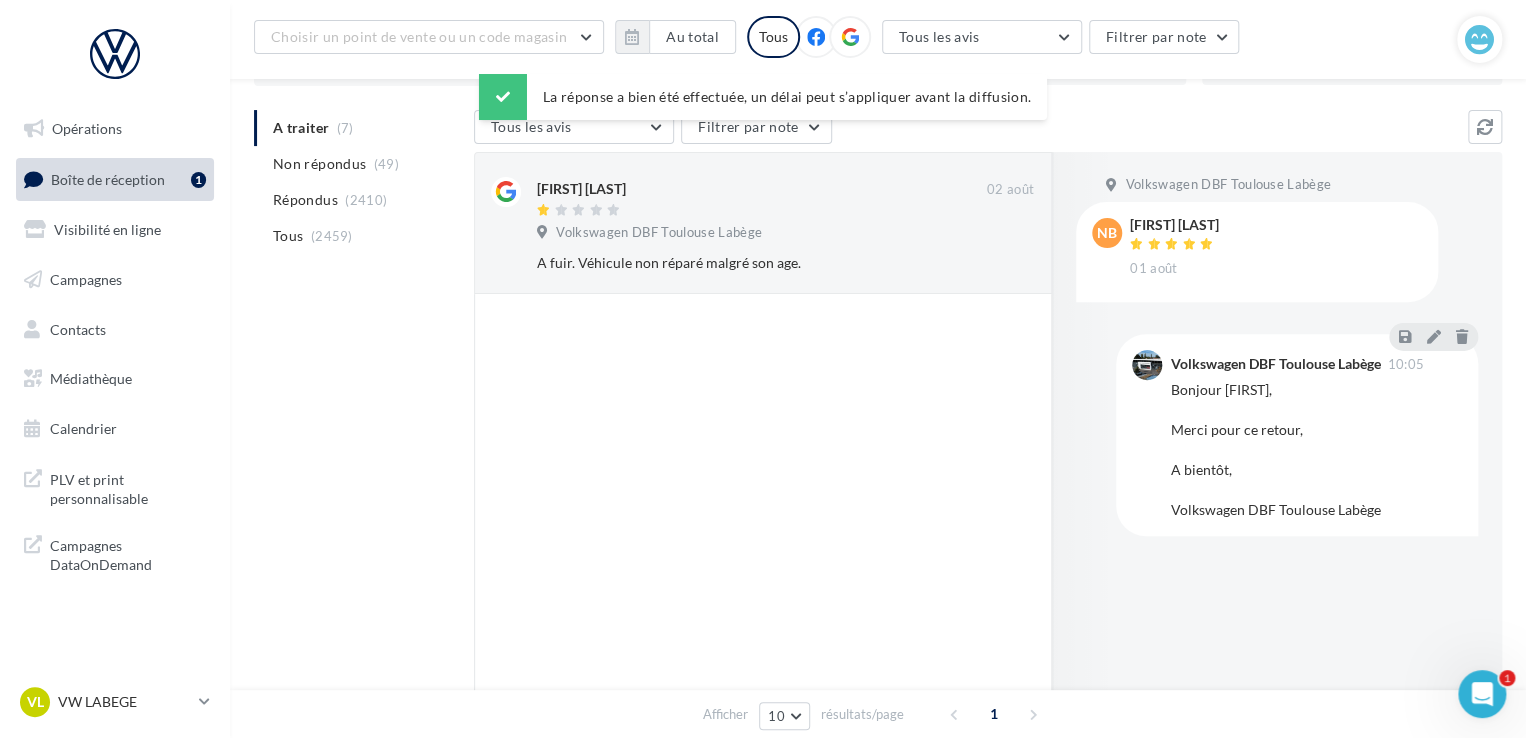 scroll, scrollTop: 145, scrollLeft: 0, axis: vertical 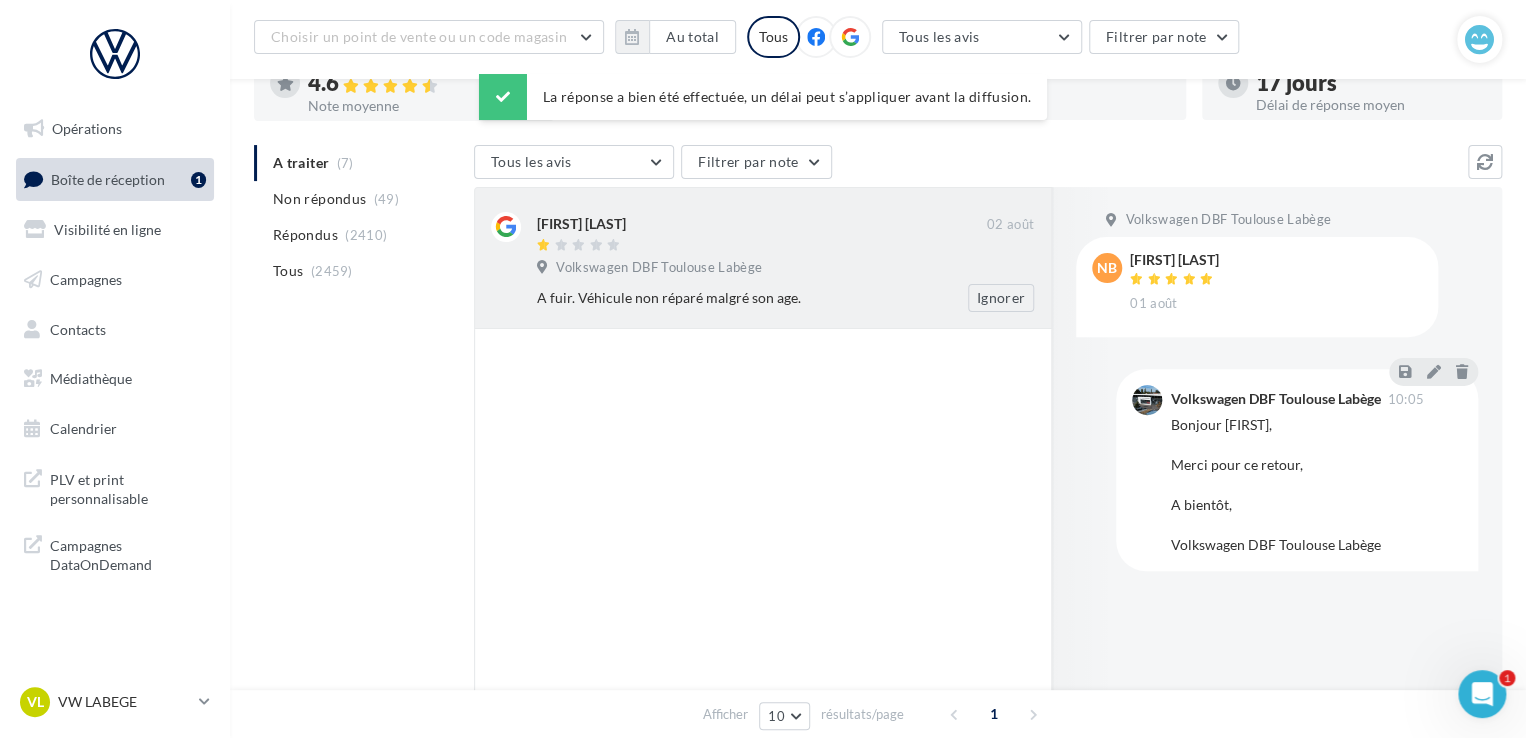 click on "Volkswagen DBF Toulouse Labège" at bounding box center (785, 270) 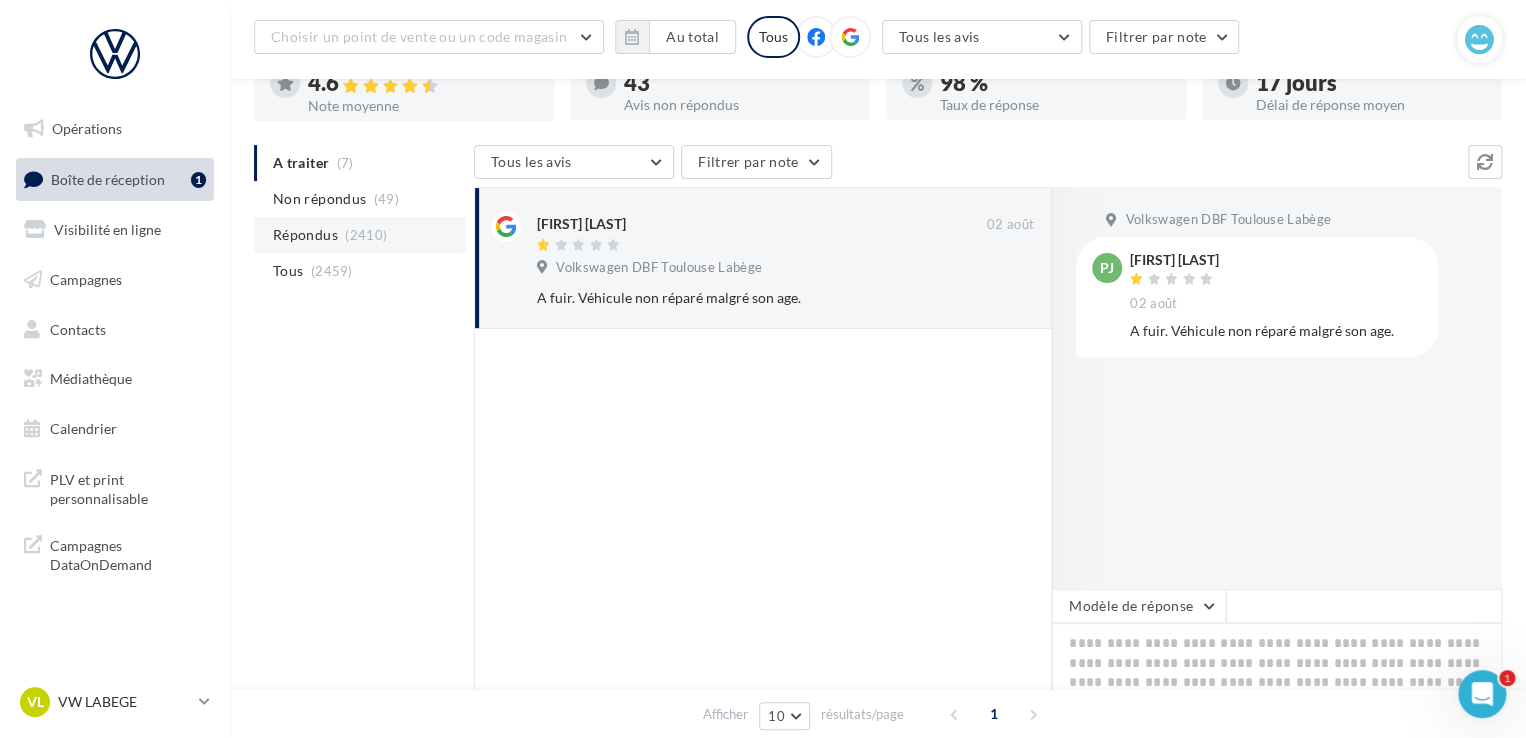 click on "(2410)" at bounding box center [366, 235] 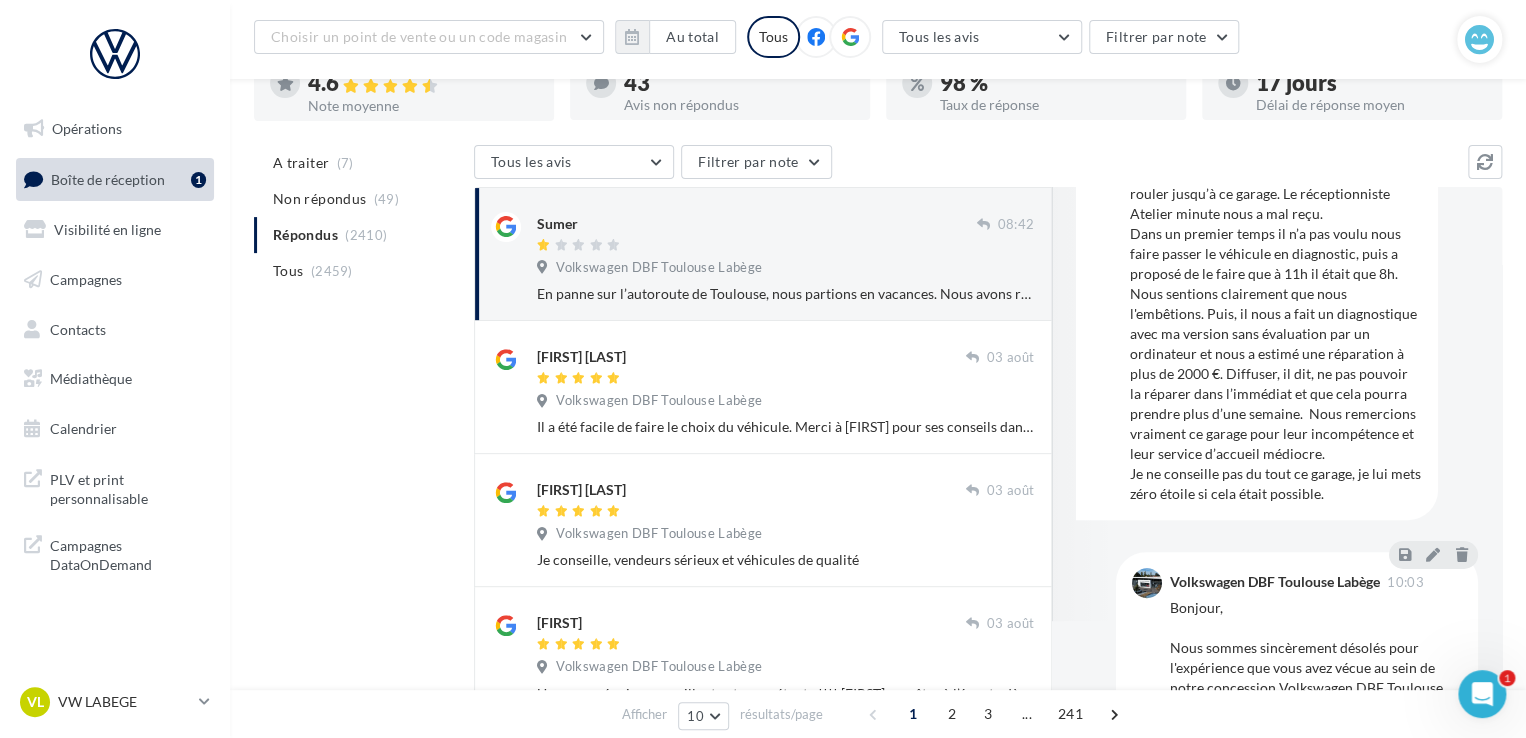 scroll, scrollTop: 317, scrollLeft: 0, axis: vertical 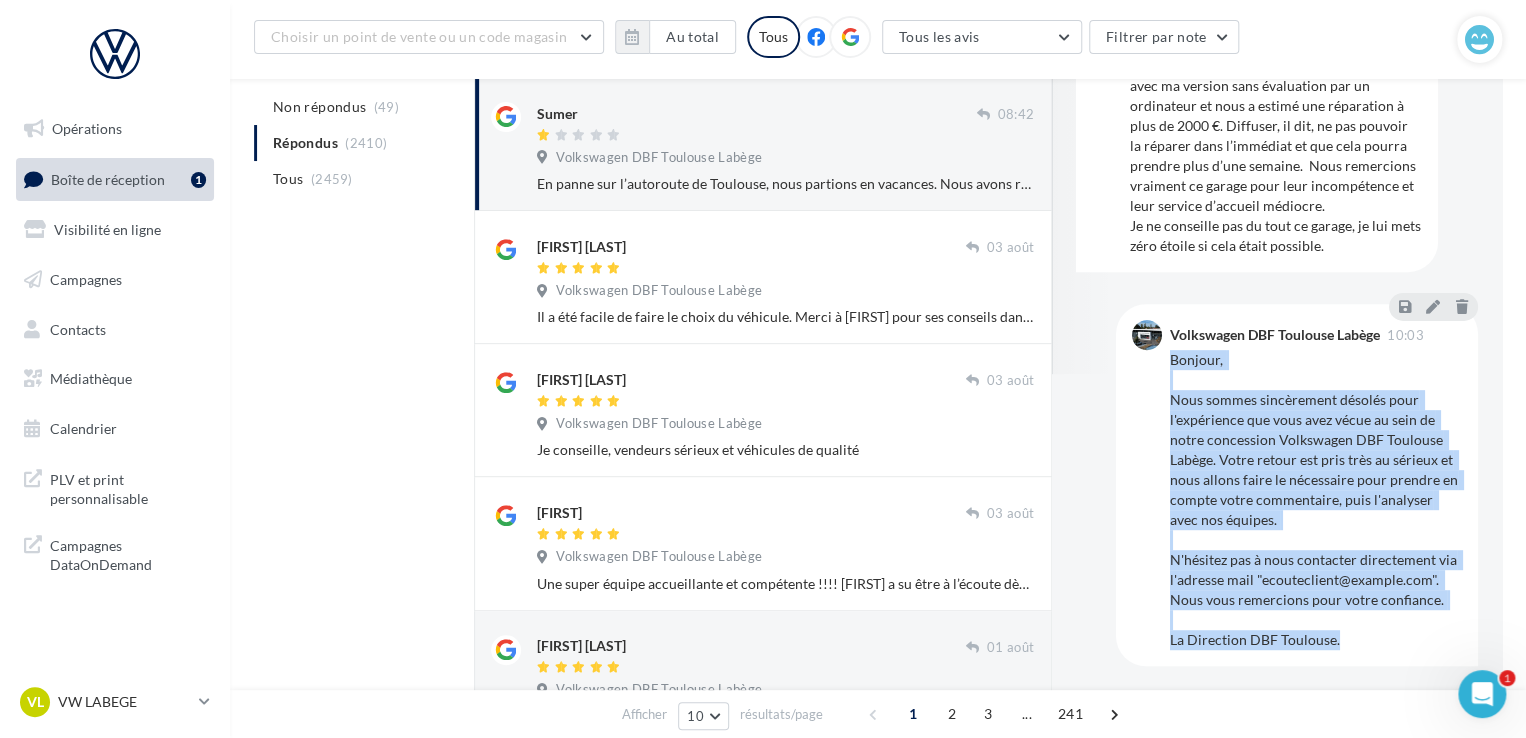 drag, startPoint x: 1168, startPoint y: 467, endPoint x: 1360, endPoint y: 653, distance: 267.32004 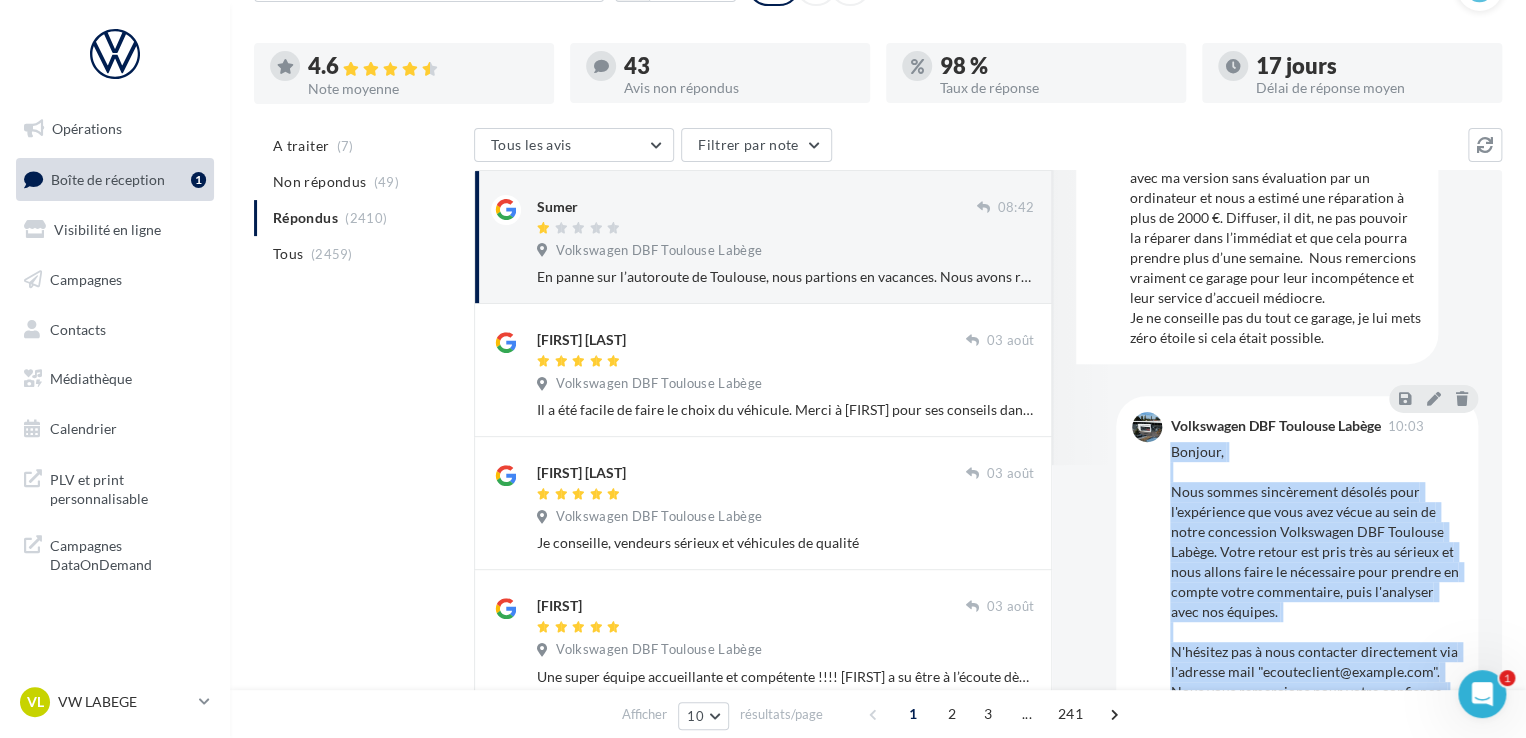 scroll, scrollTop: 0, scrollLeft: 0, axis: both 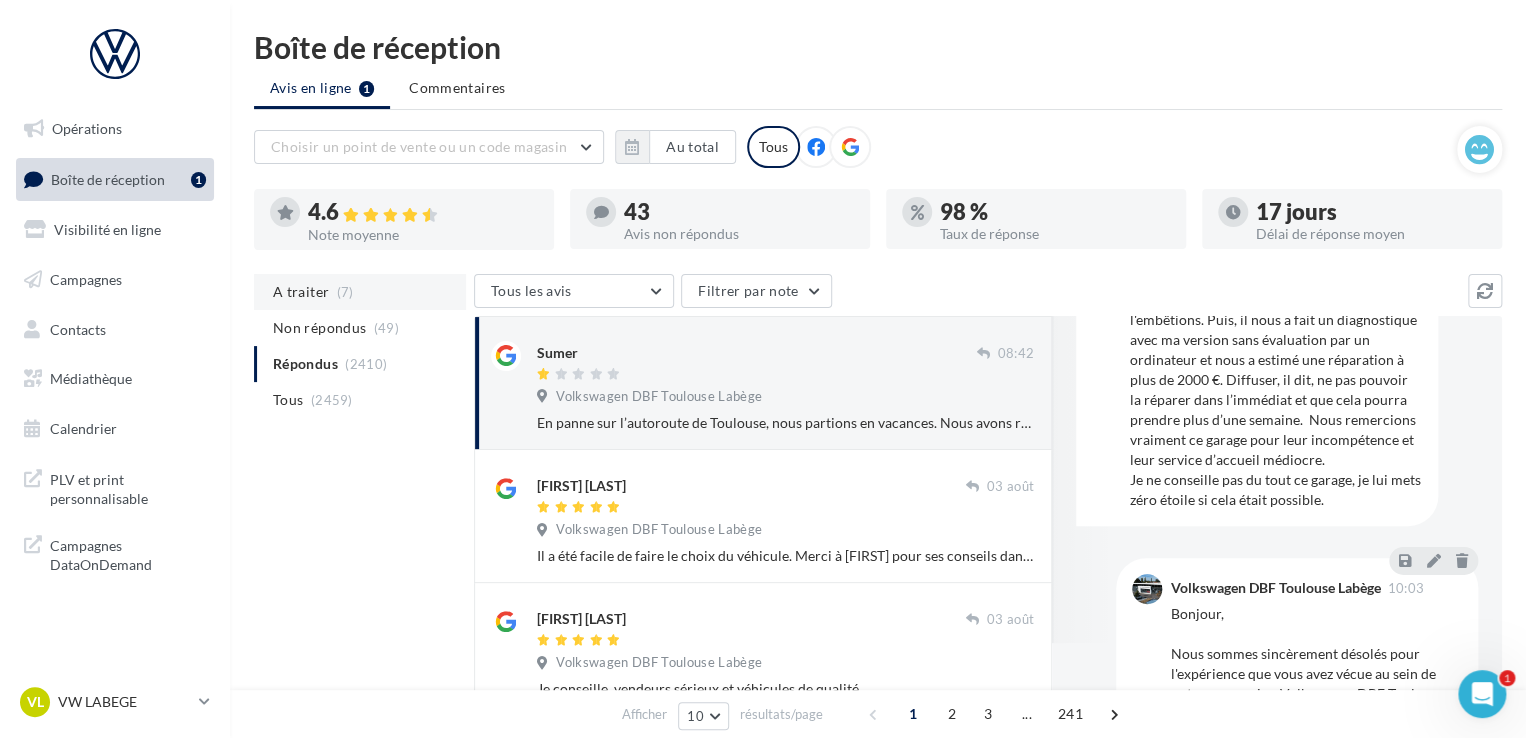 click on "(7)" at bounding box center [345, 292] 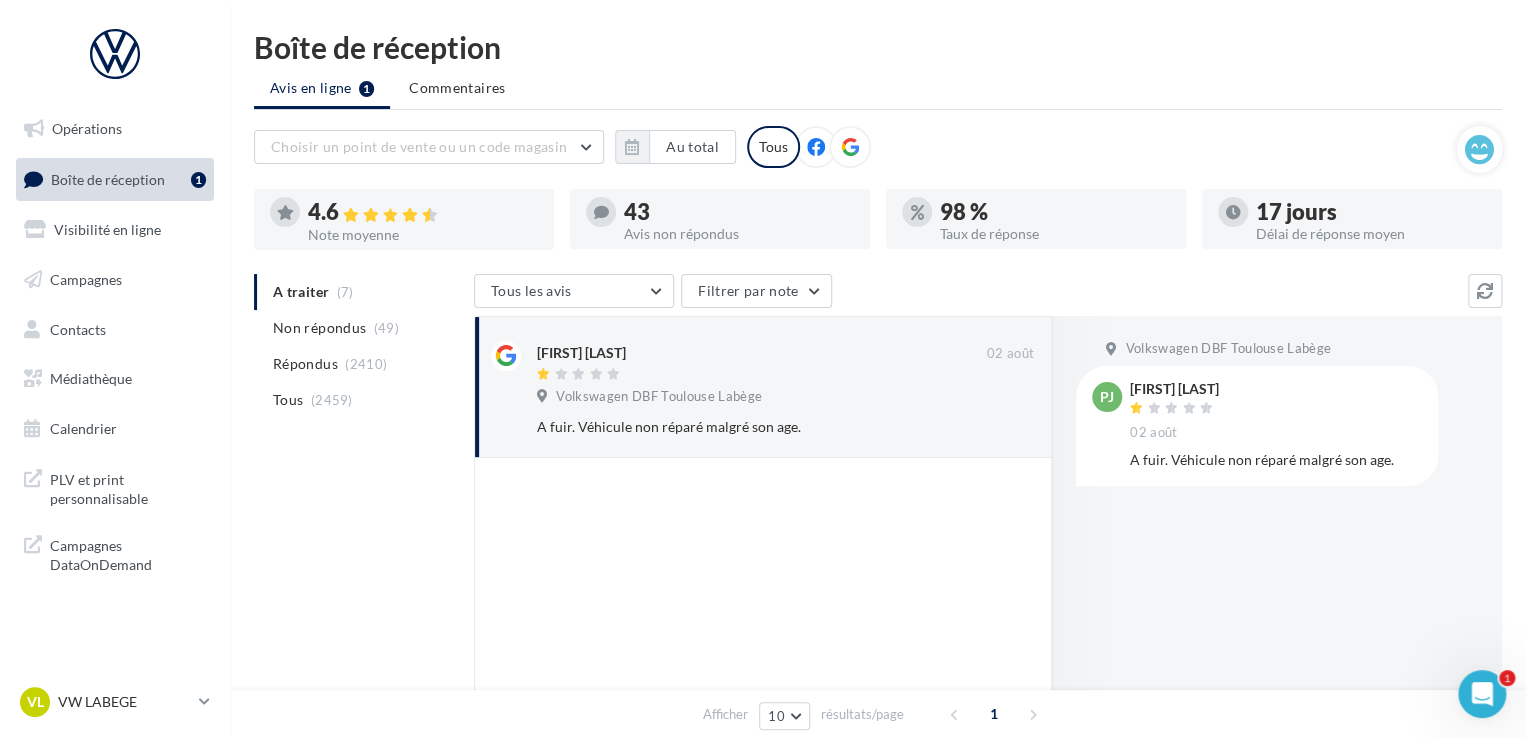 drag, startPoint x: 820, startPoint y: 396, endPoint x: 1188, endPoint y: 501, distance: 382.68655 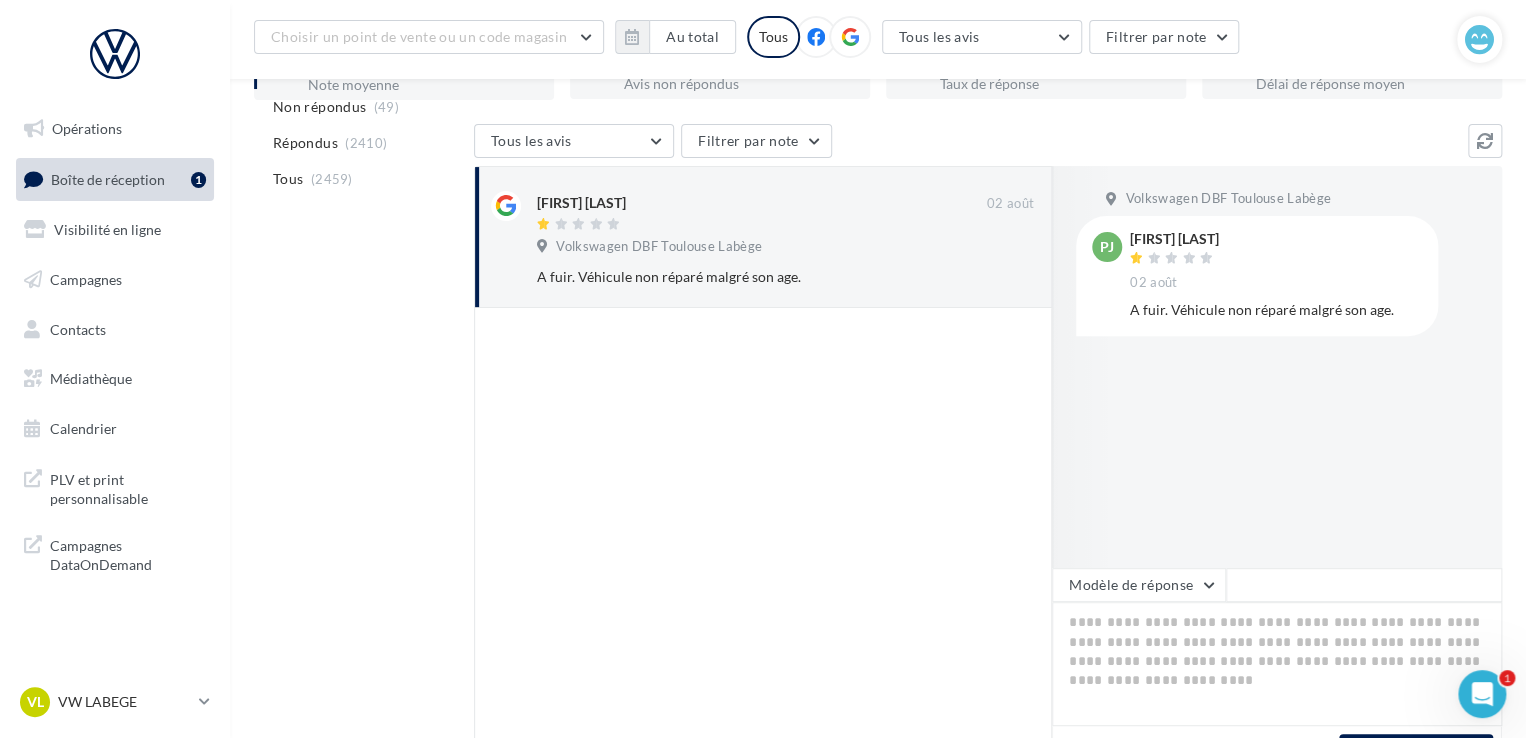 scroll, scrollTop: 316, scrollLeft: 0, axis: vertical 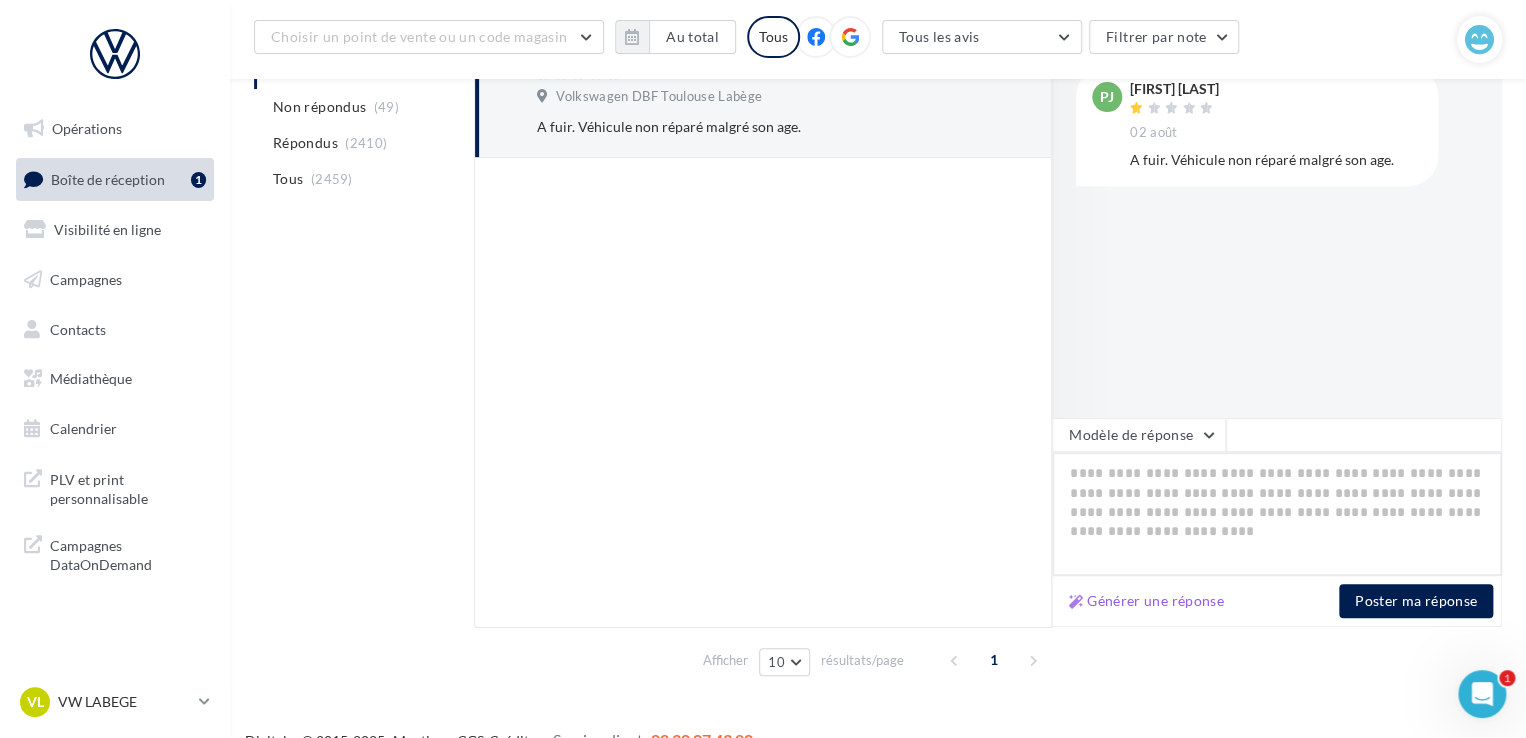 click at bounding box center (1277, 514) 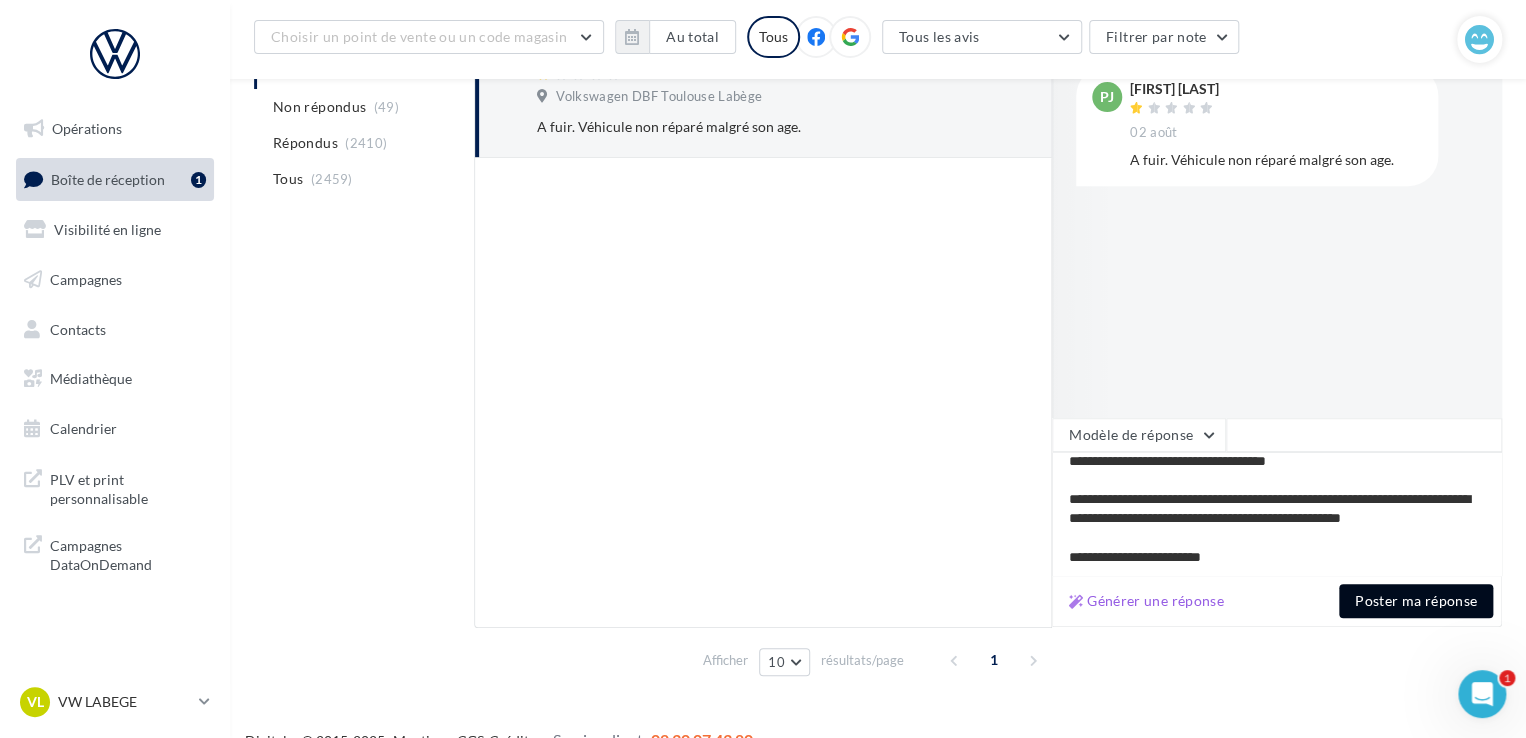 click on "Poster ma réponse" at bounding box center [1416, 601] 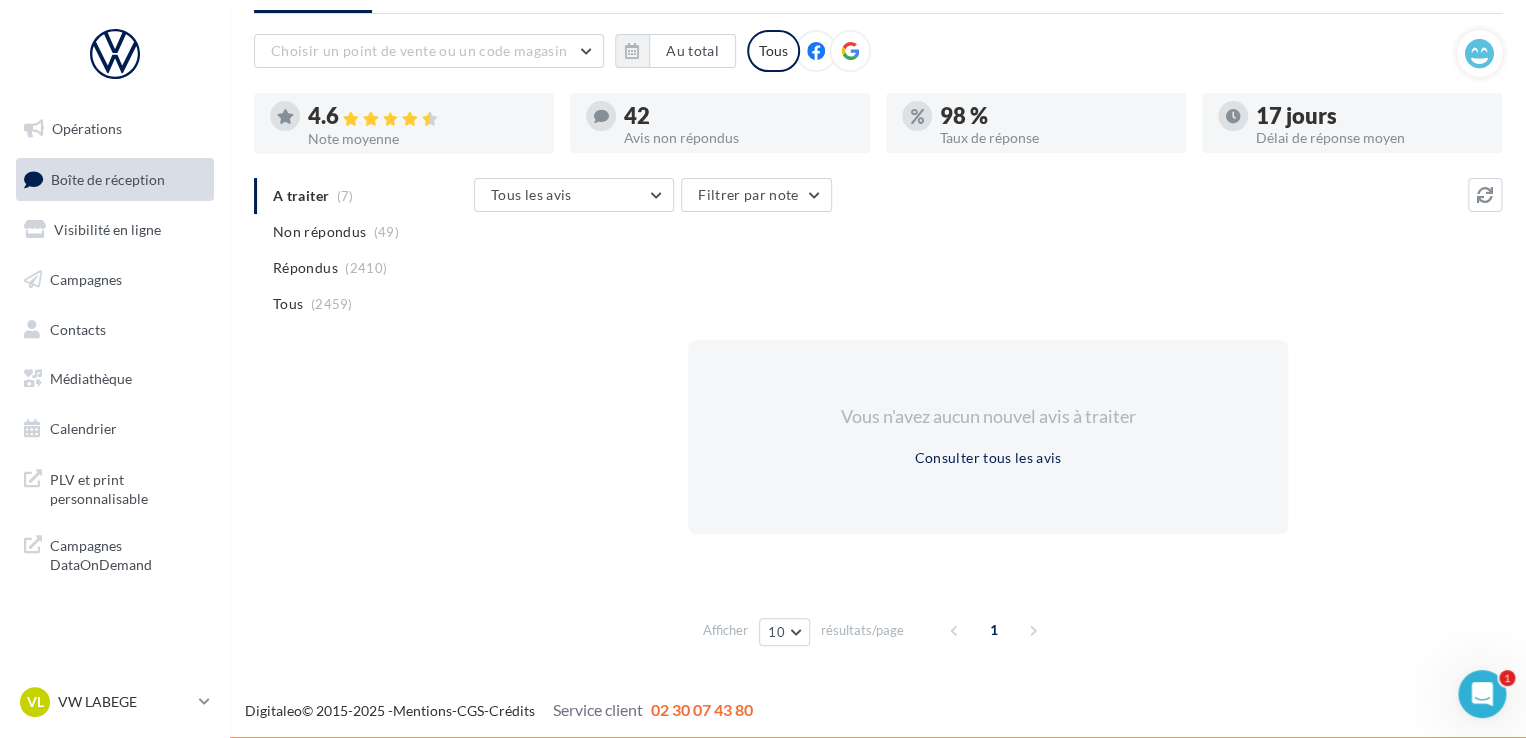 scroll, scrollTop: 97, scrollLeft: 0, axis: vertical 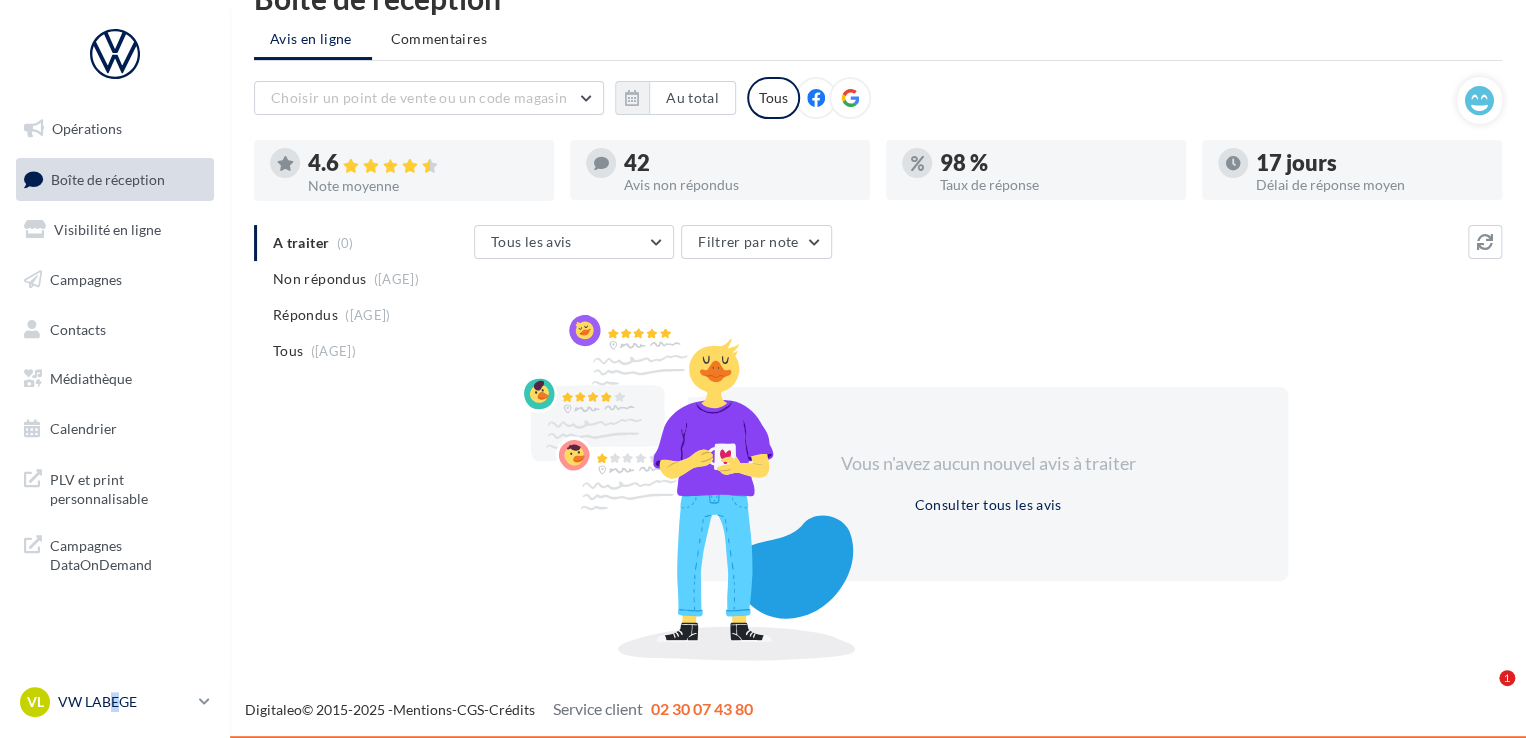 click on "VW LABEGE" at bounding box center [124, 702] 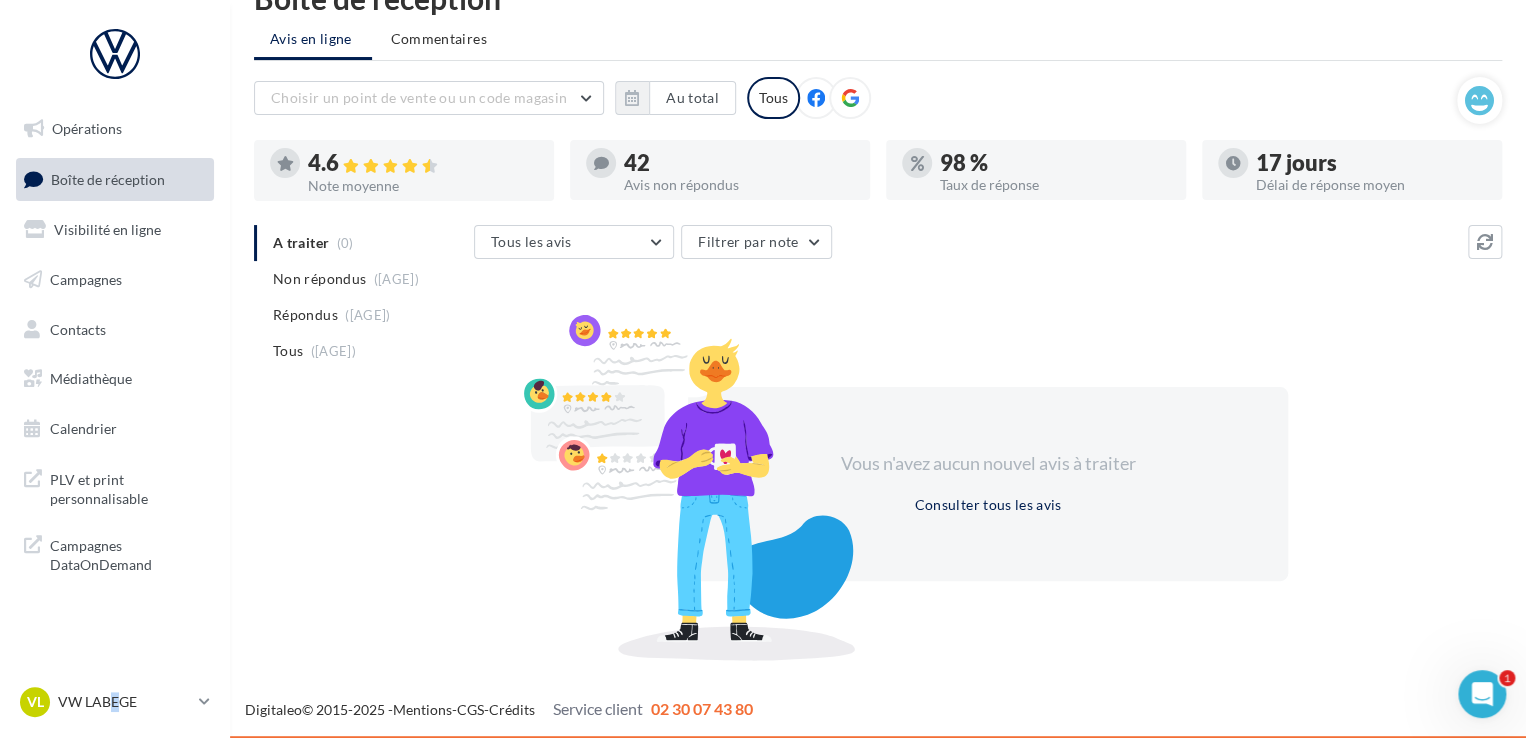 scroll, scrollTop: 0, scrollLeft: 0, axis: both 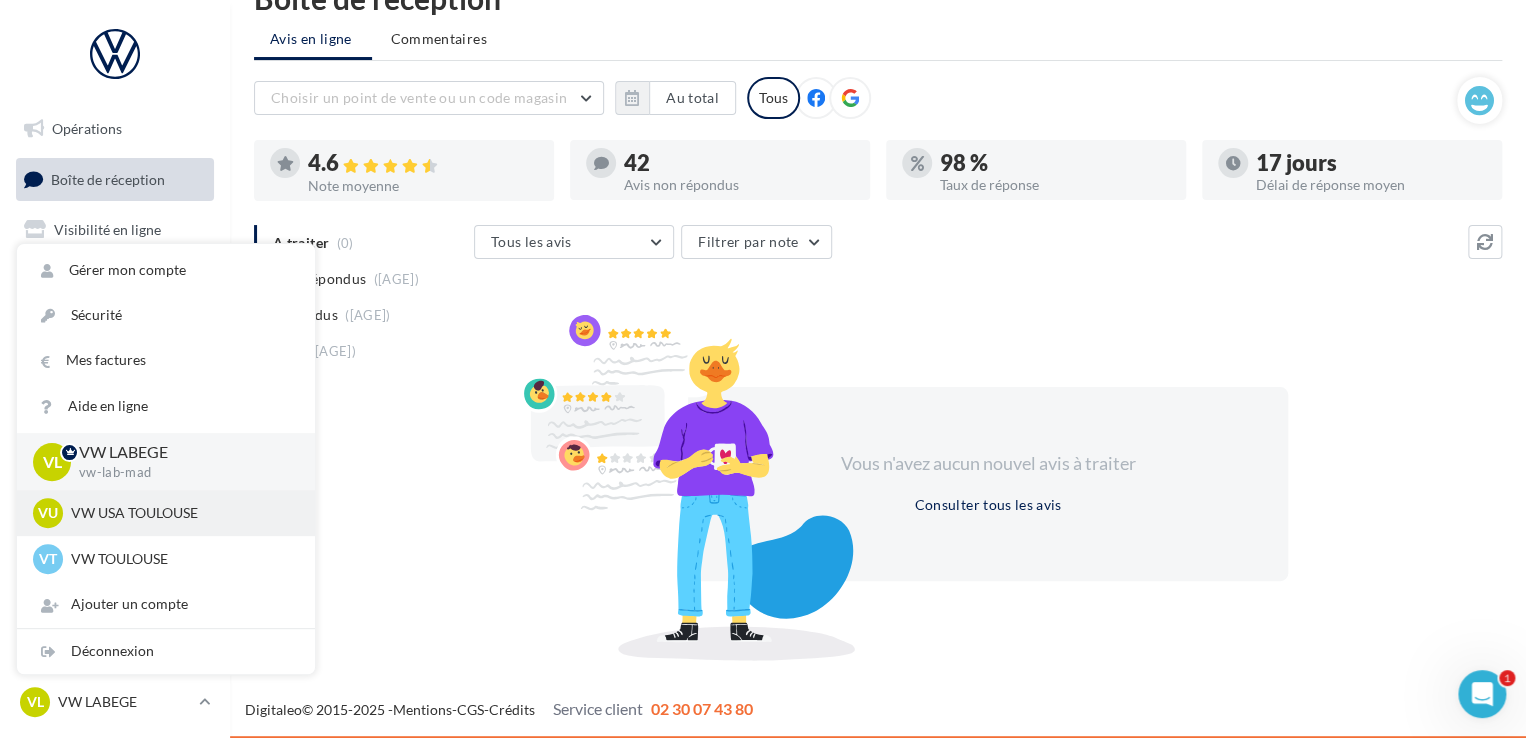click on "VW USA TOULOUSE" at bounding box center (181, 513) 